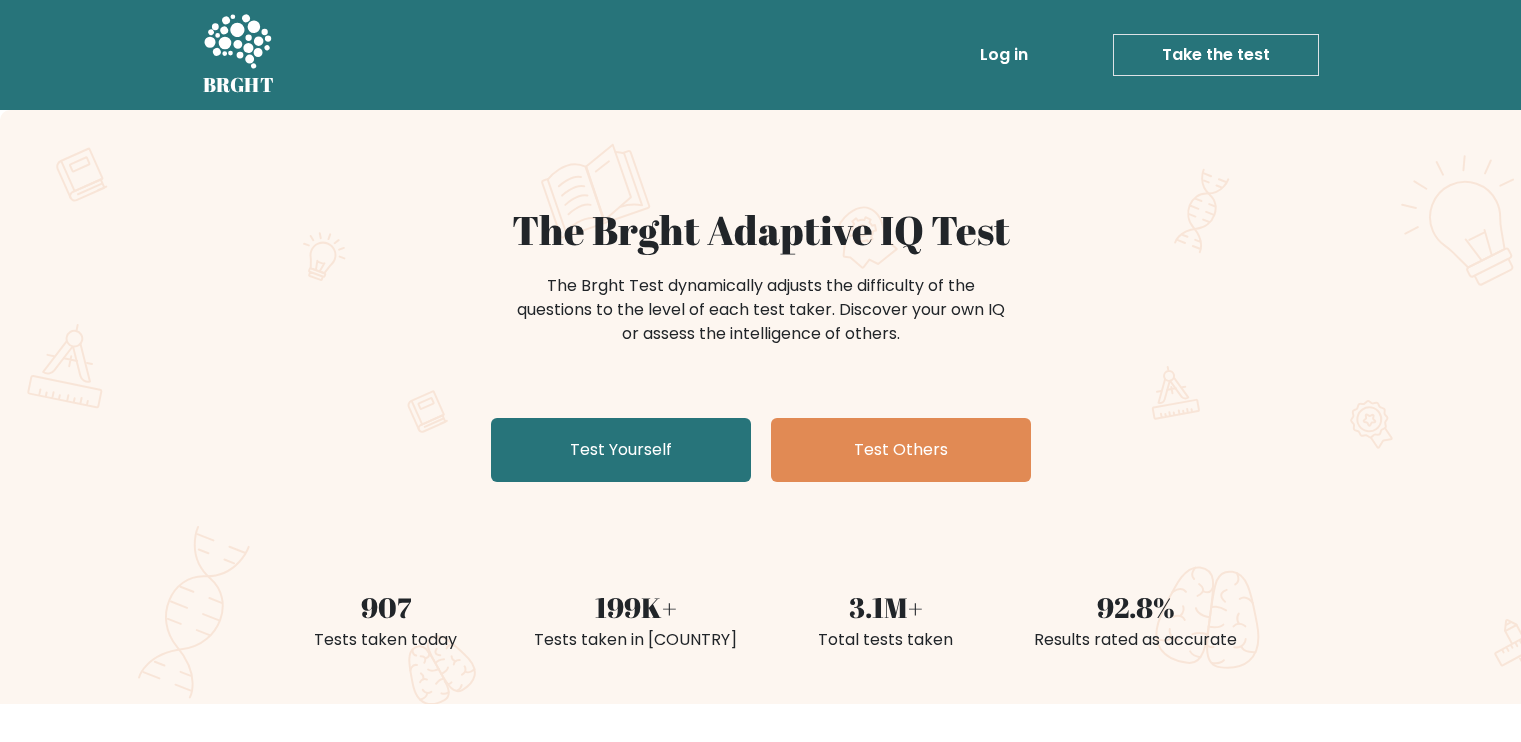 scroll, scrollTop: 0, scrollLeft: 0, axis: both 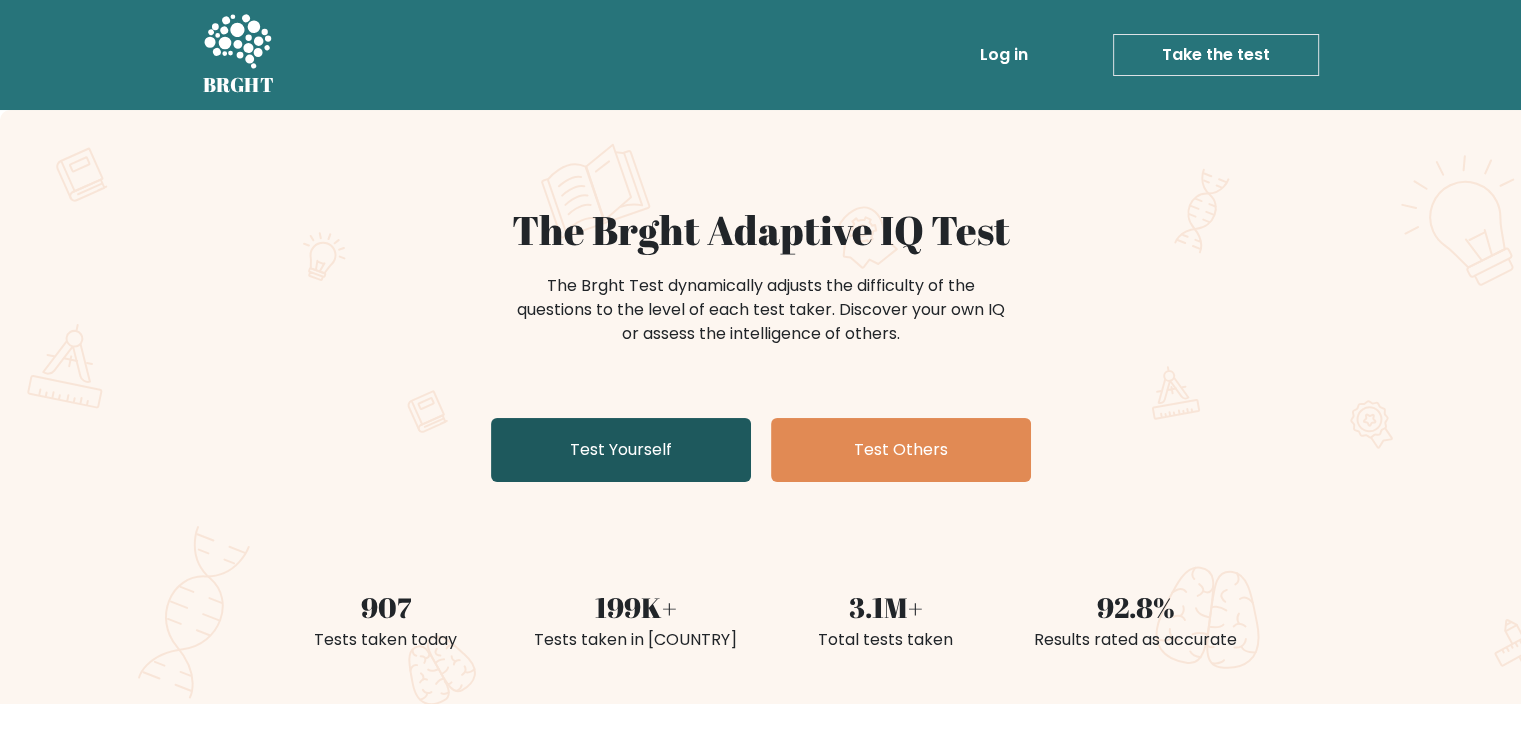 click on "Test Yourself" at bounding box center (621, 450) 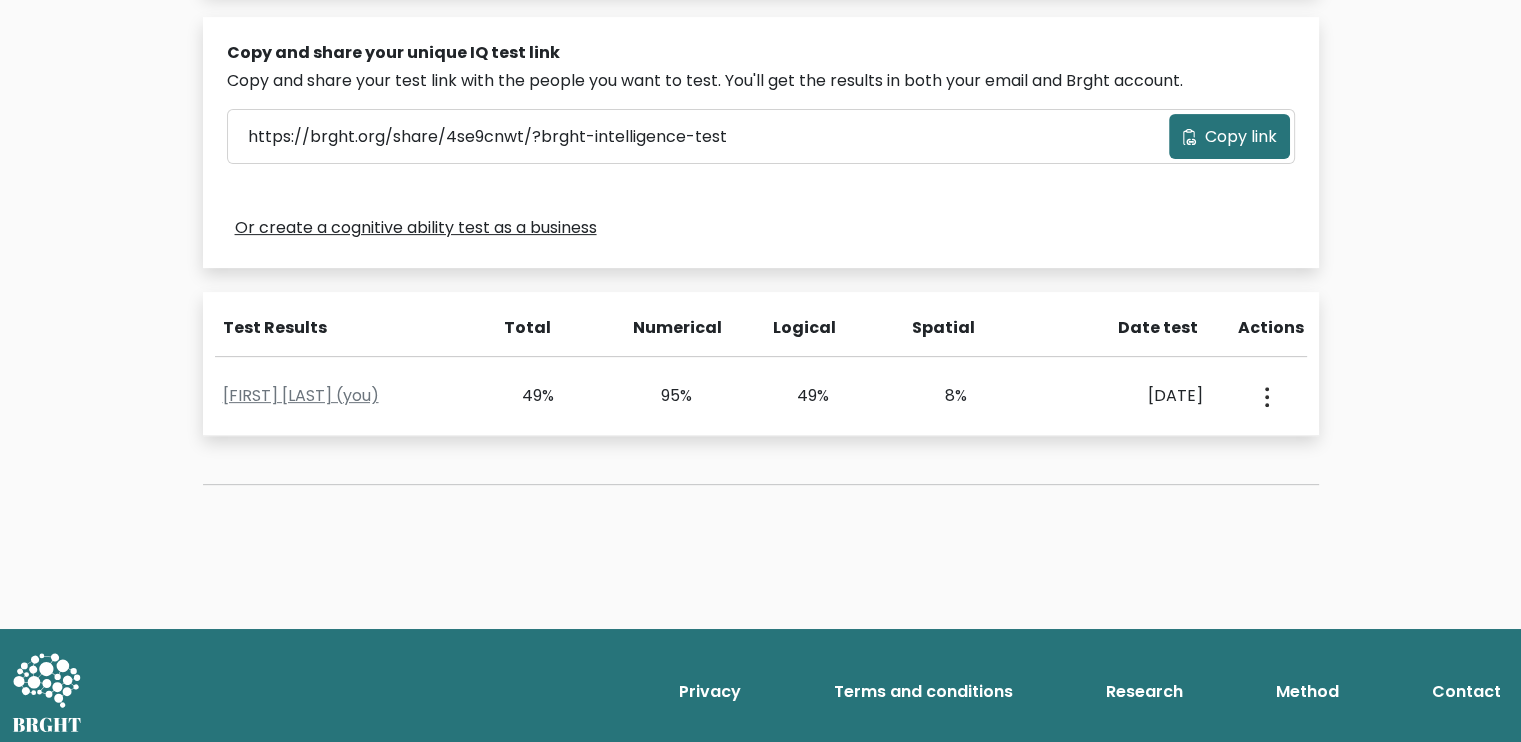 scroll, scrollTop: 580, scrollLeft: 0, axis: vertical 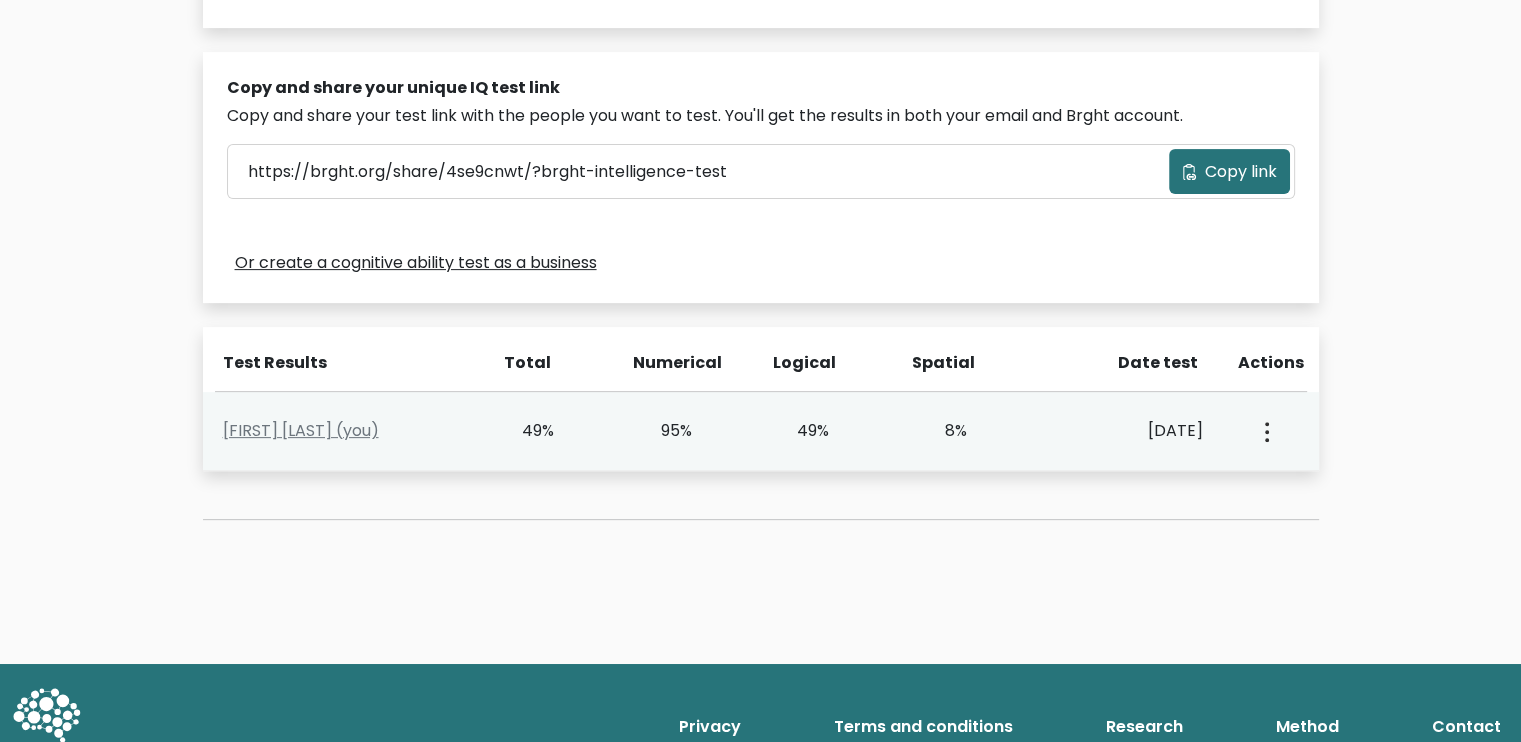 click 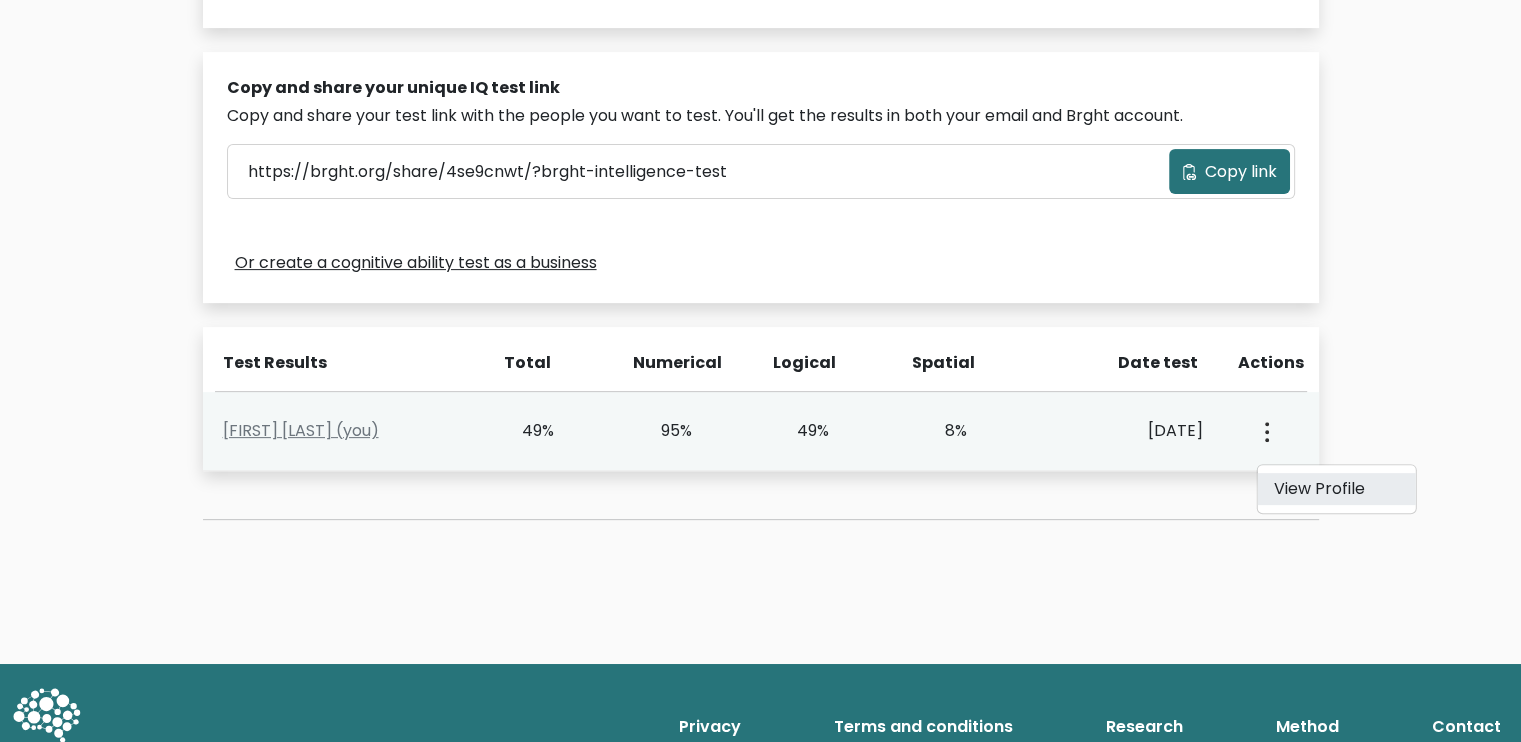 click on "View Profile" at bounding box center [1336, 489] 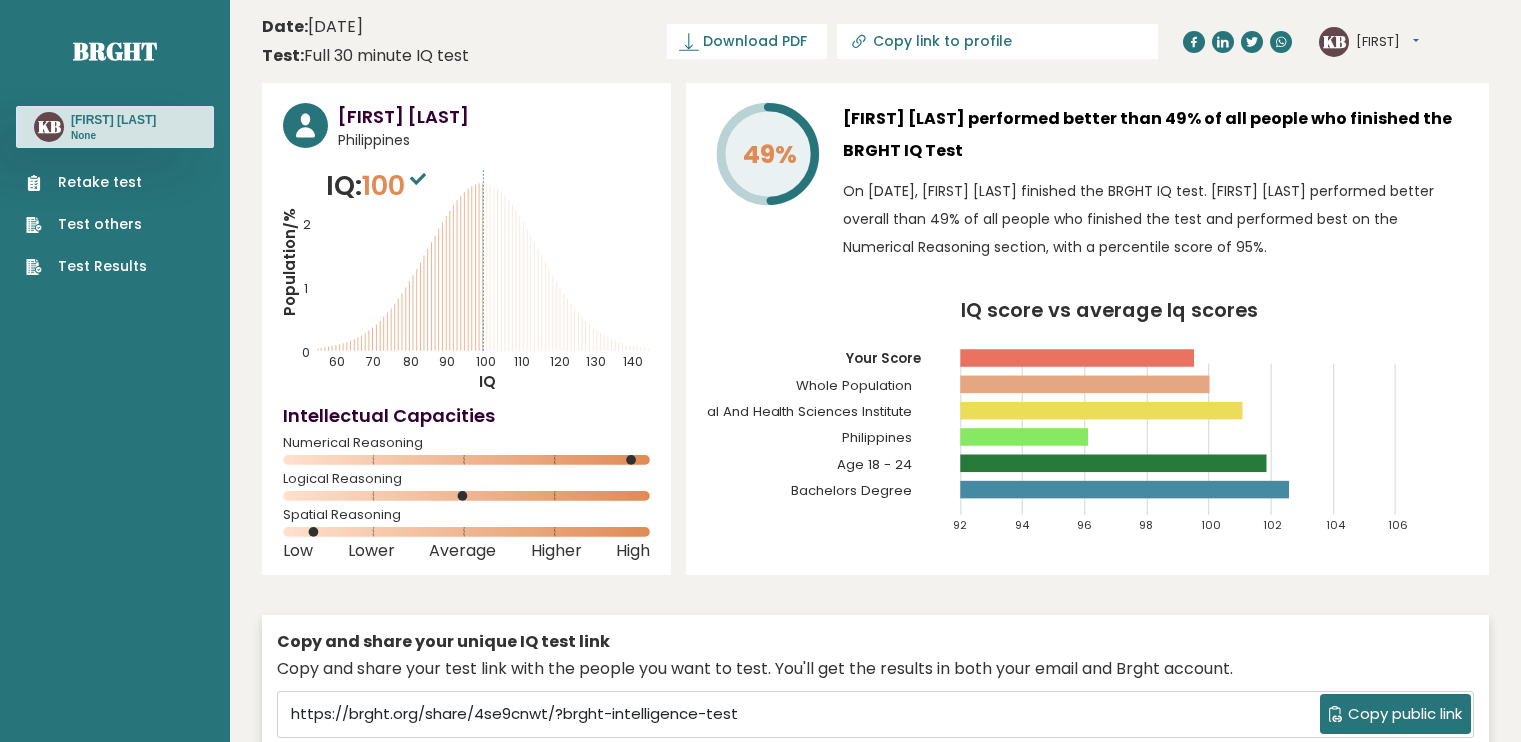 scroll, scrollTop: 0, scrollLeft: 0, axis: both 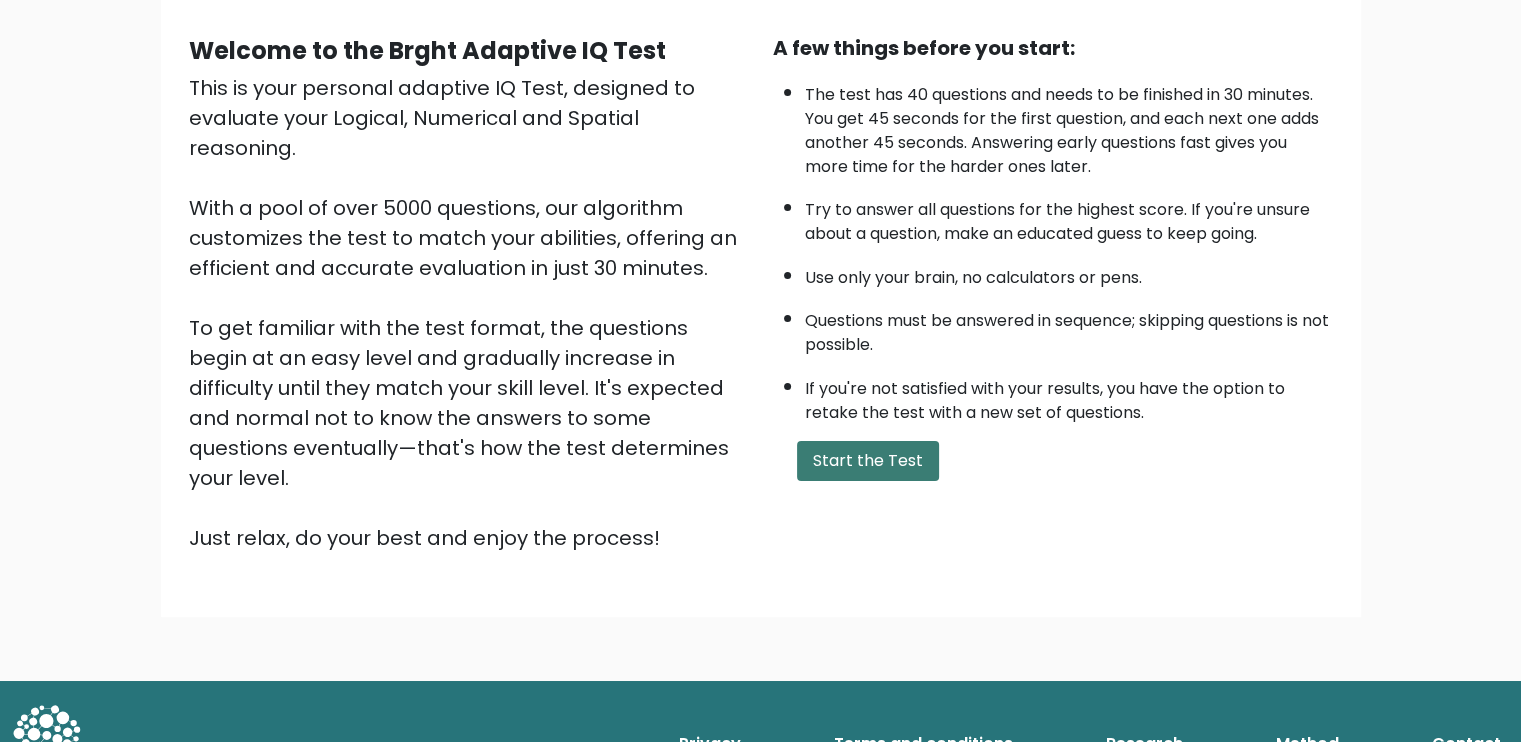 click on "Start the Test" at bounding box center [868, 461] 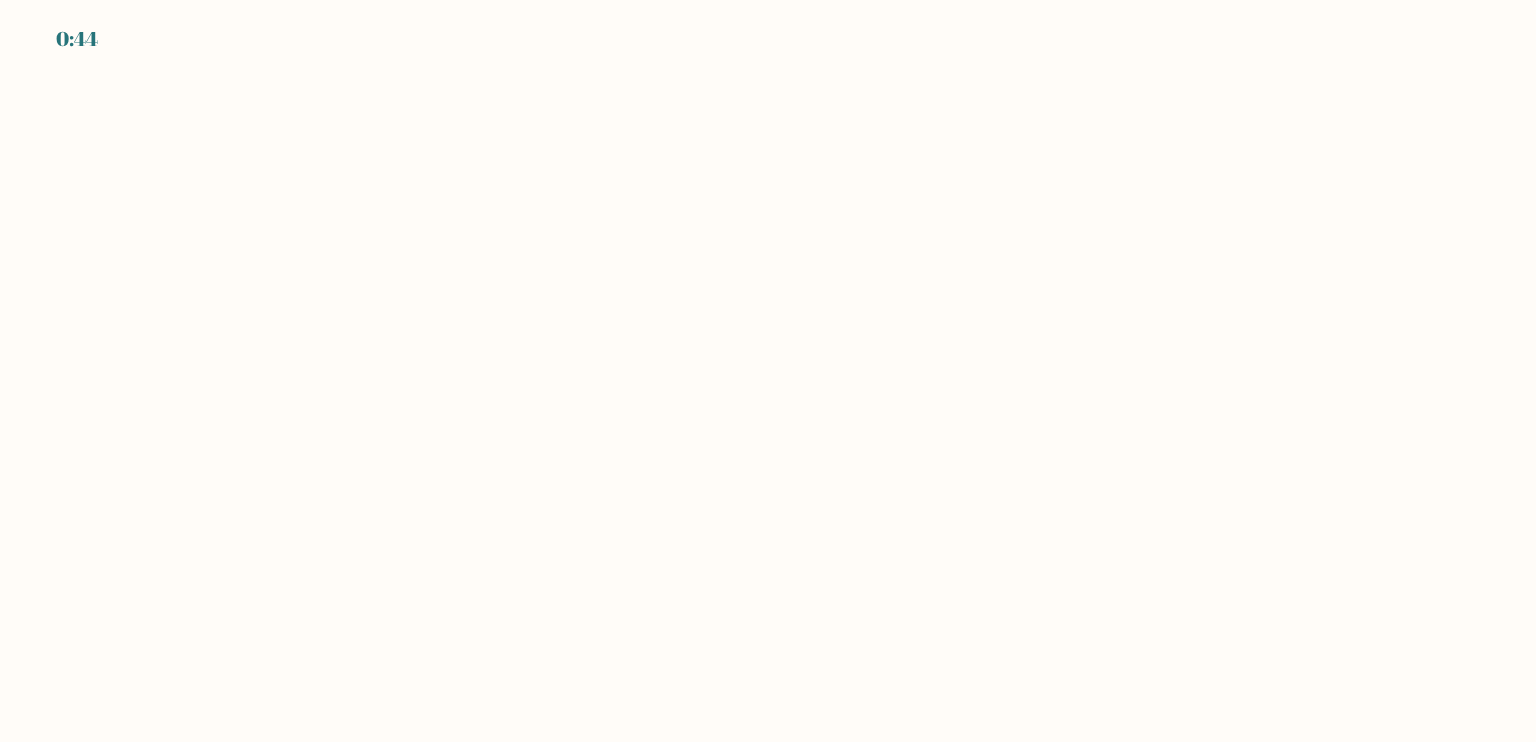 scroll, scrollTop: 0, scrollLeft: 0, axis: both 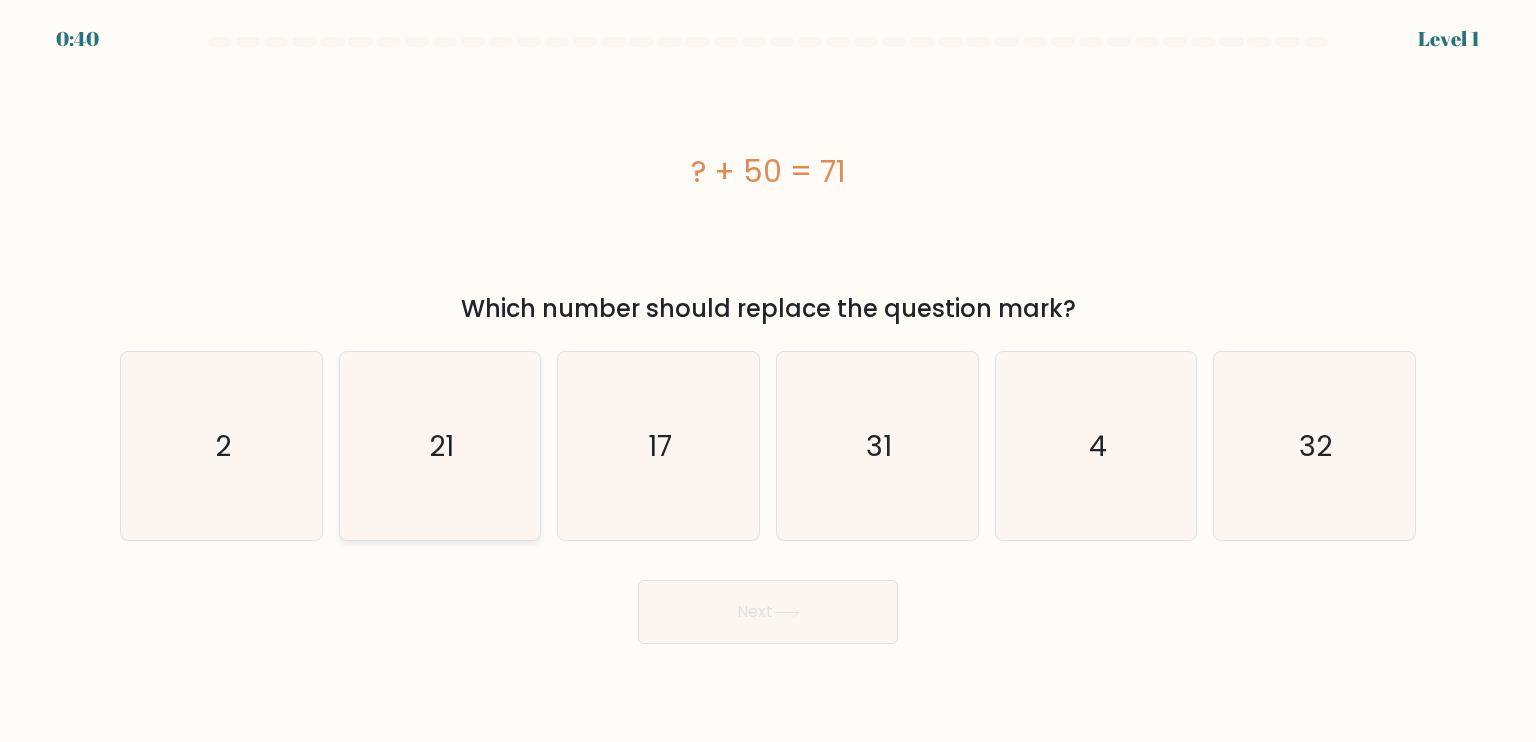 click on "21" 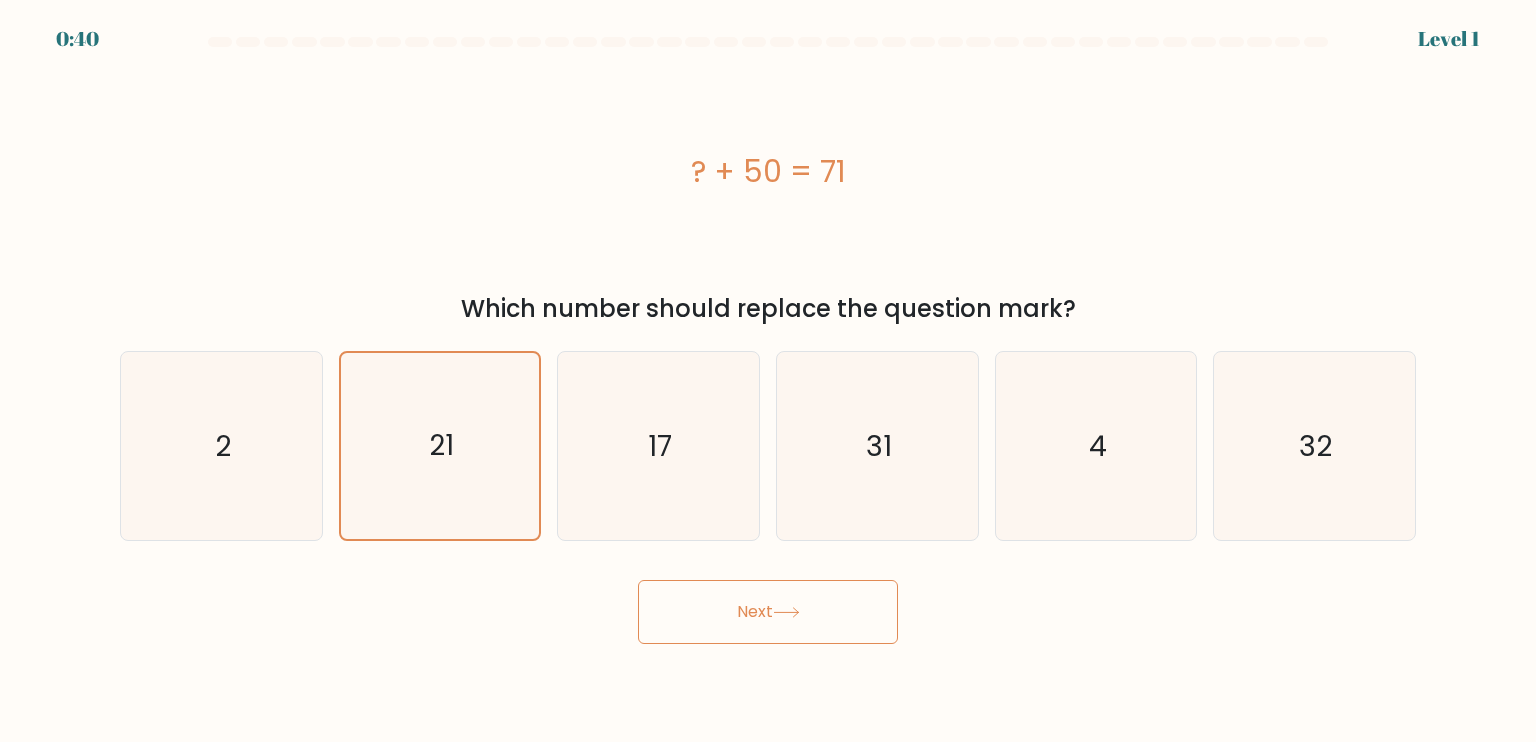 click on "Next" at bounding box center (768, 612) 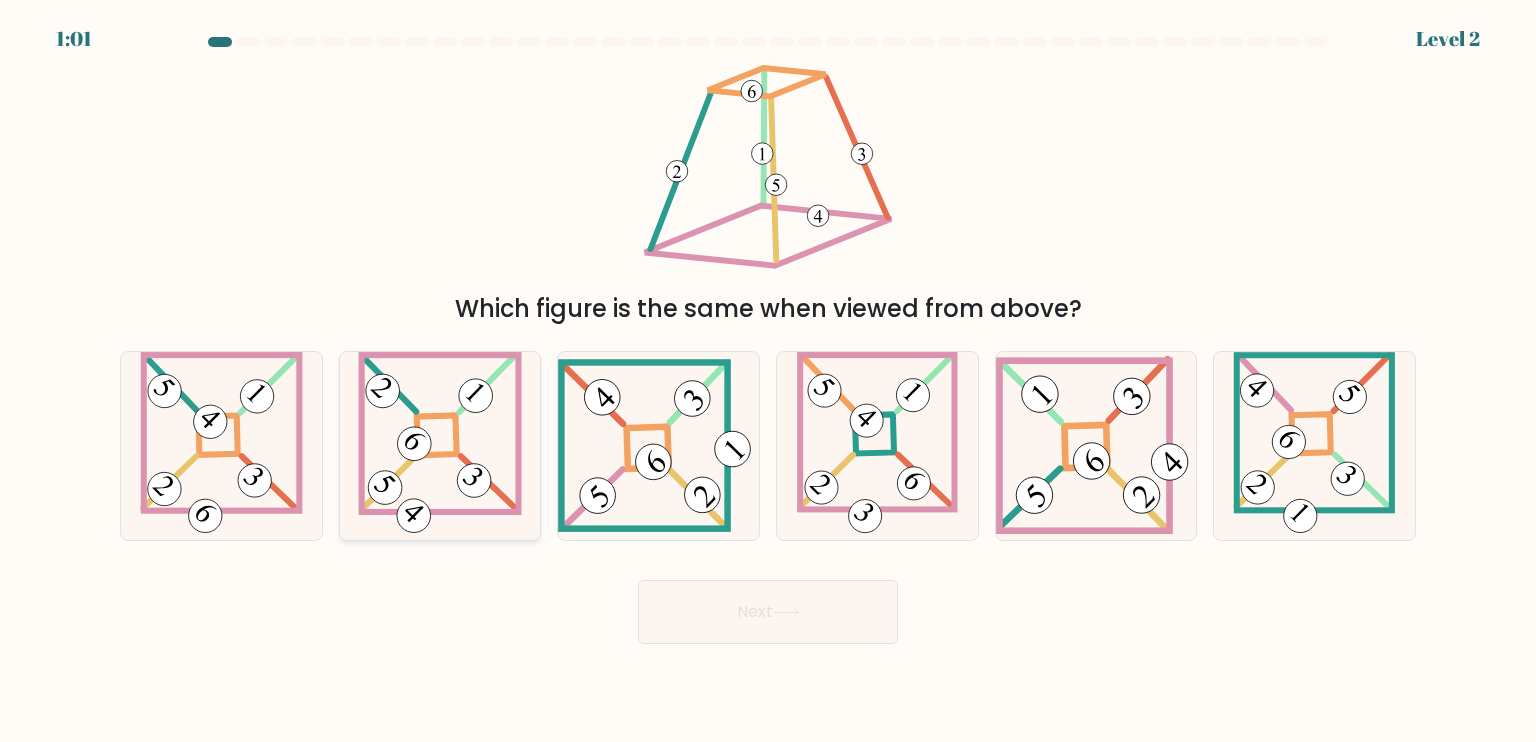 click 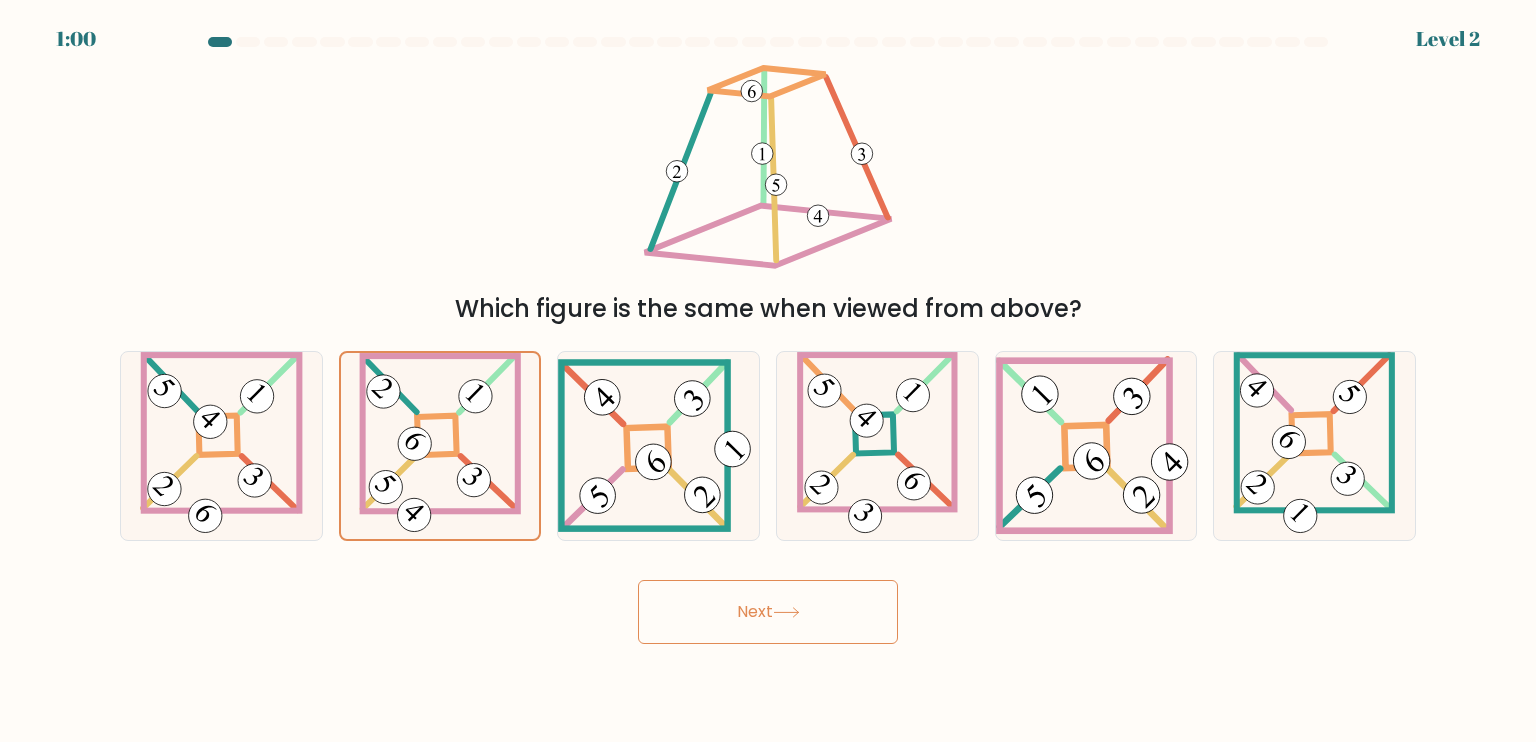 click on "Next" at bounding box center [768, 612] 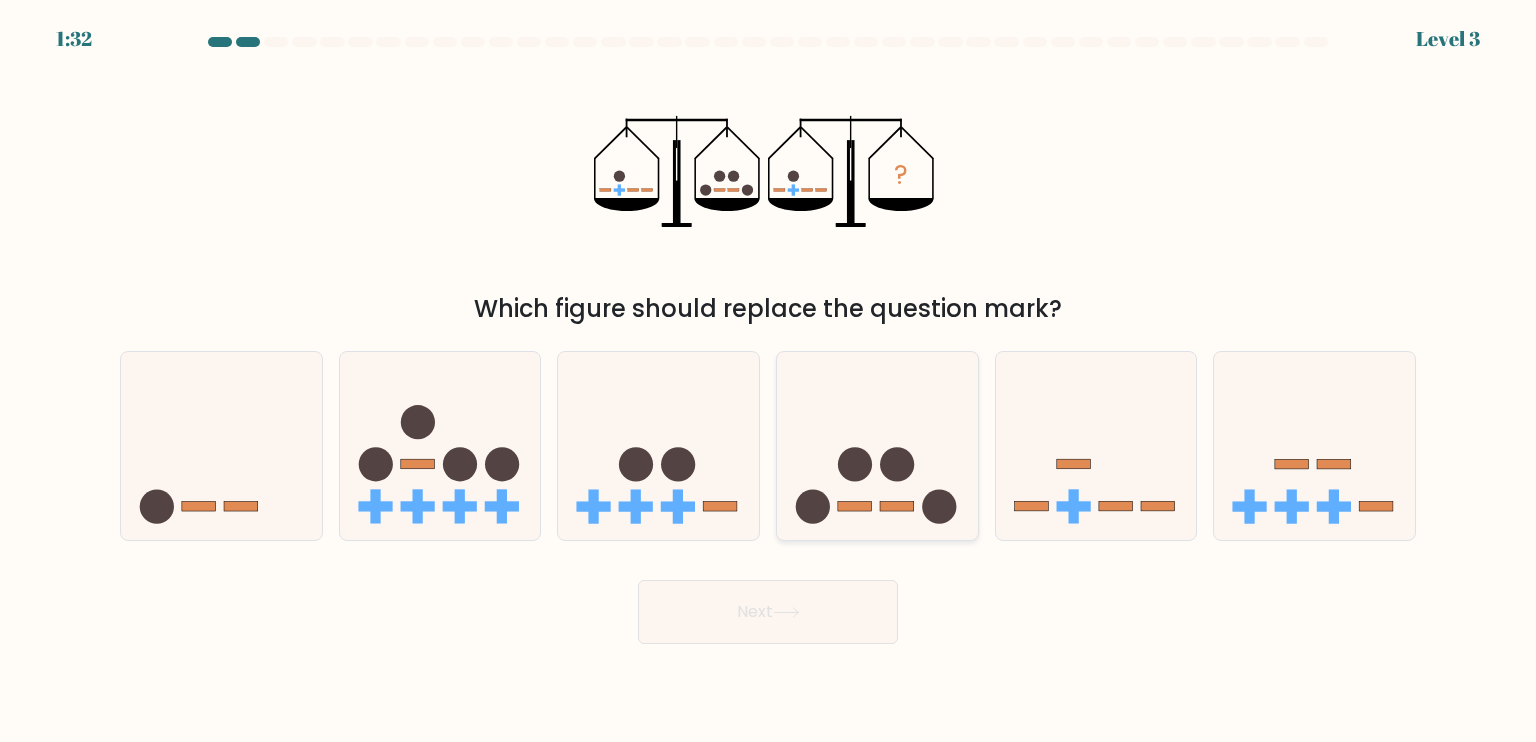 click 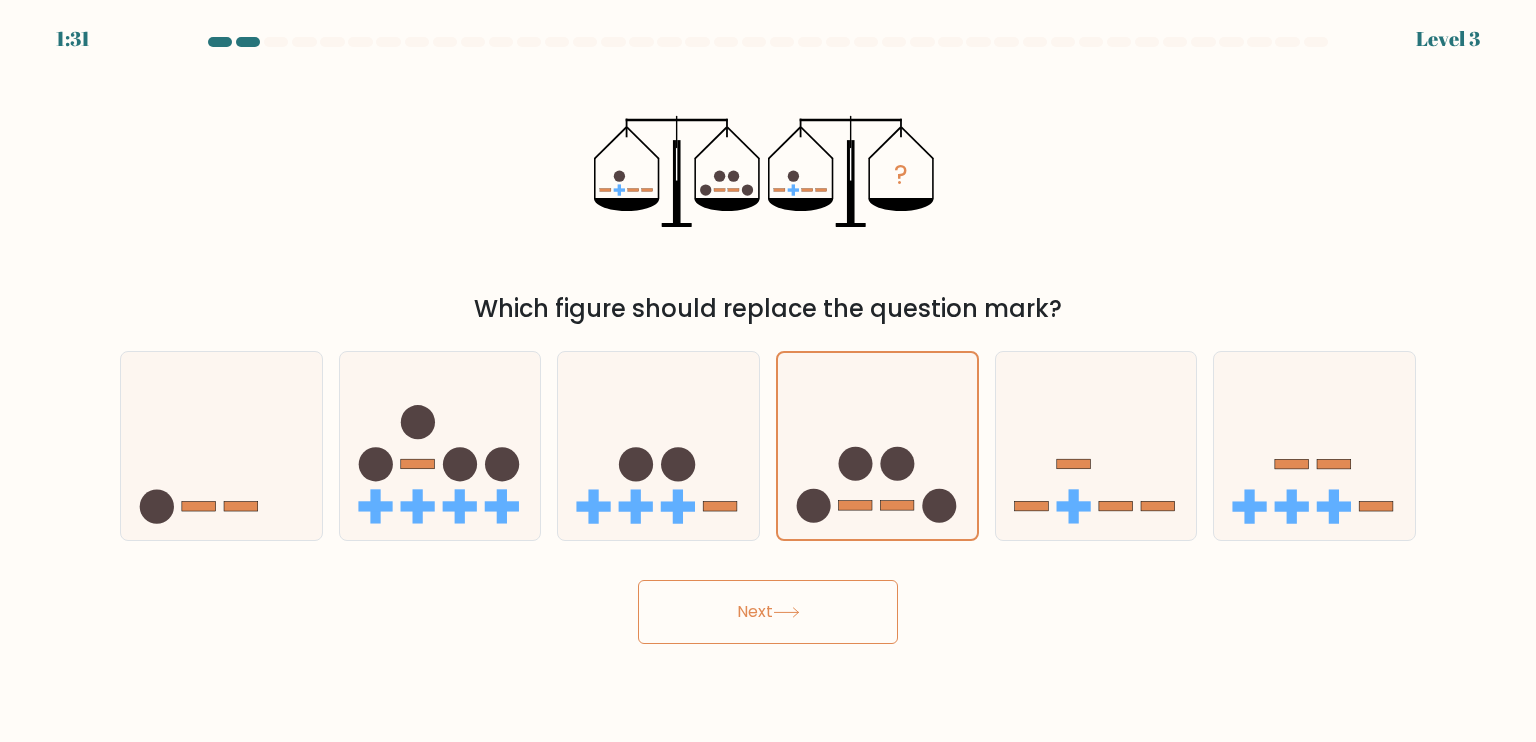 click on "Next" at bounding box center [768, 612] 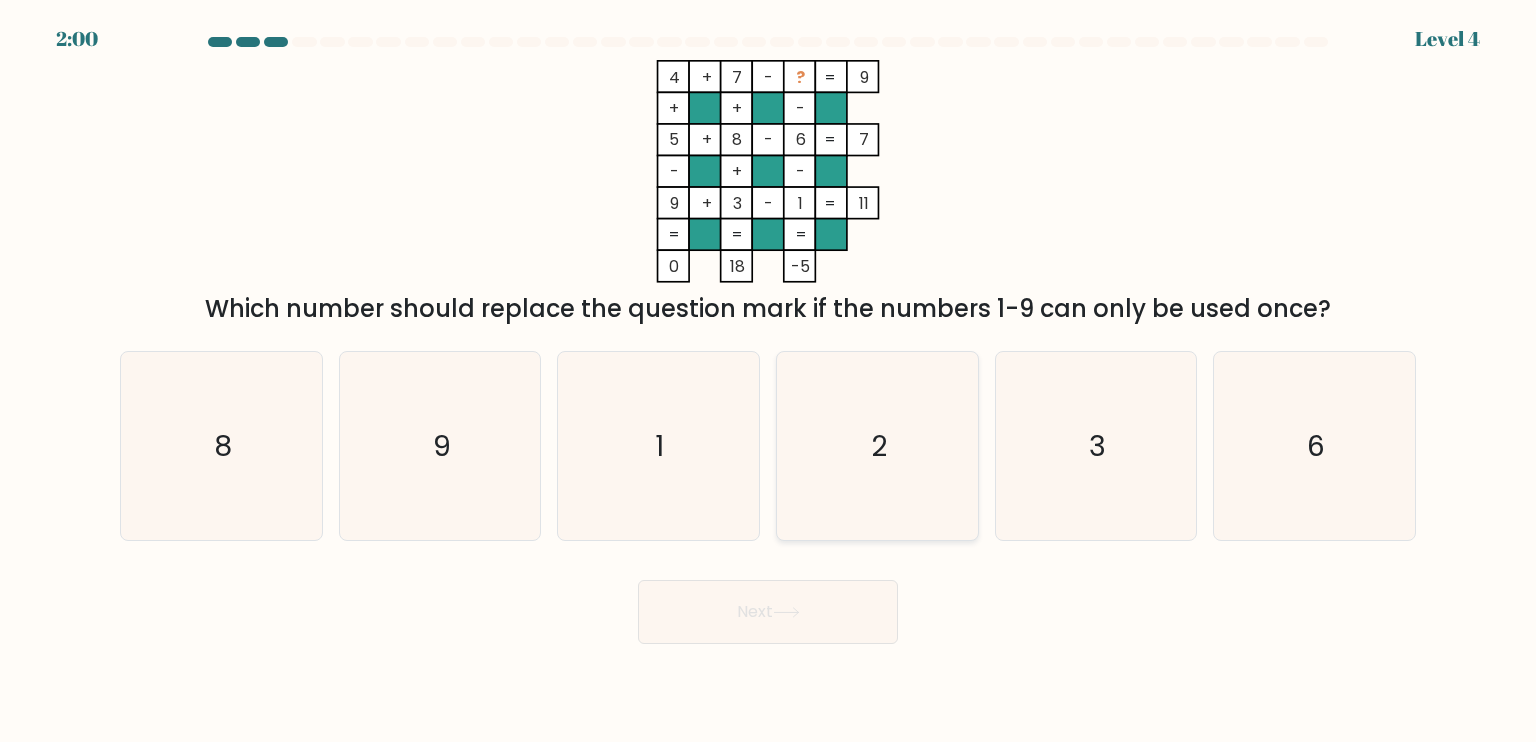 click on "2" 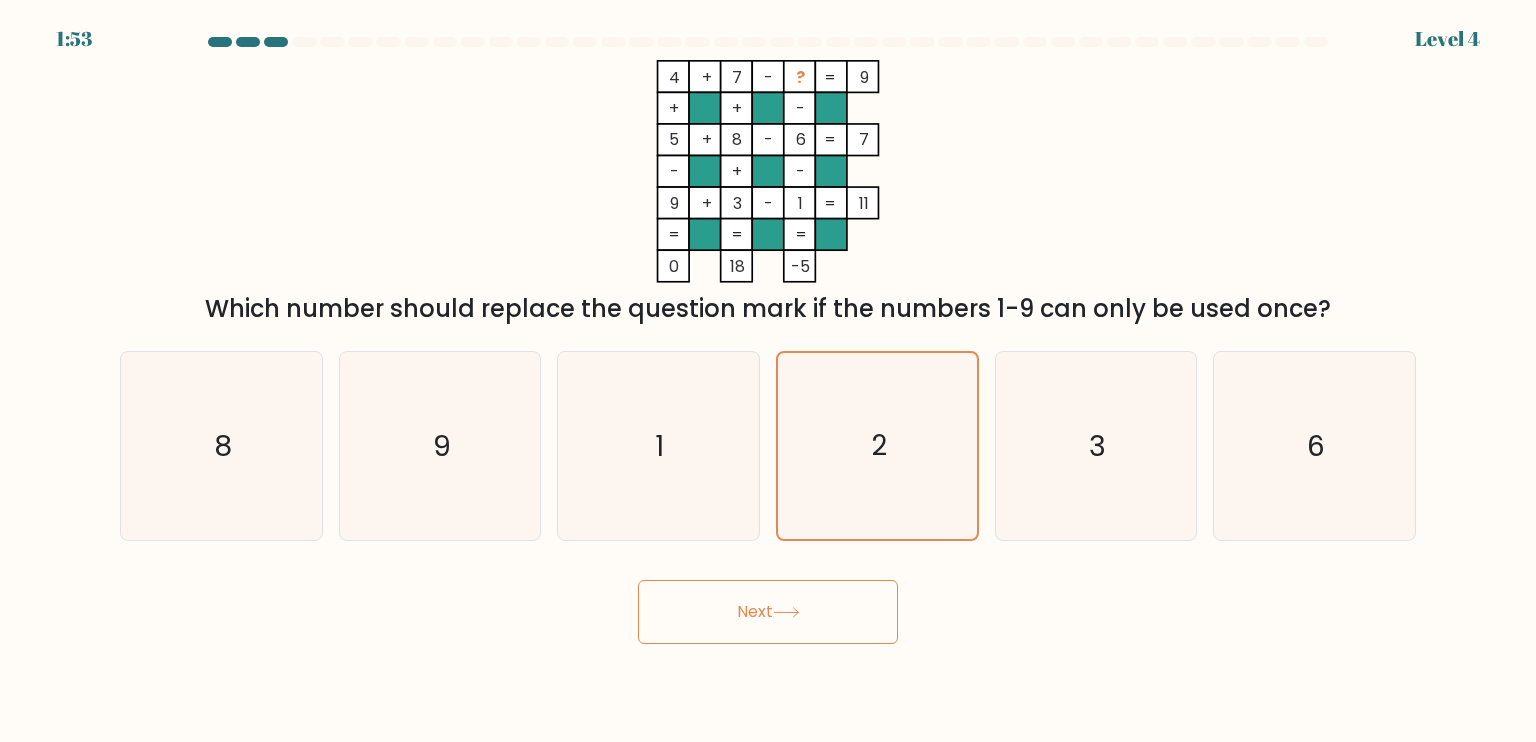click on "Next" at bounding box center (768, 612) 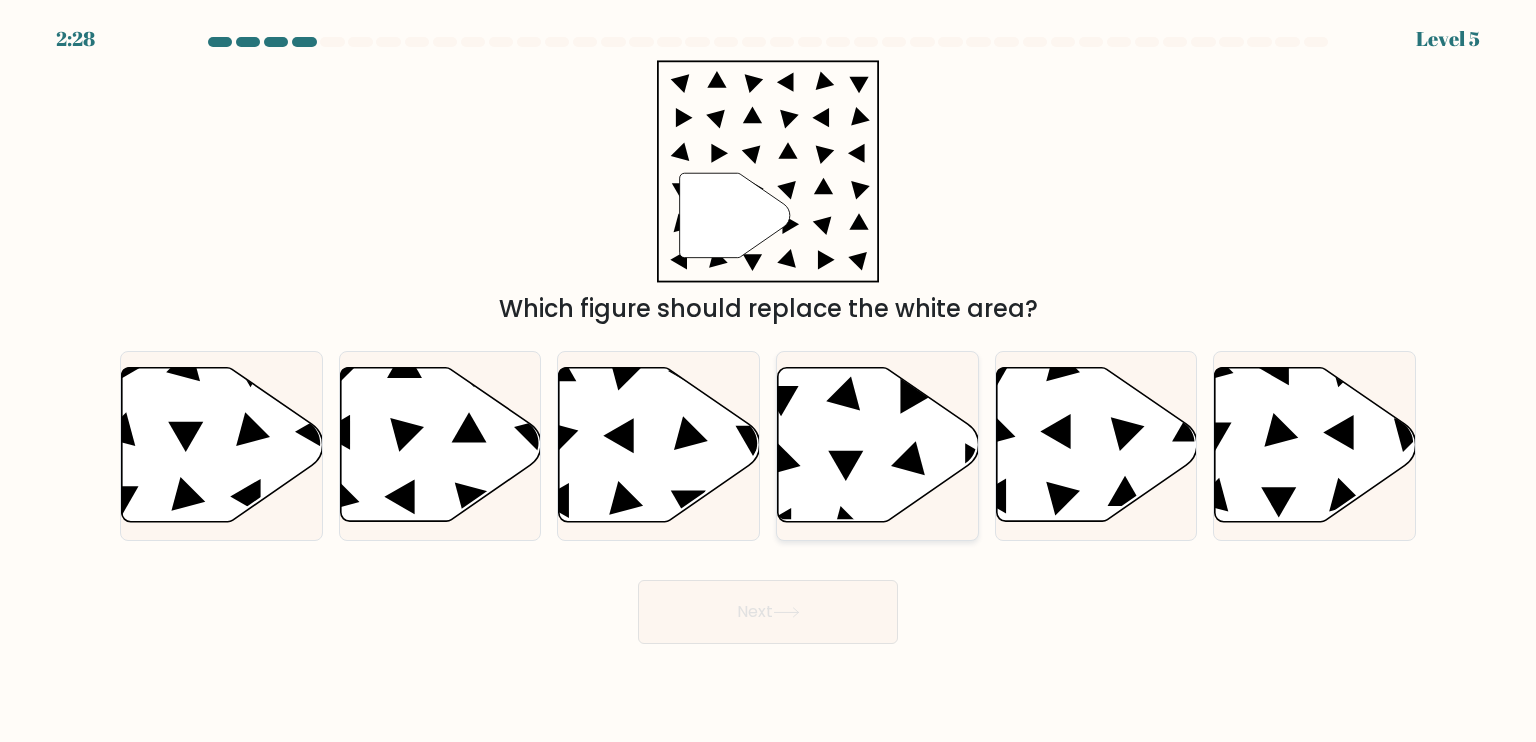 click 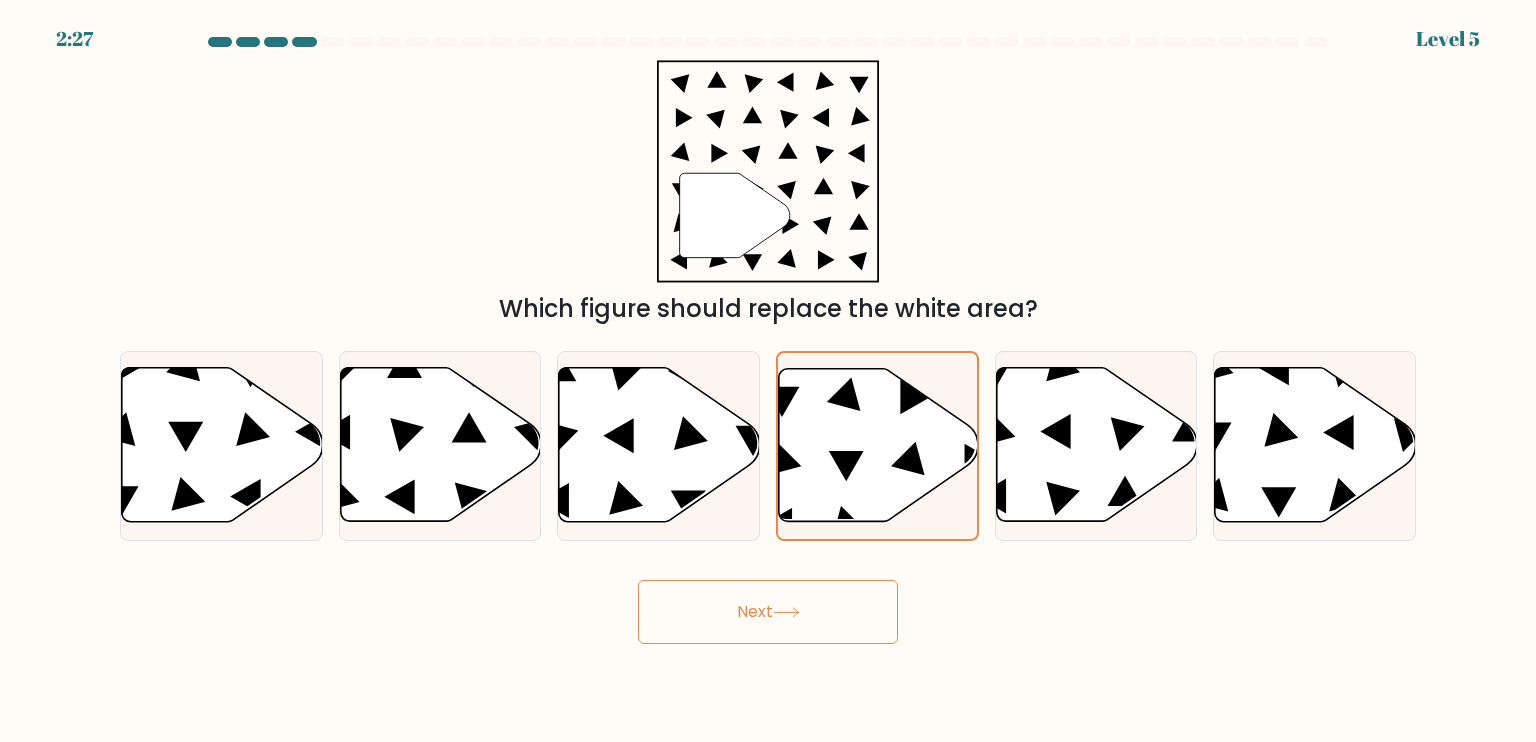 click on "Next" at bounding box center (768, 612) 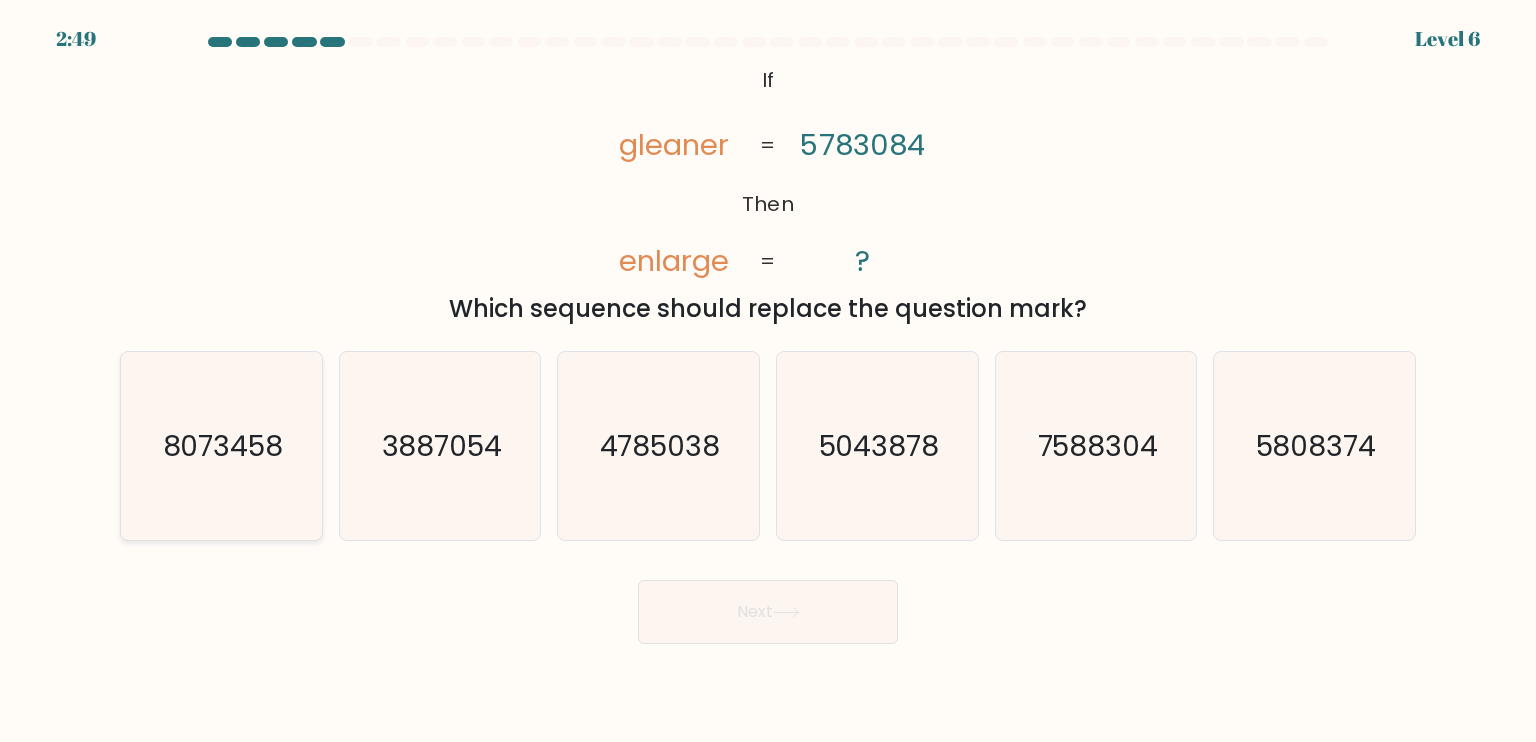 click on "8073458" 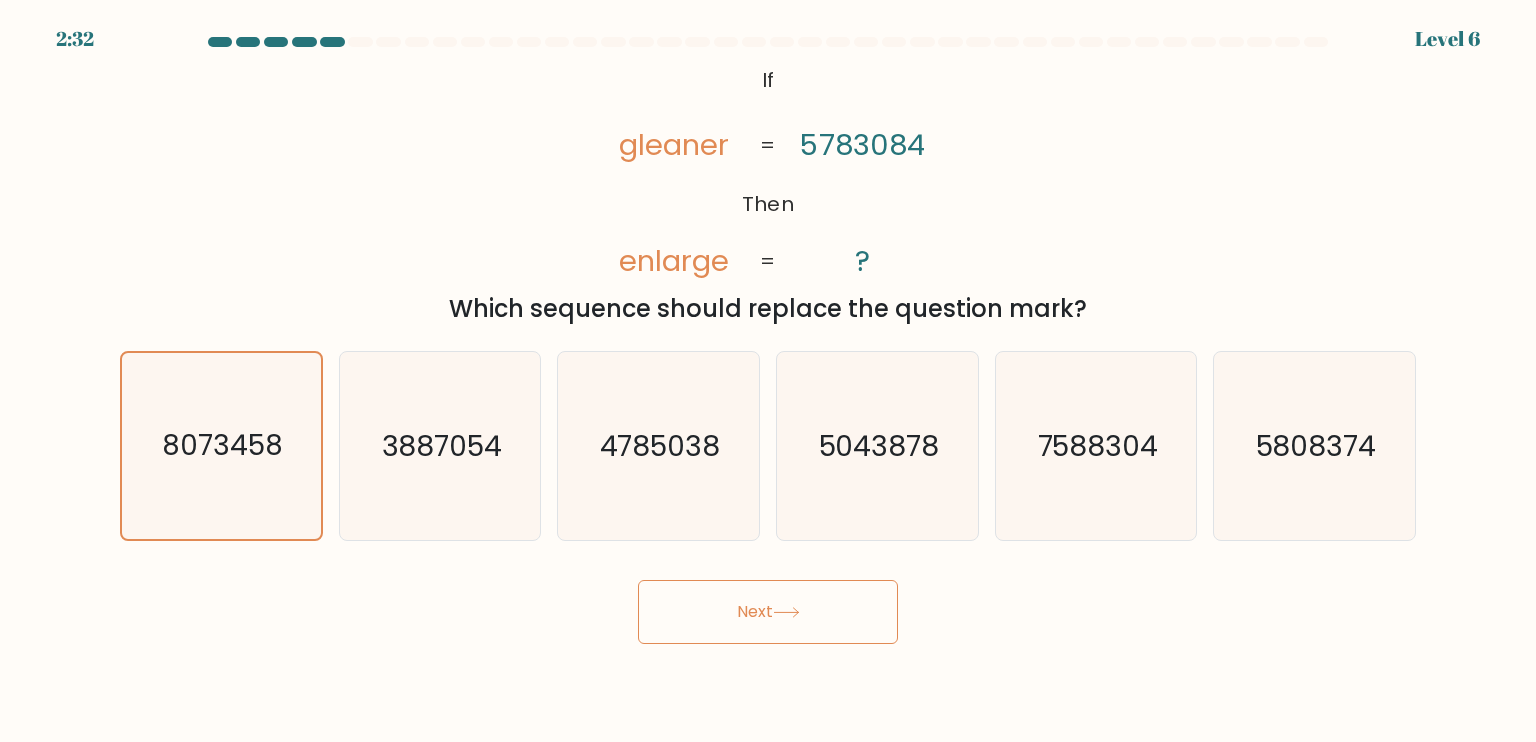 click on "Next" at bounding box center (768, 612) 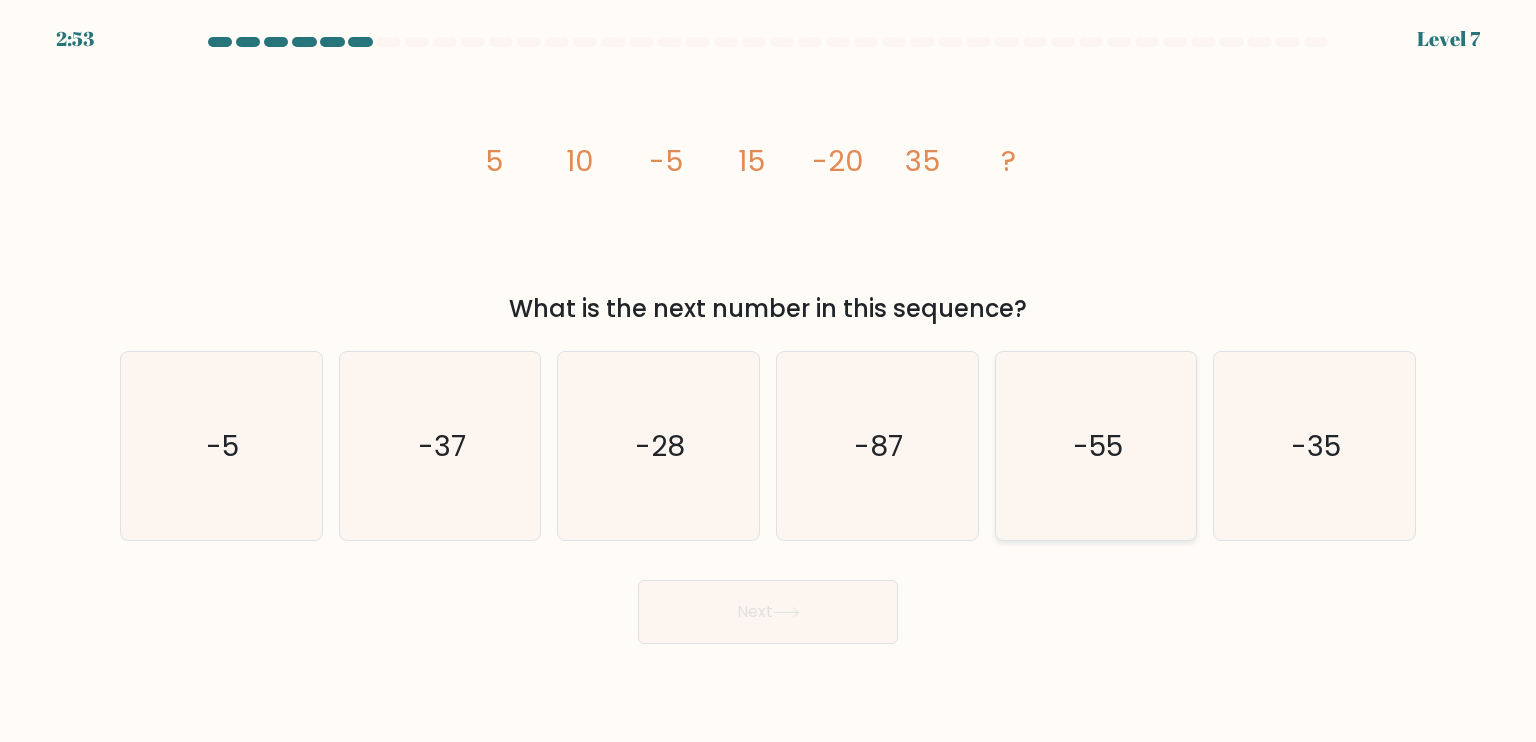 click on "-55" 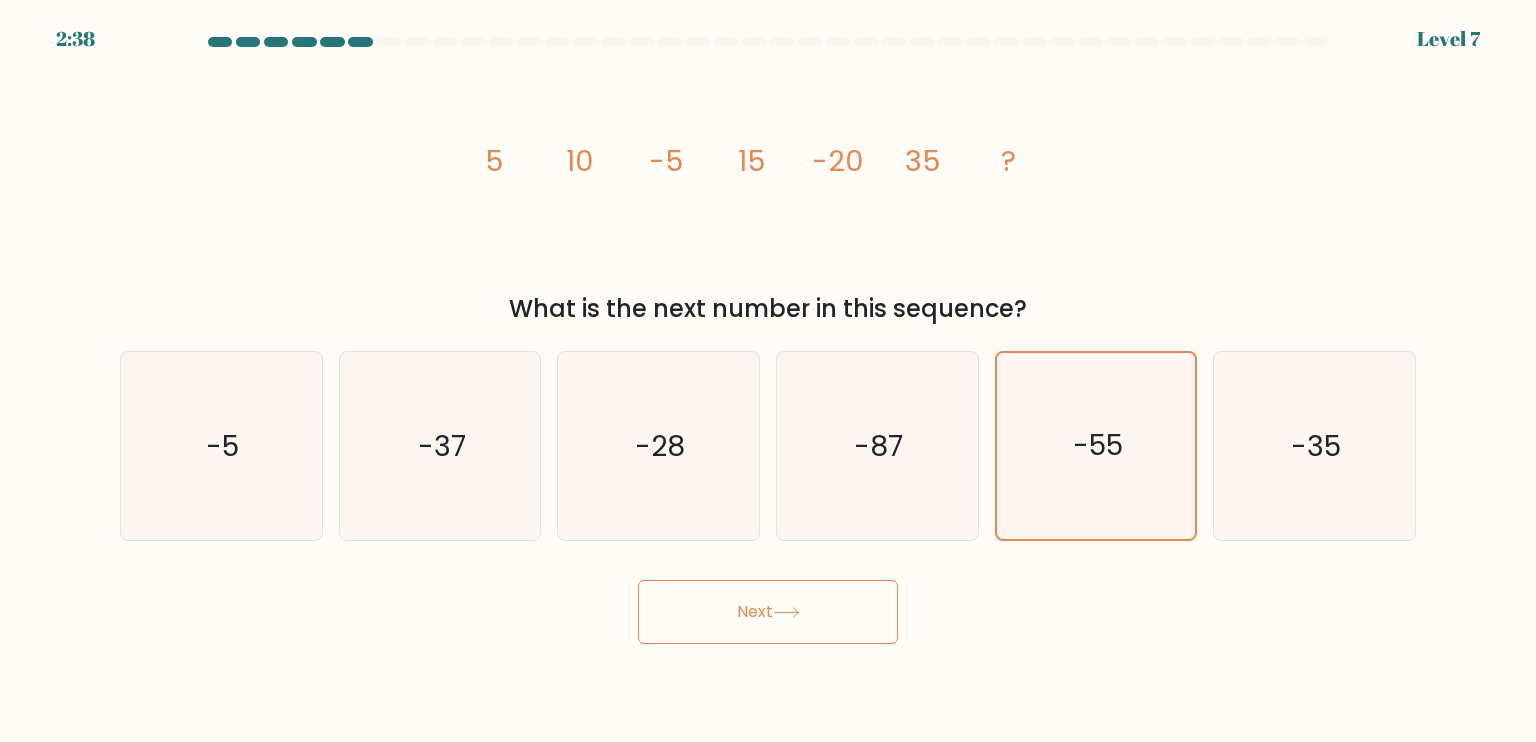 click on "Next" at bounding box center (768, 612) 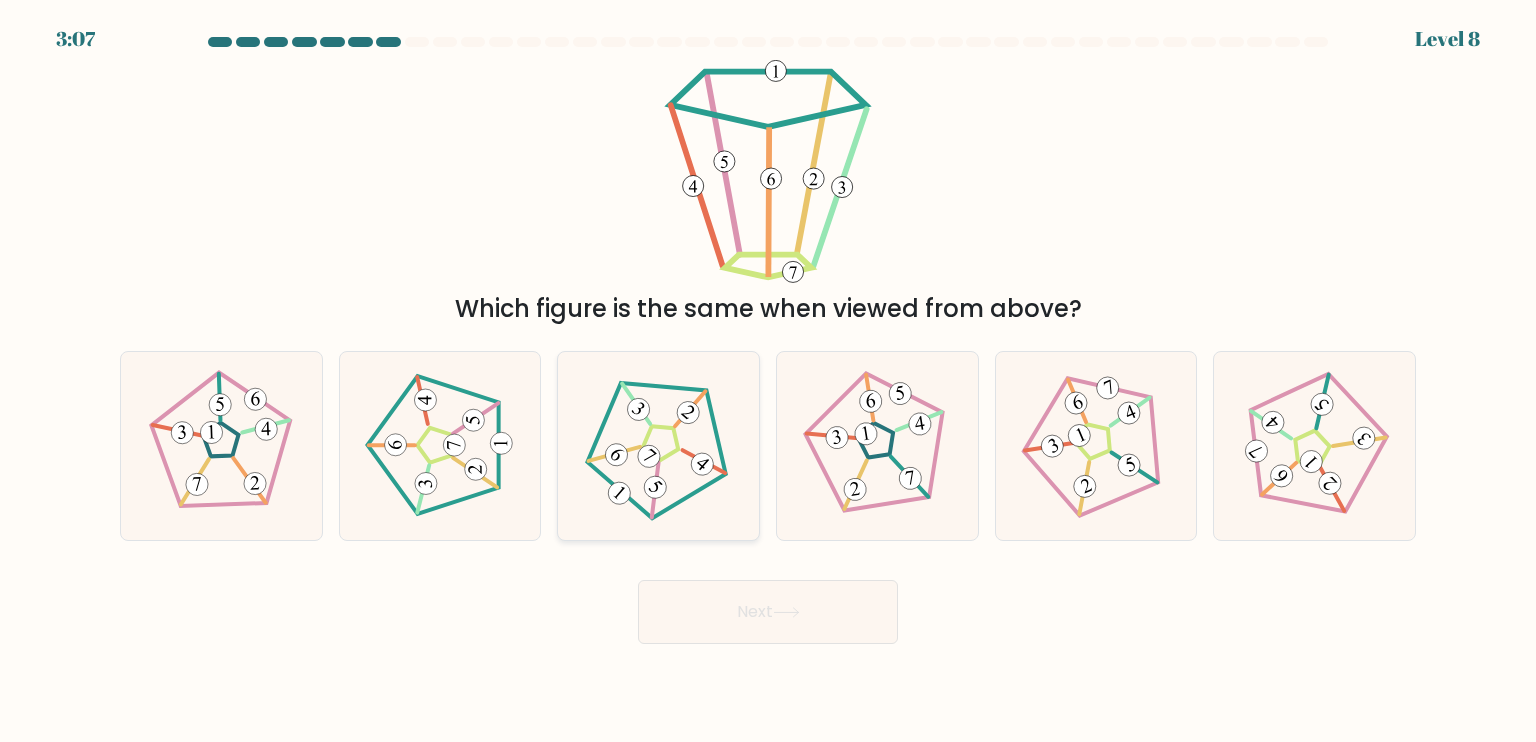 click 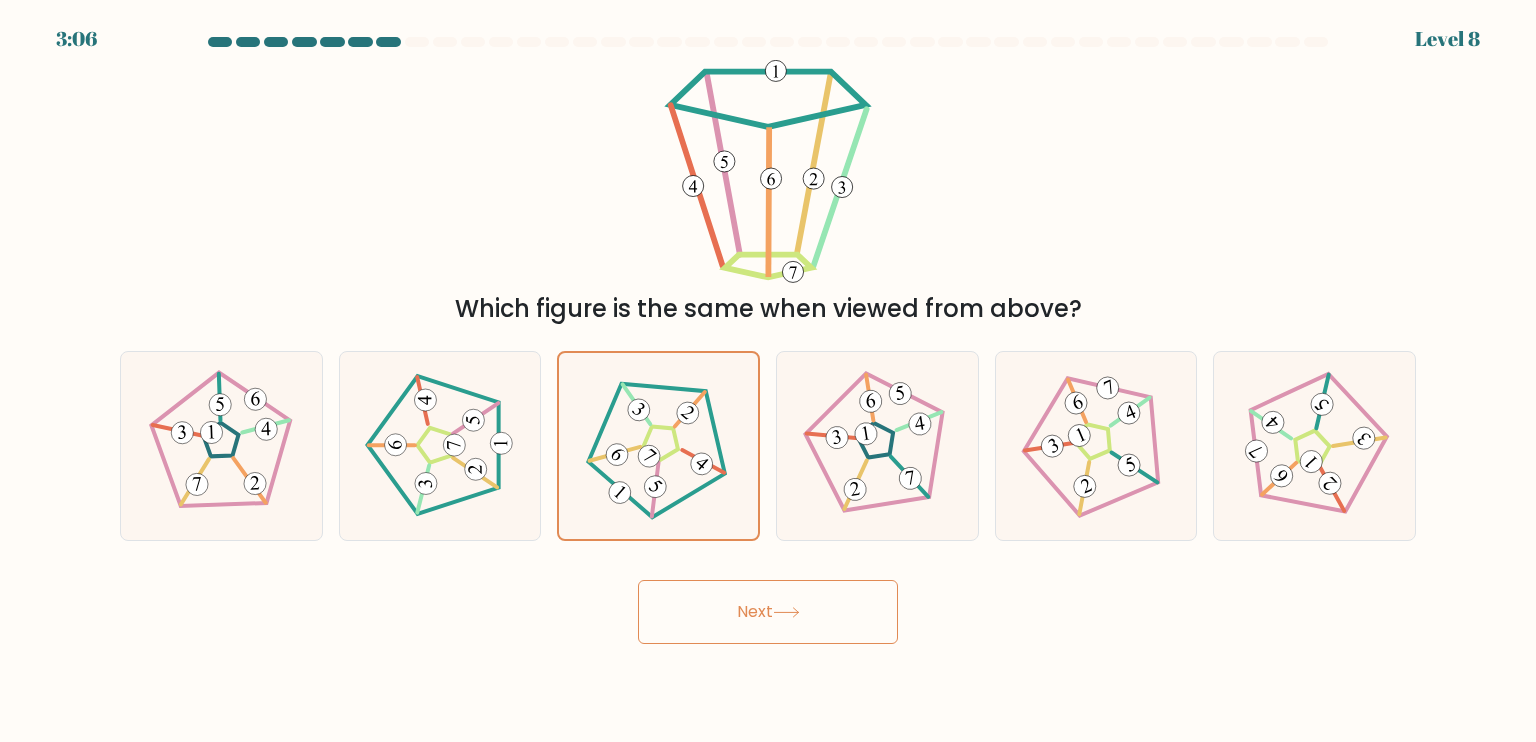 click on "Next" at bounding box center [768, 612] 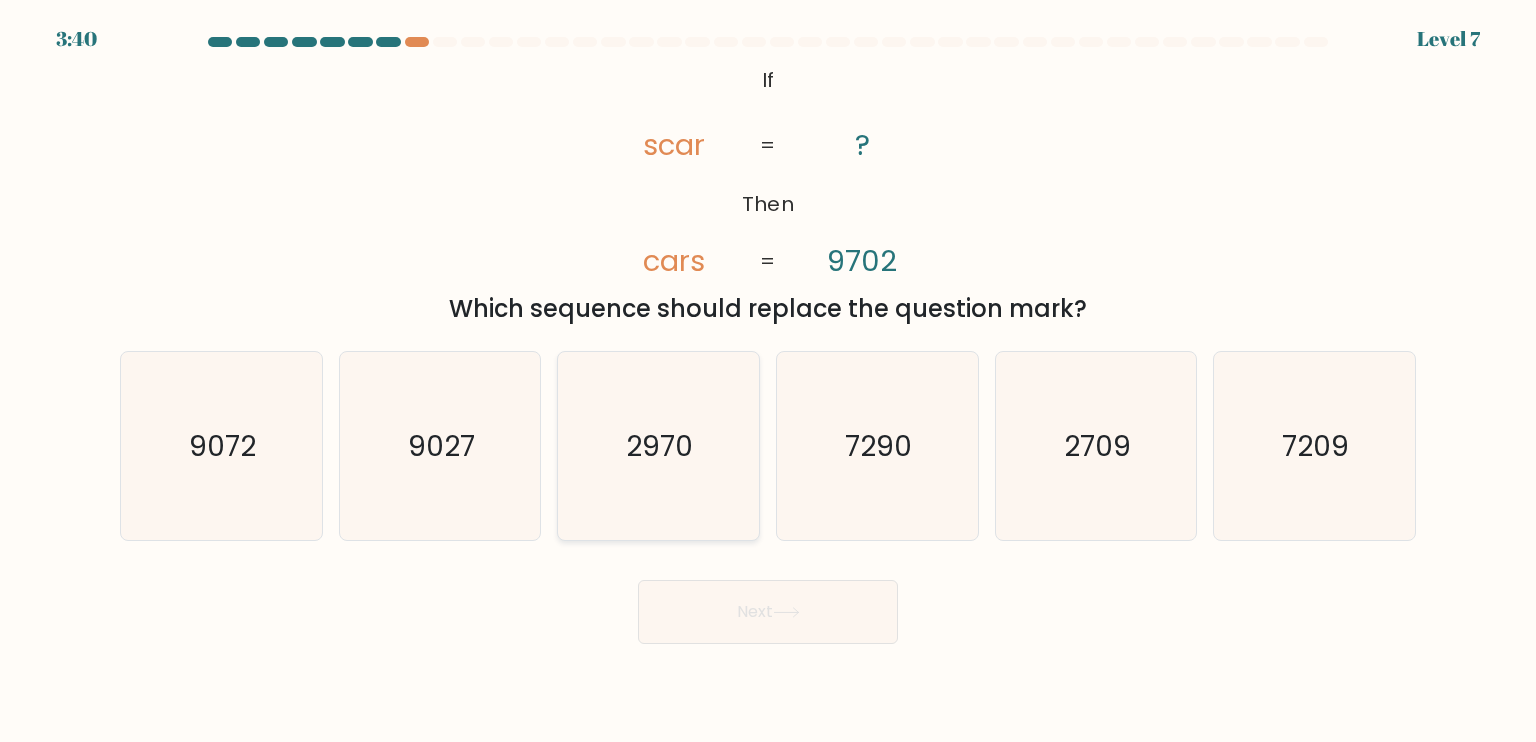 click on "2970" 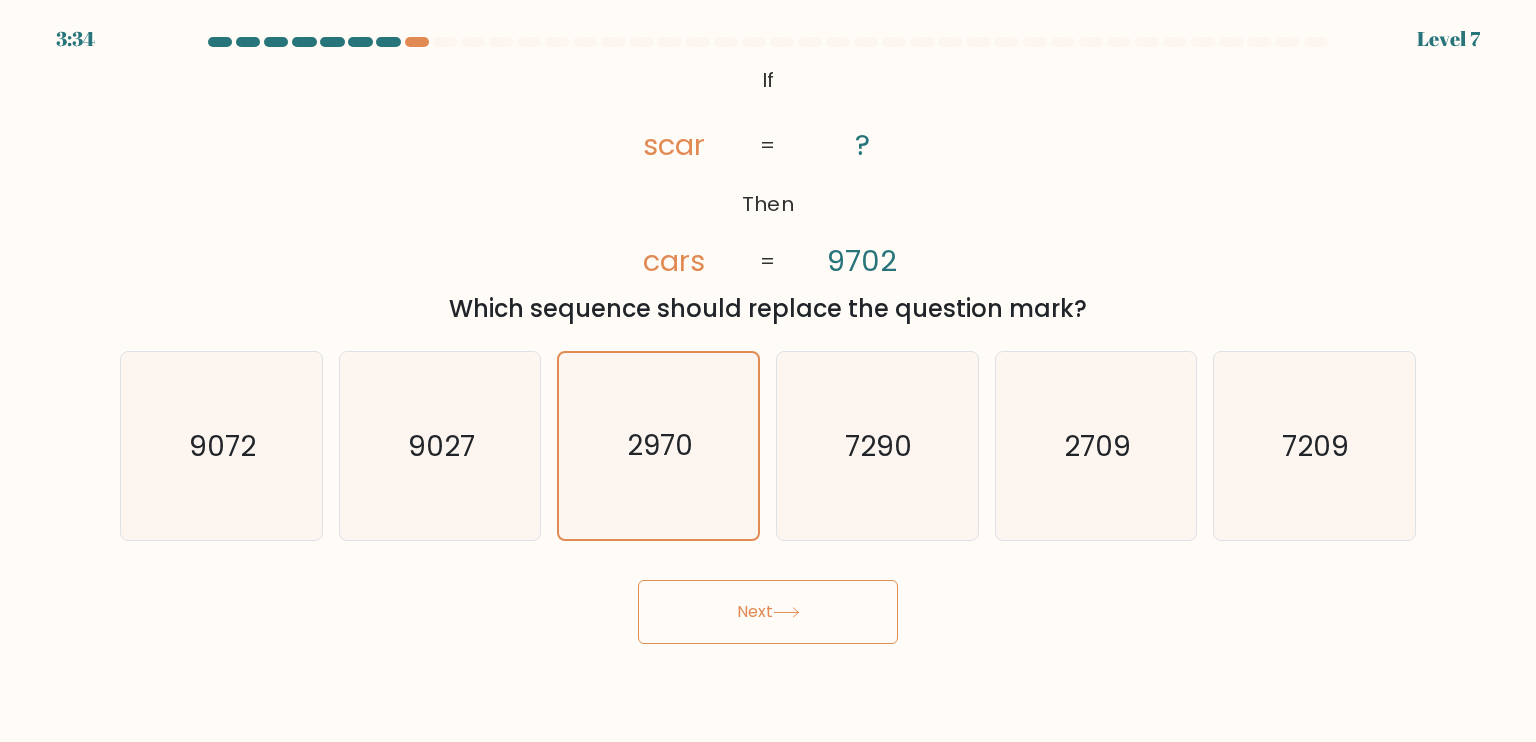 click on "Next" at bounding box center [768, 612] 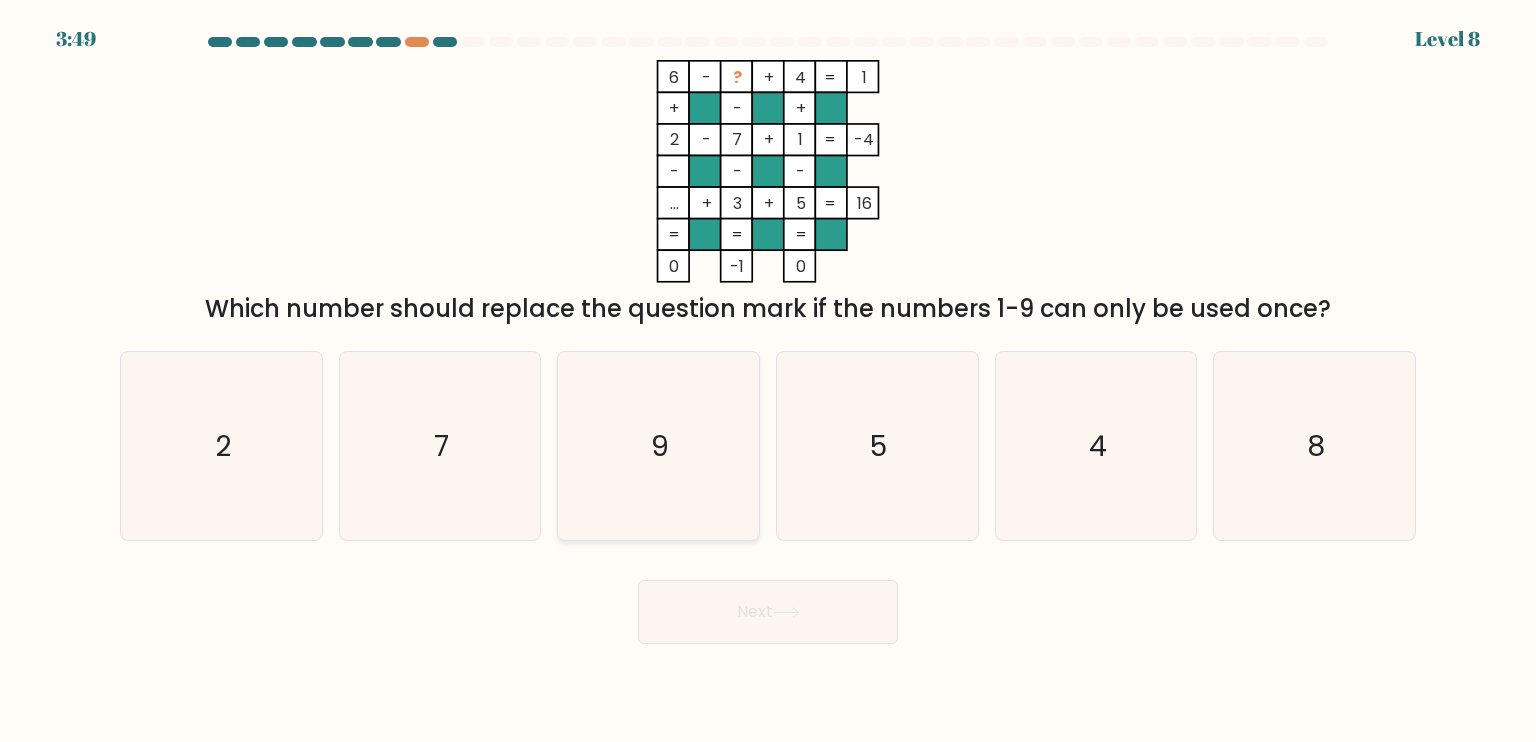 click on "9" 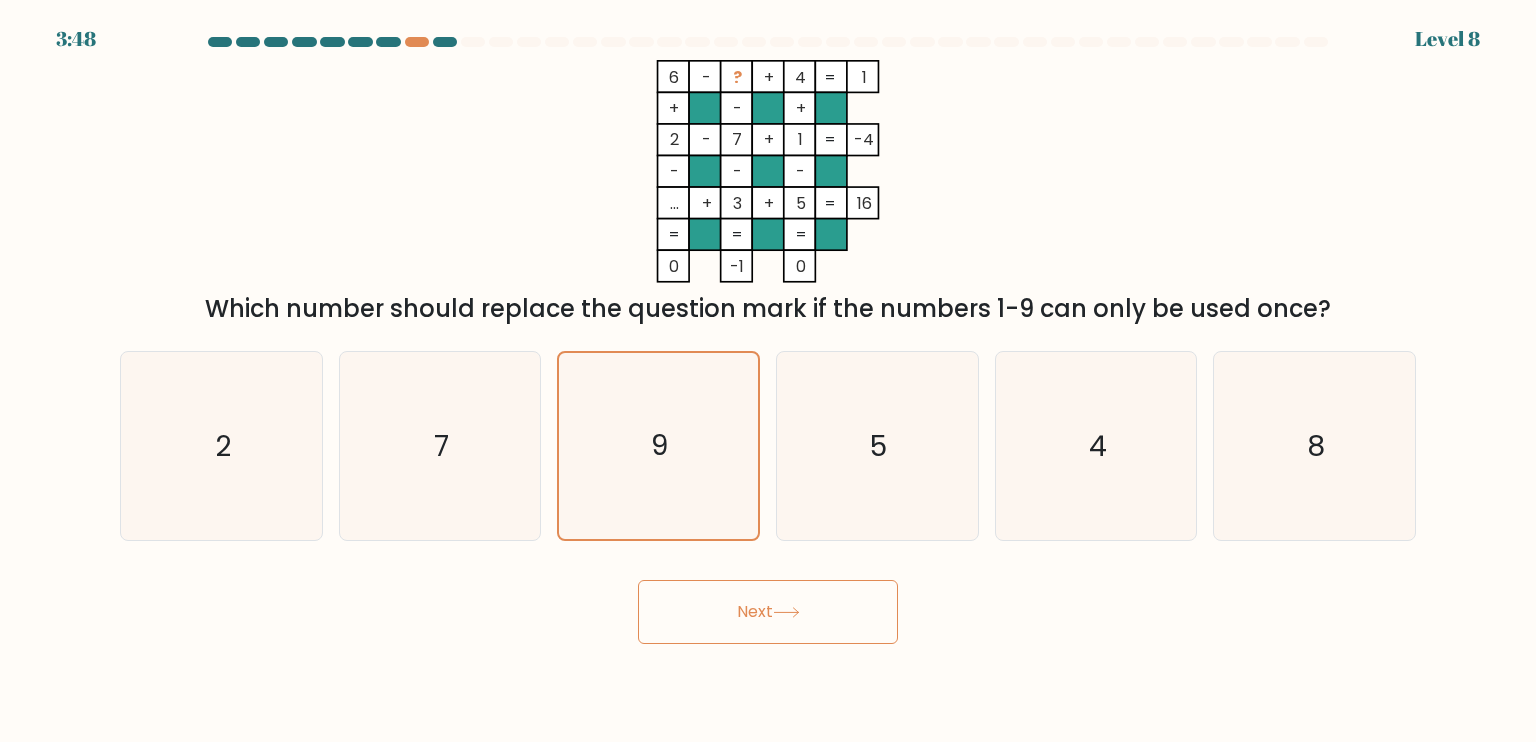click on "Next" at bounding box center (768, 612) 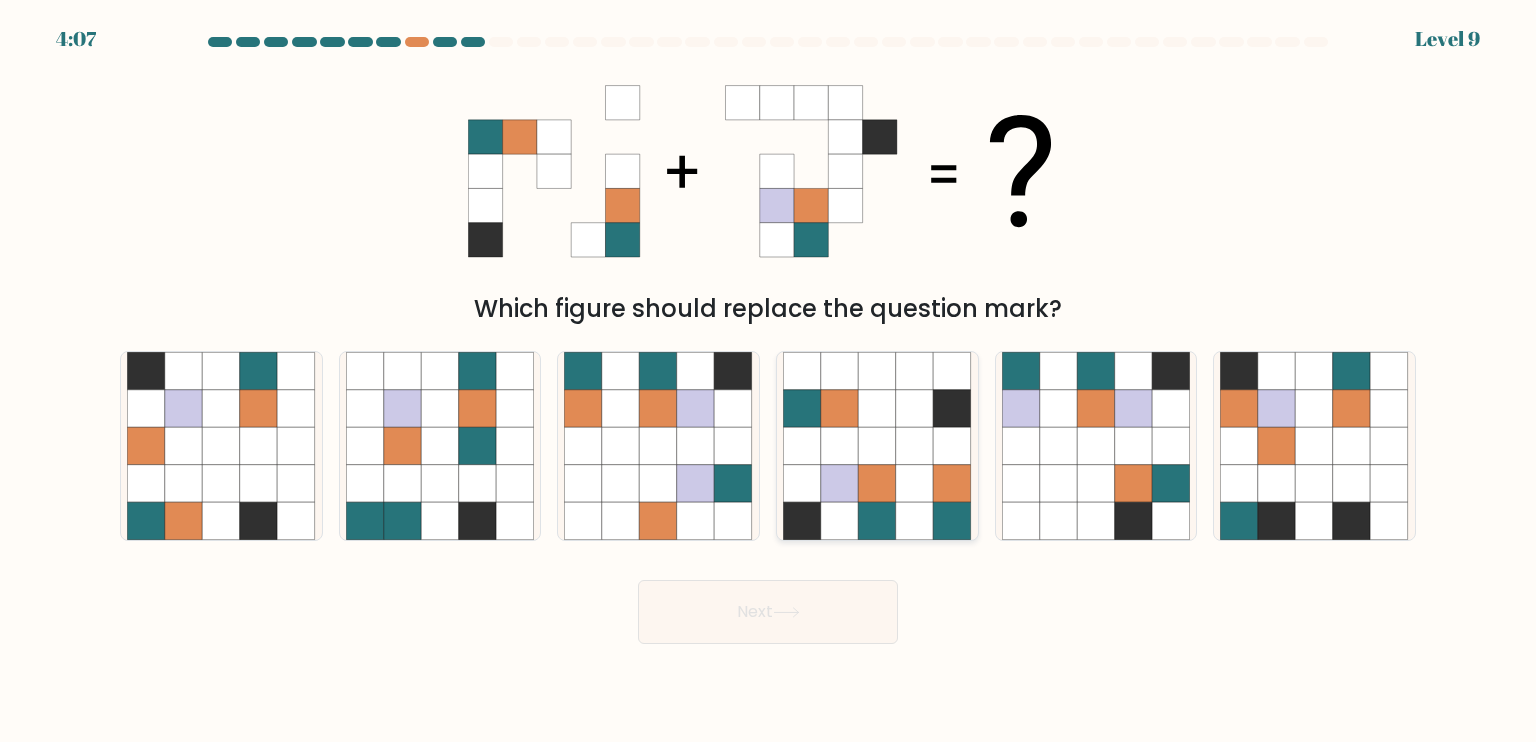 click 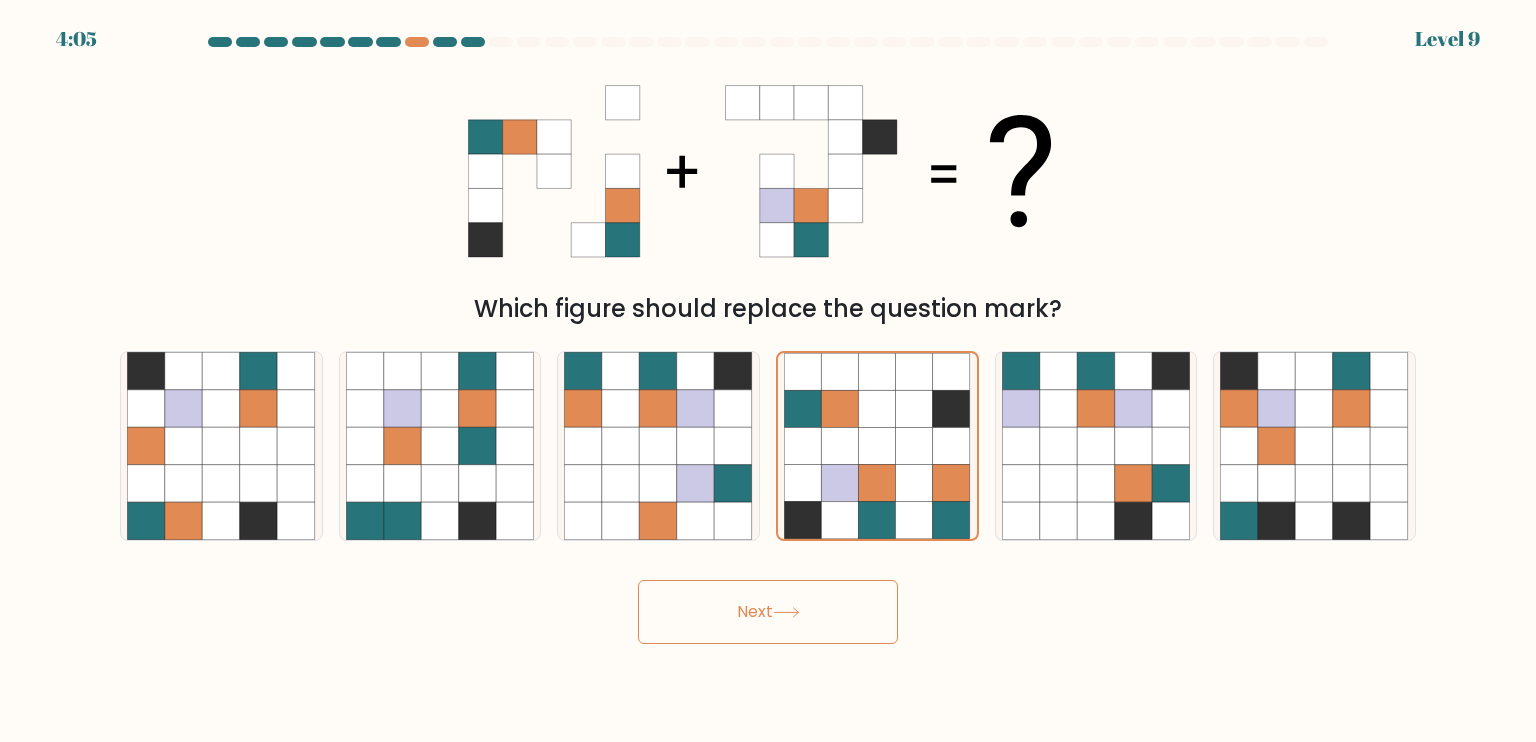 click on "Next" at bounding box center [768, 612] 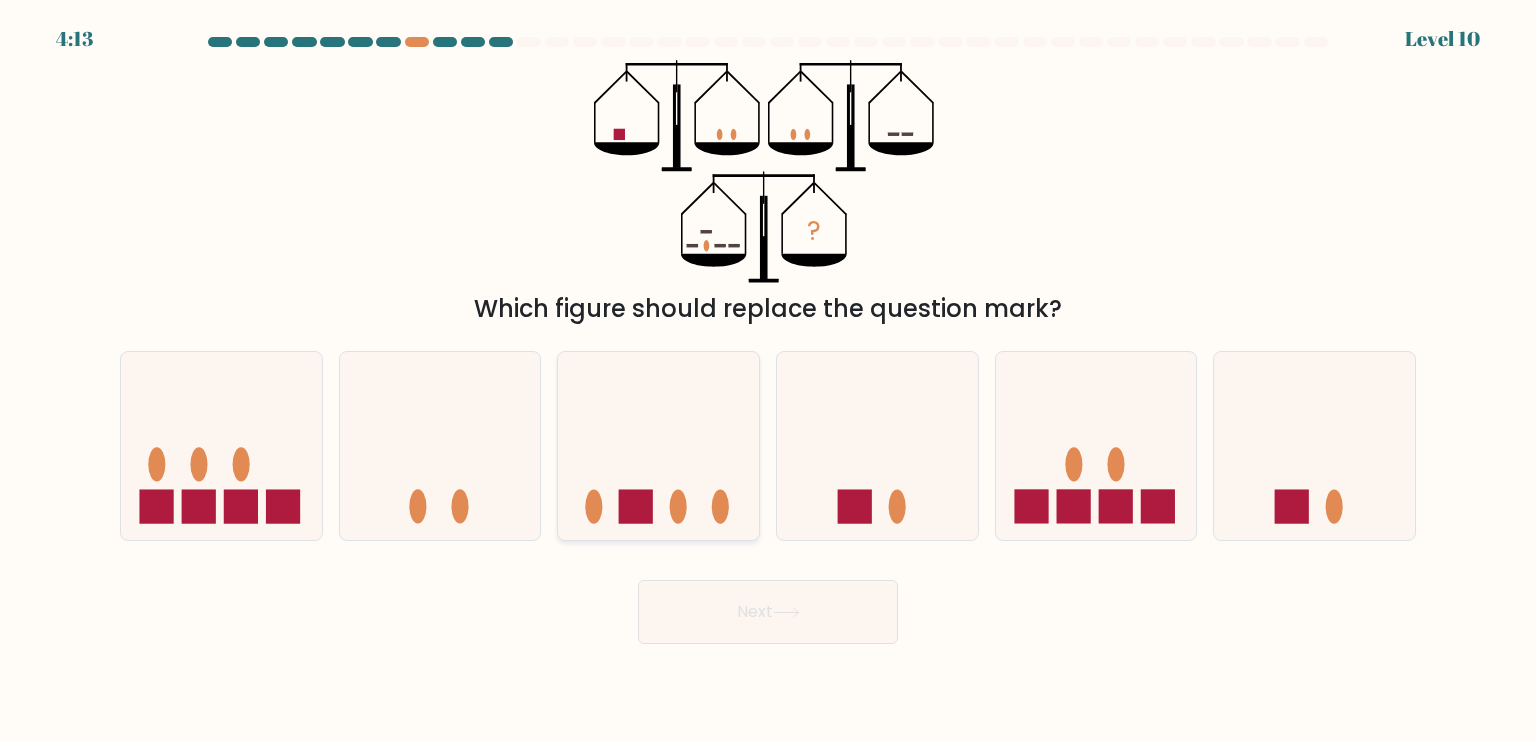 click 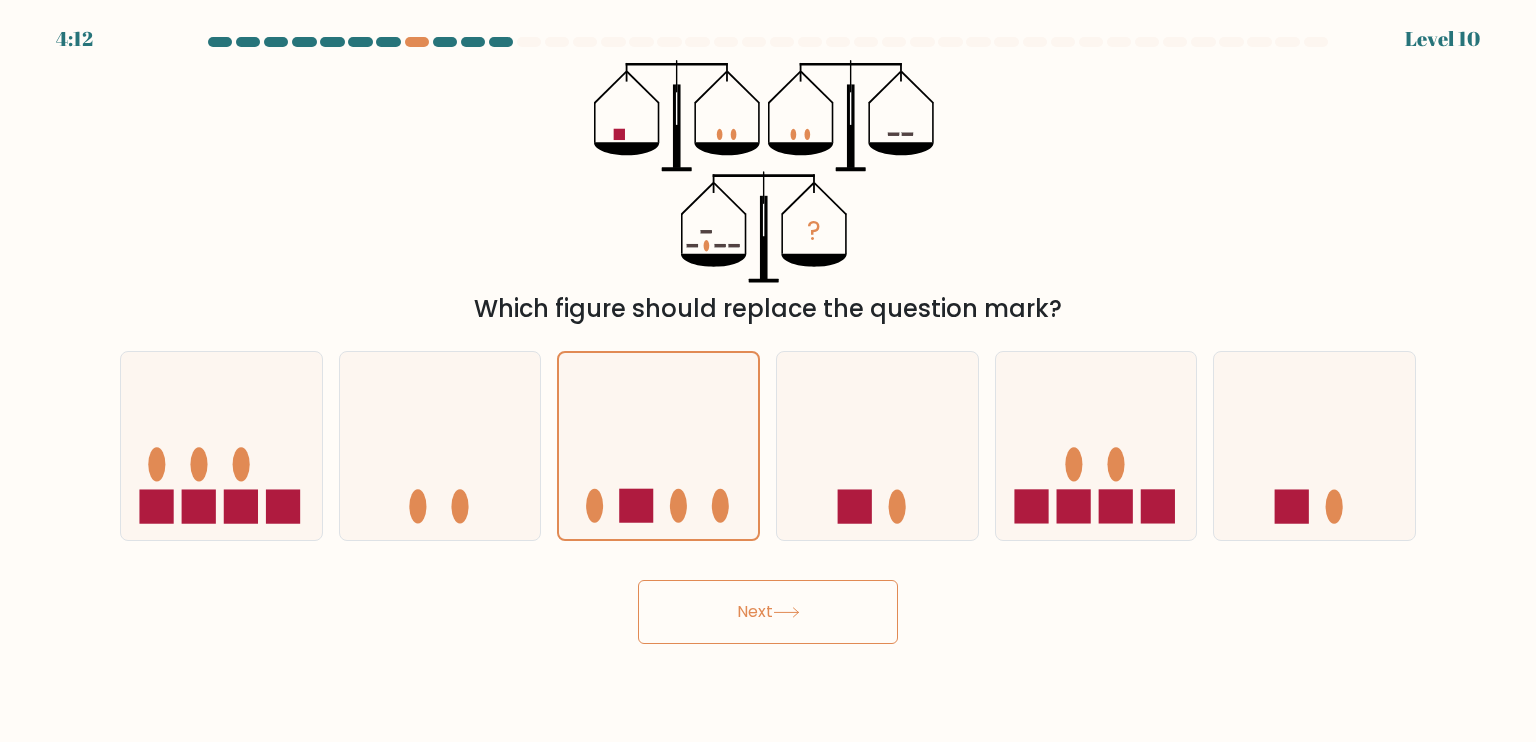 click on "Next" at bounding box center [768, 612] 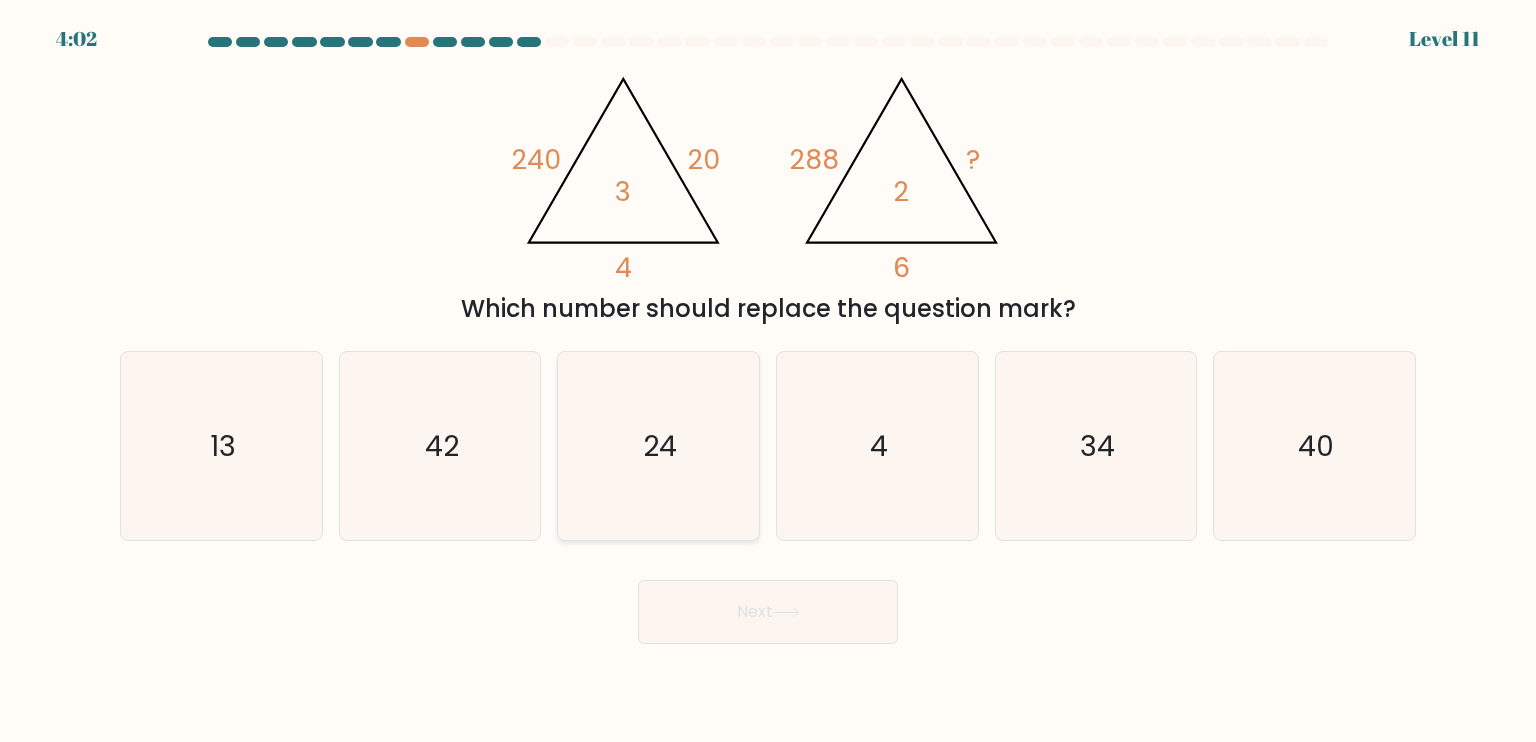 click on "24" 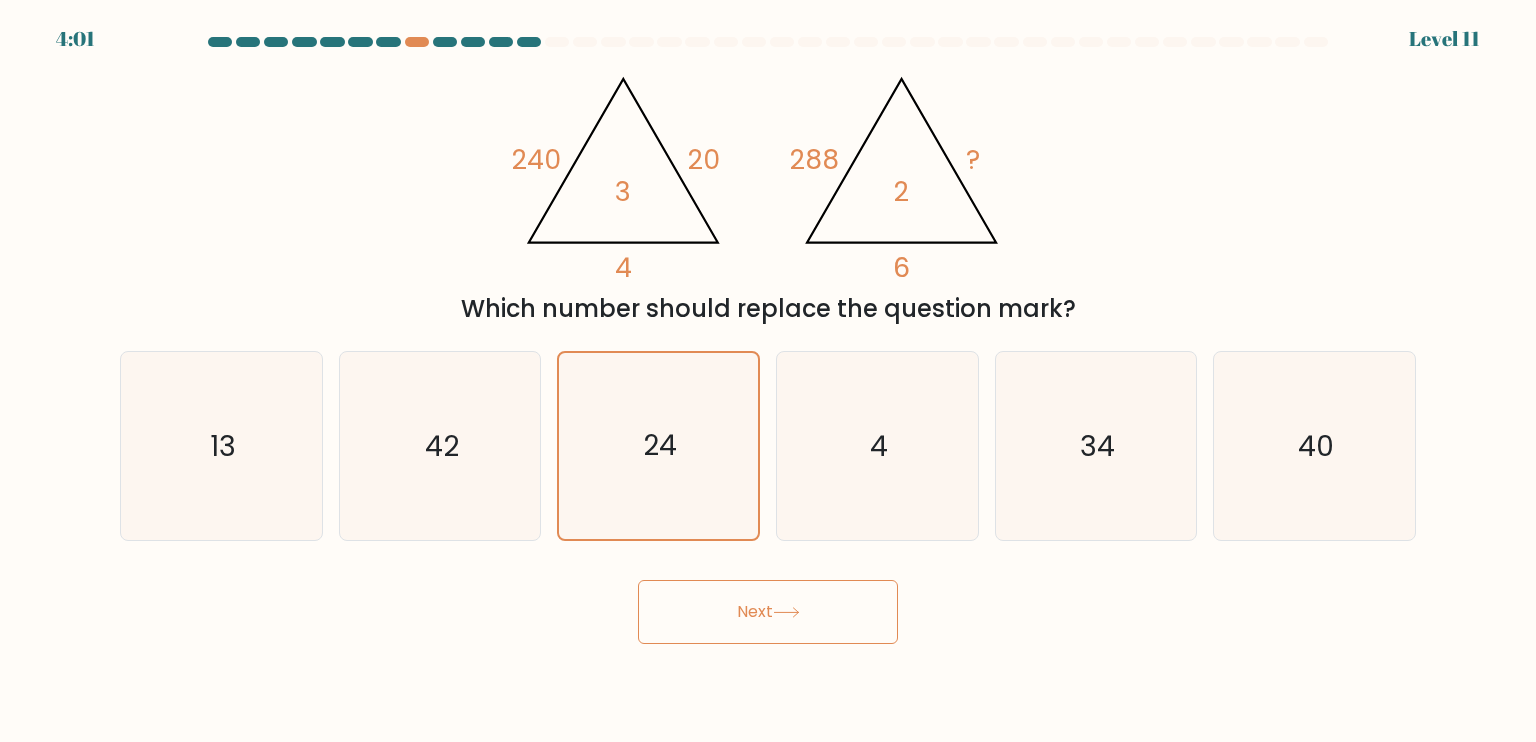 click on "Next" at bounding box center [768, 612] 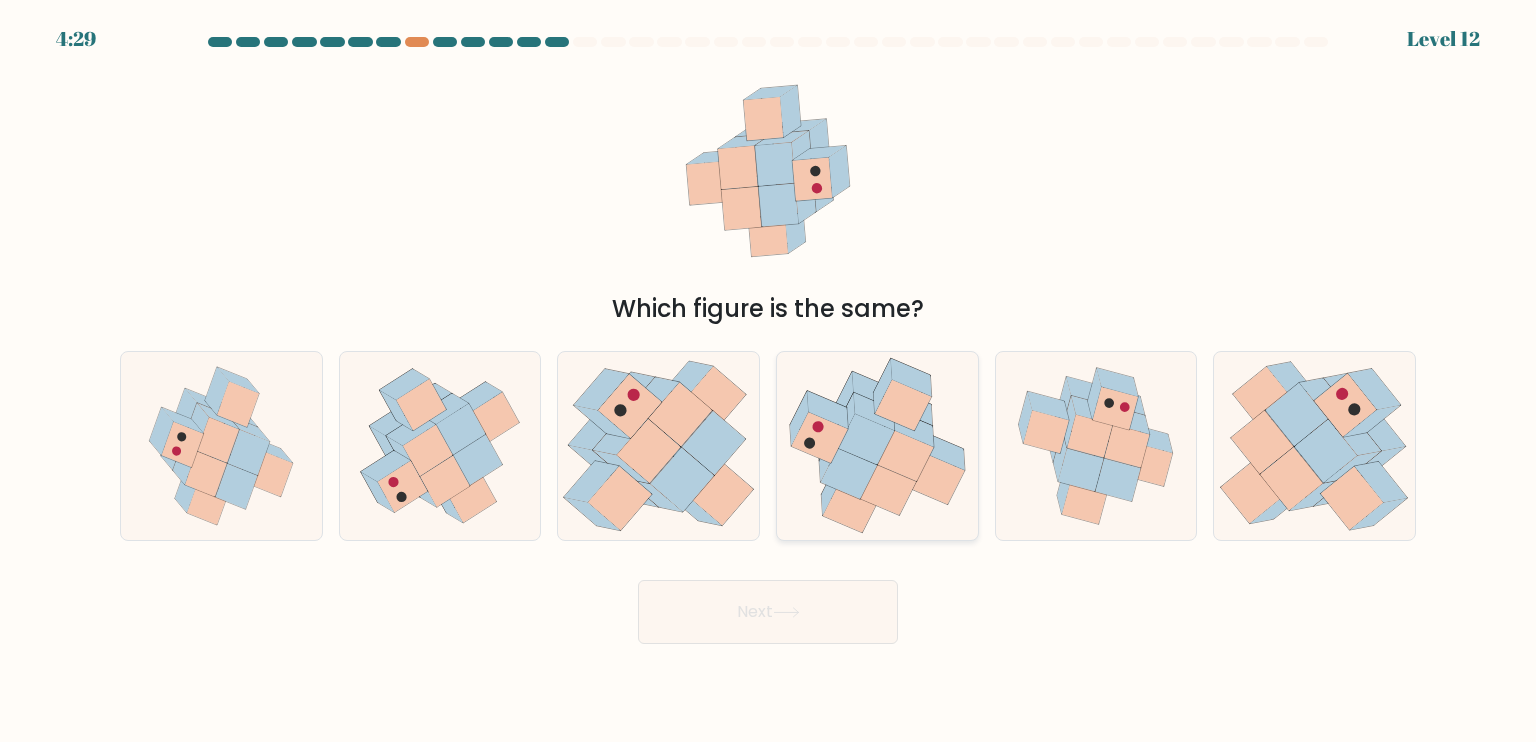 click 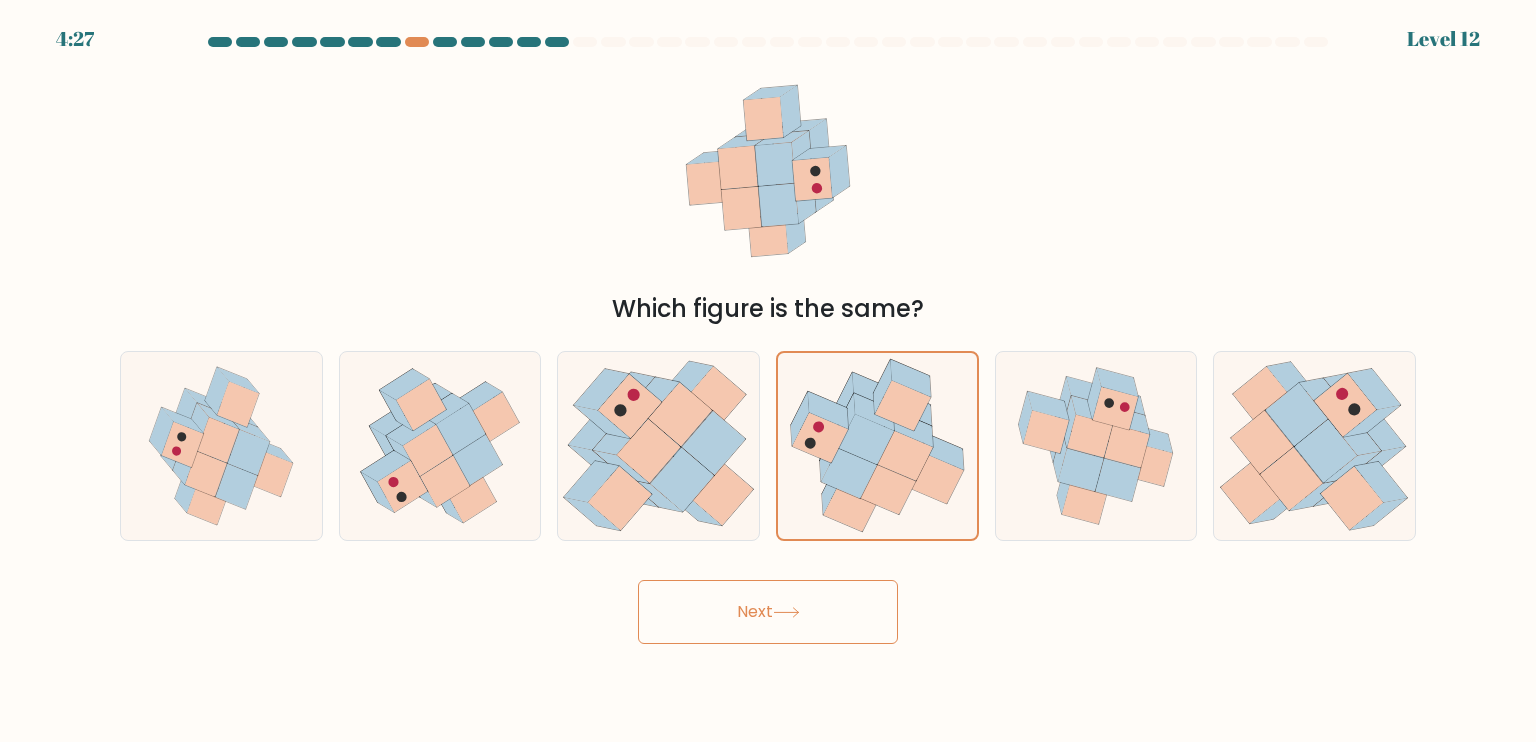 click on "Next" at bounding box center (768, 612) 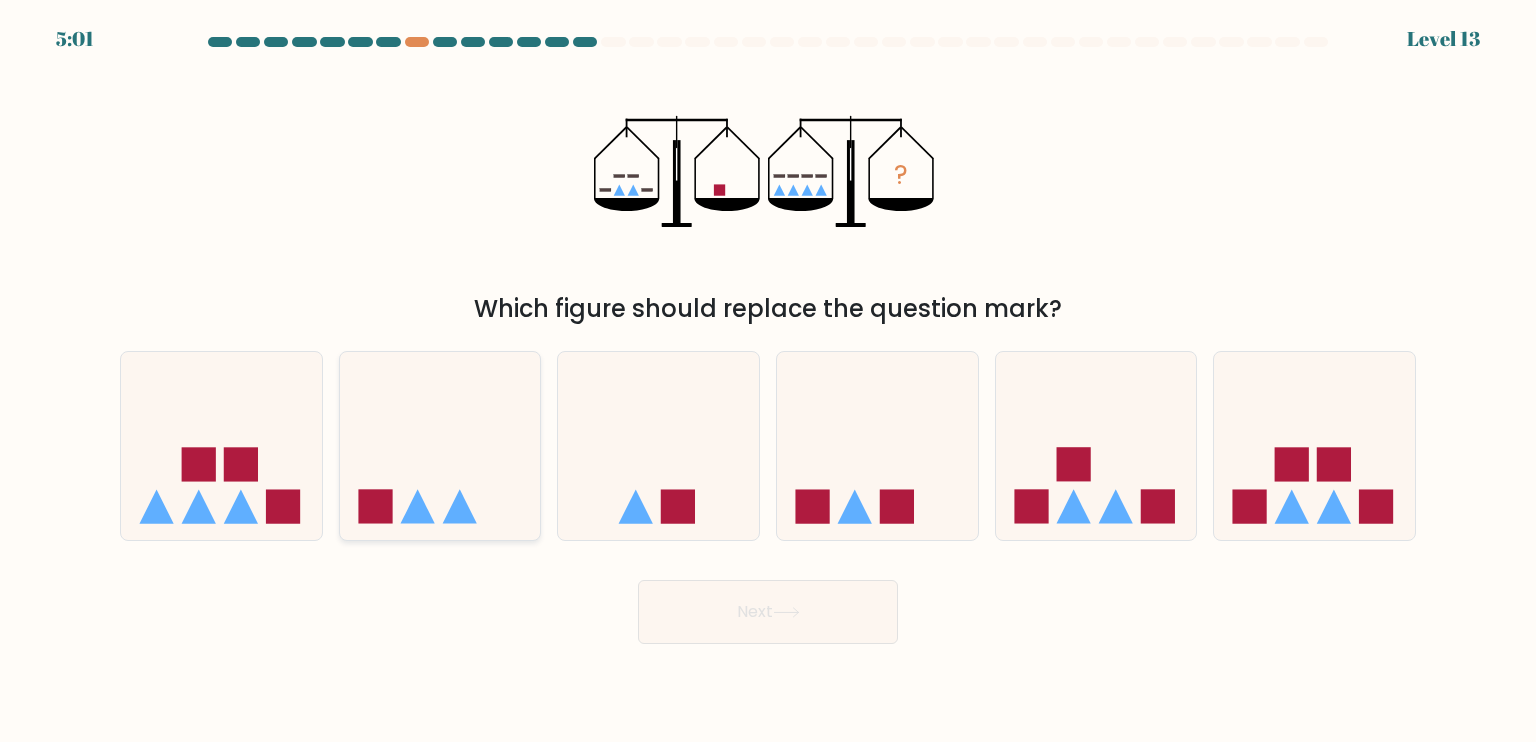click 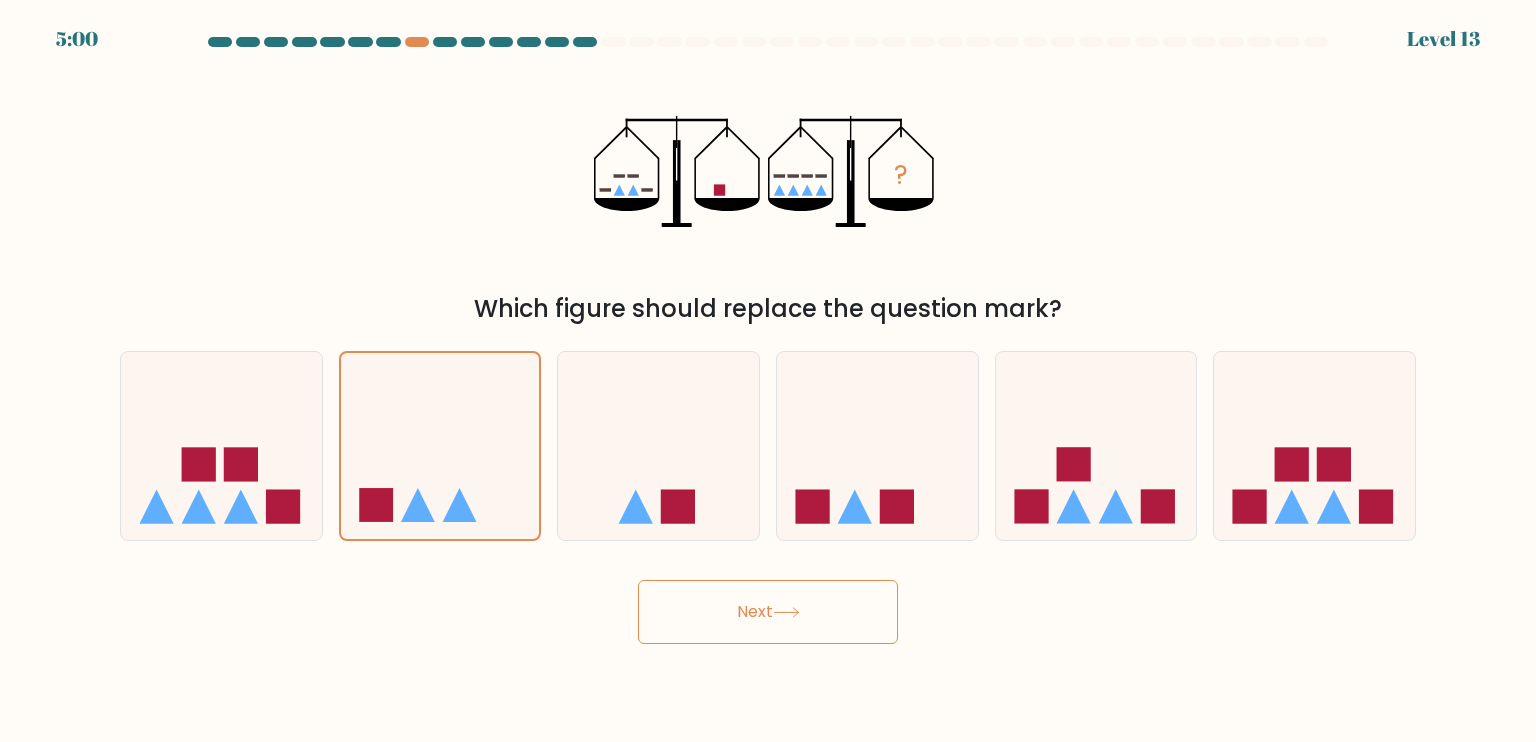 click on "Next" at bounding box center [768, 612] 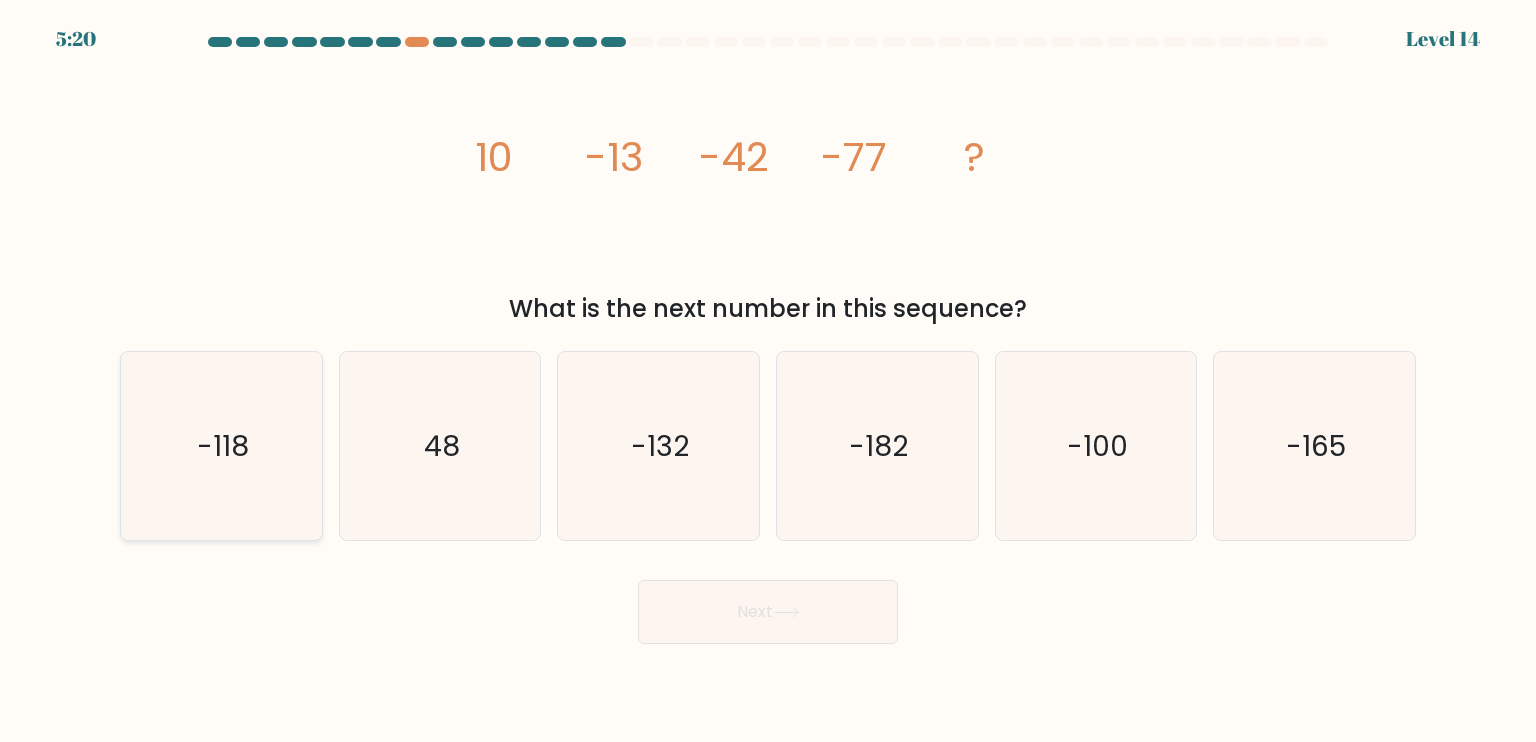click on "-118" 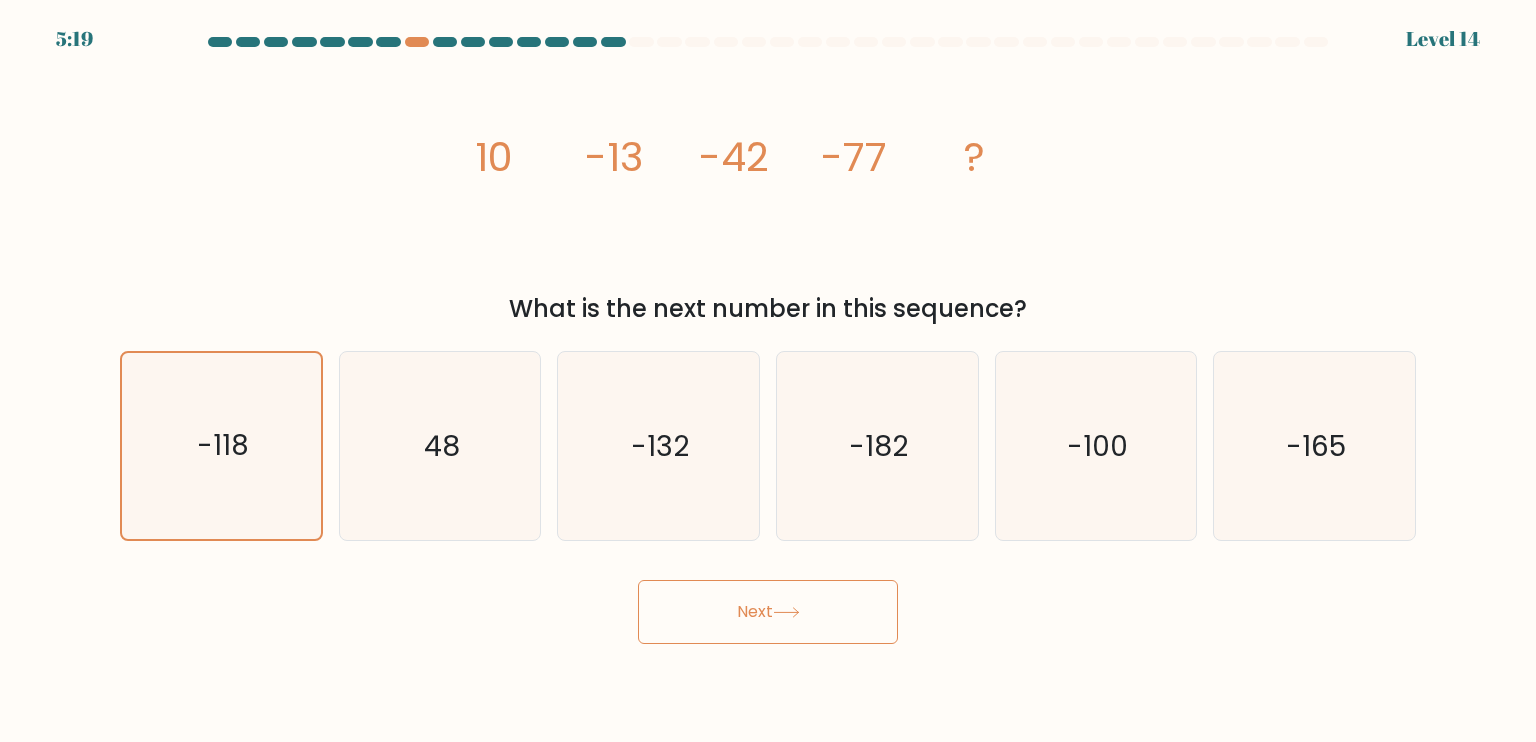 click on "Next" at bounding box center [768, 612] 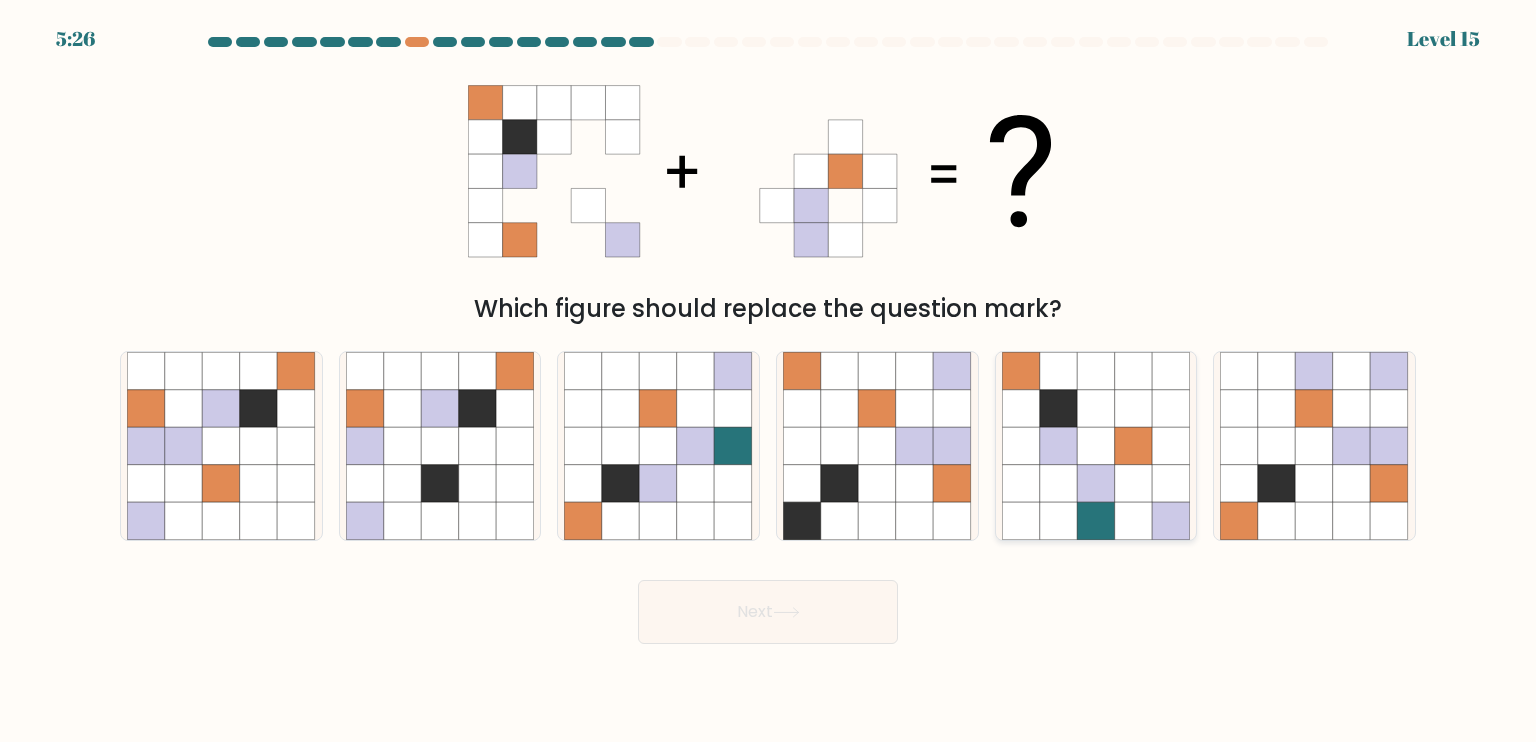 click 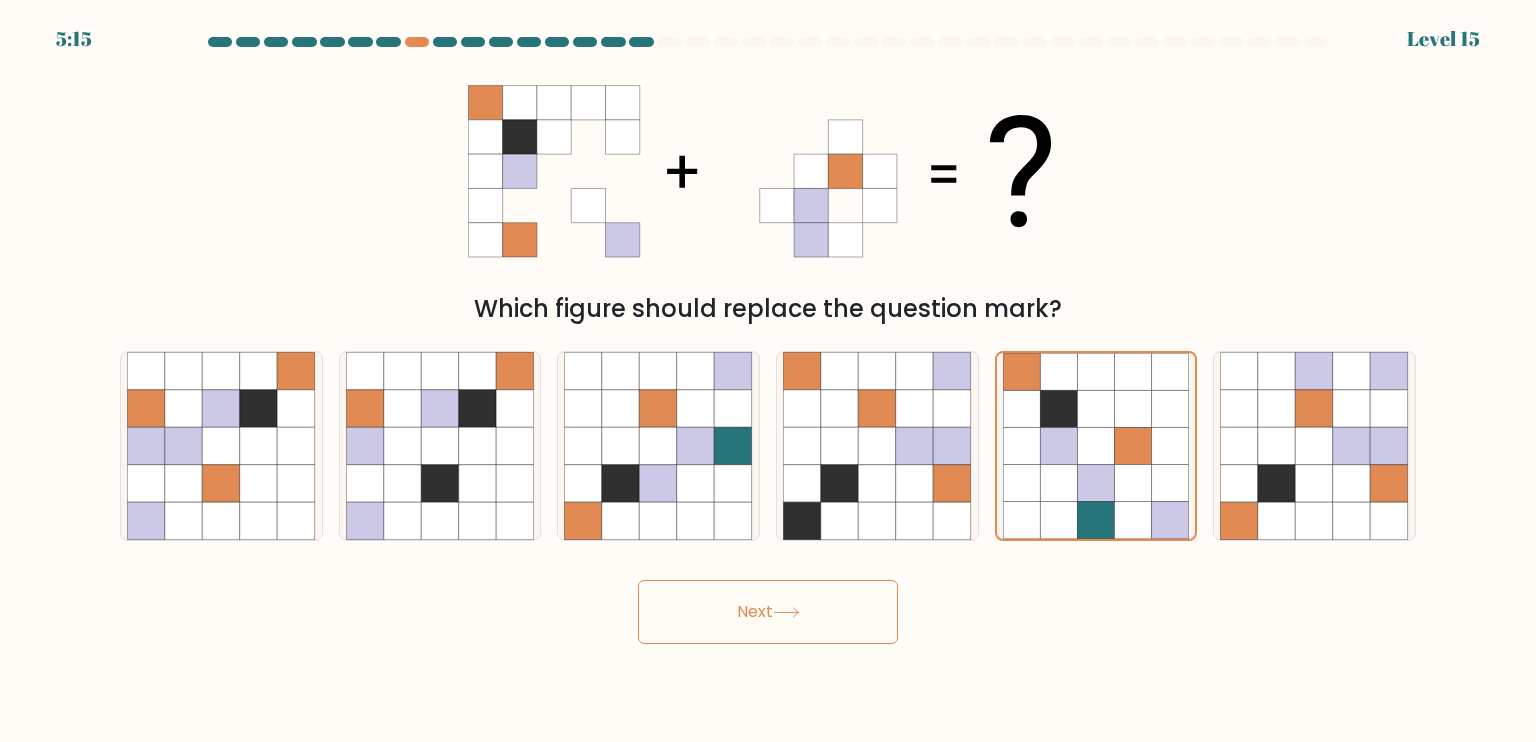 click on "Next" at bounding box center (768, 612) 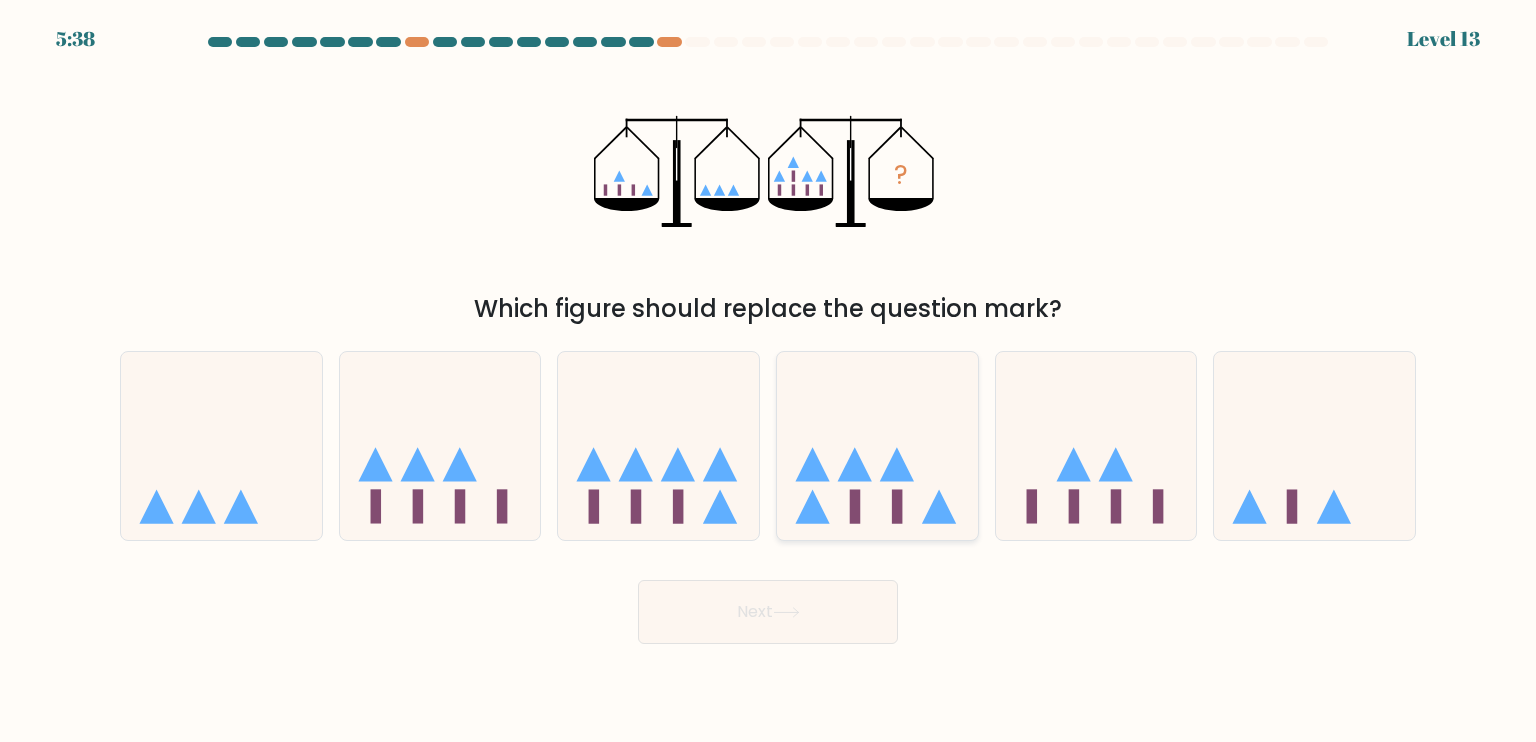 click 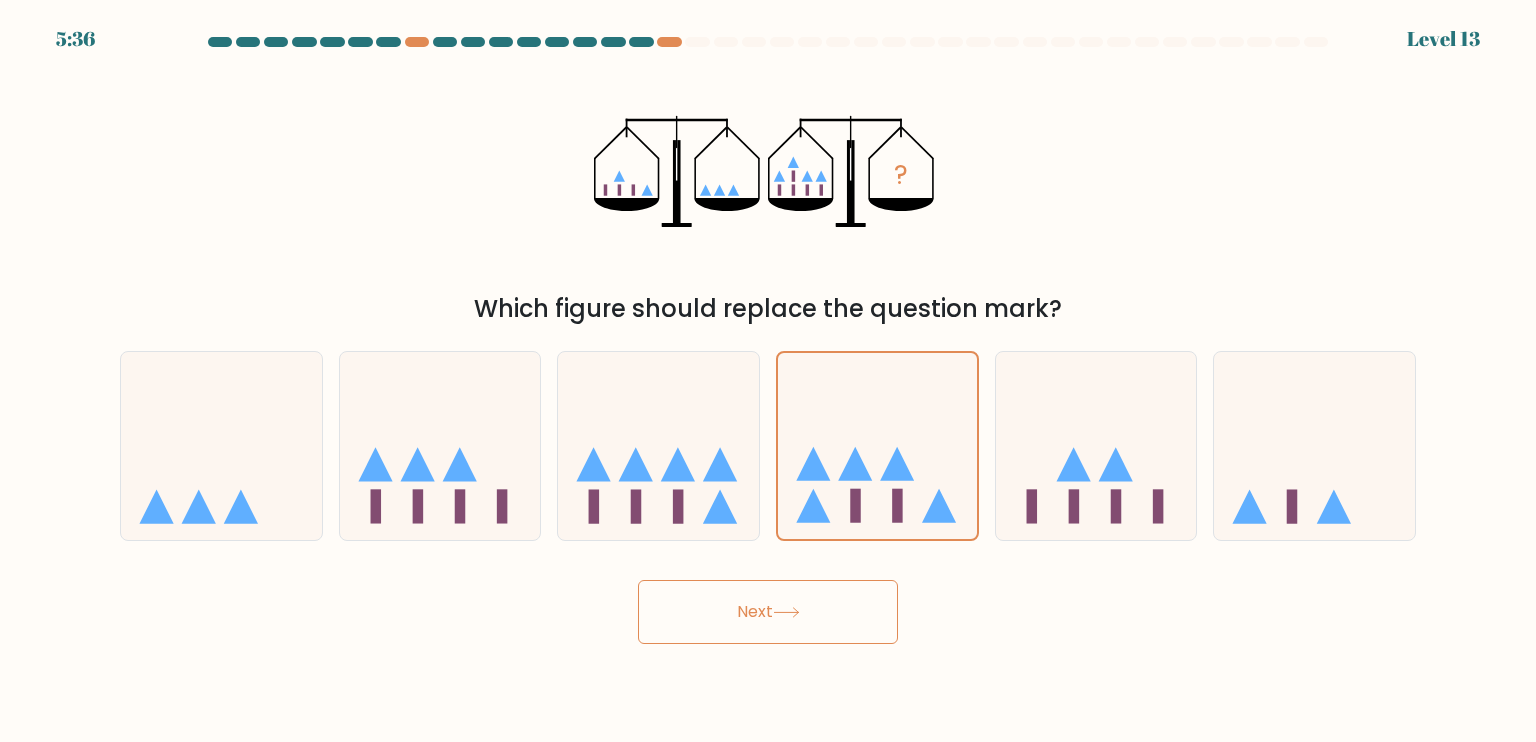 click on "Next" at bounding box center [768, 612] 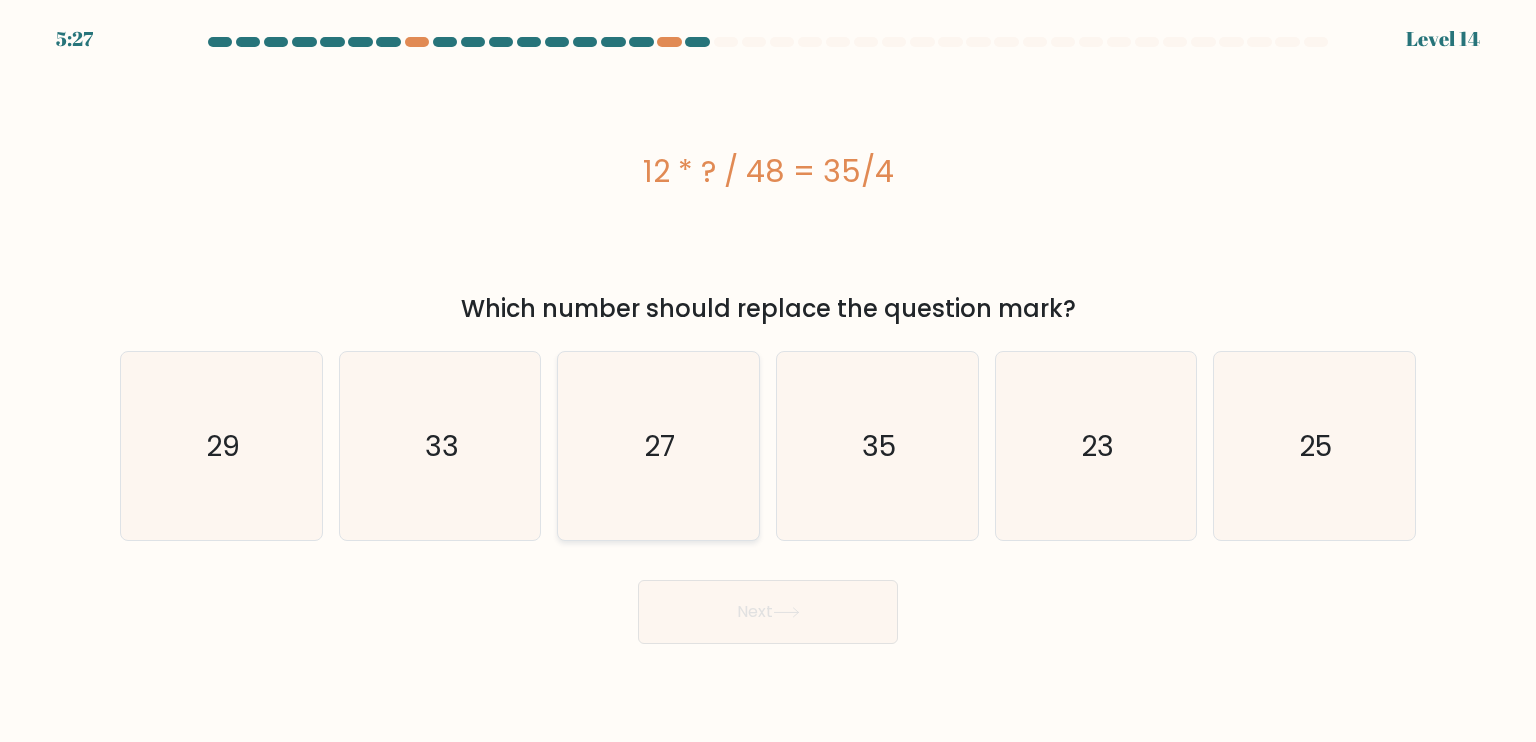 click on "27" 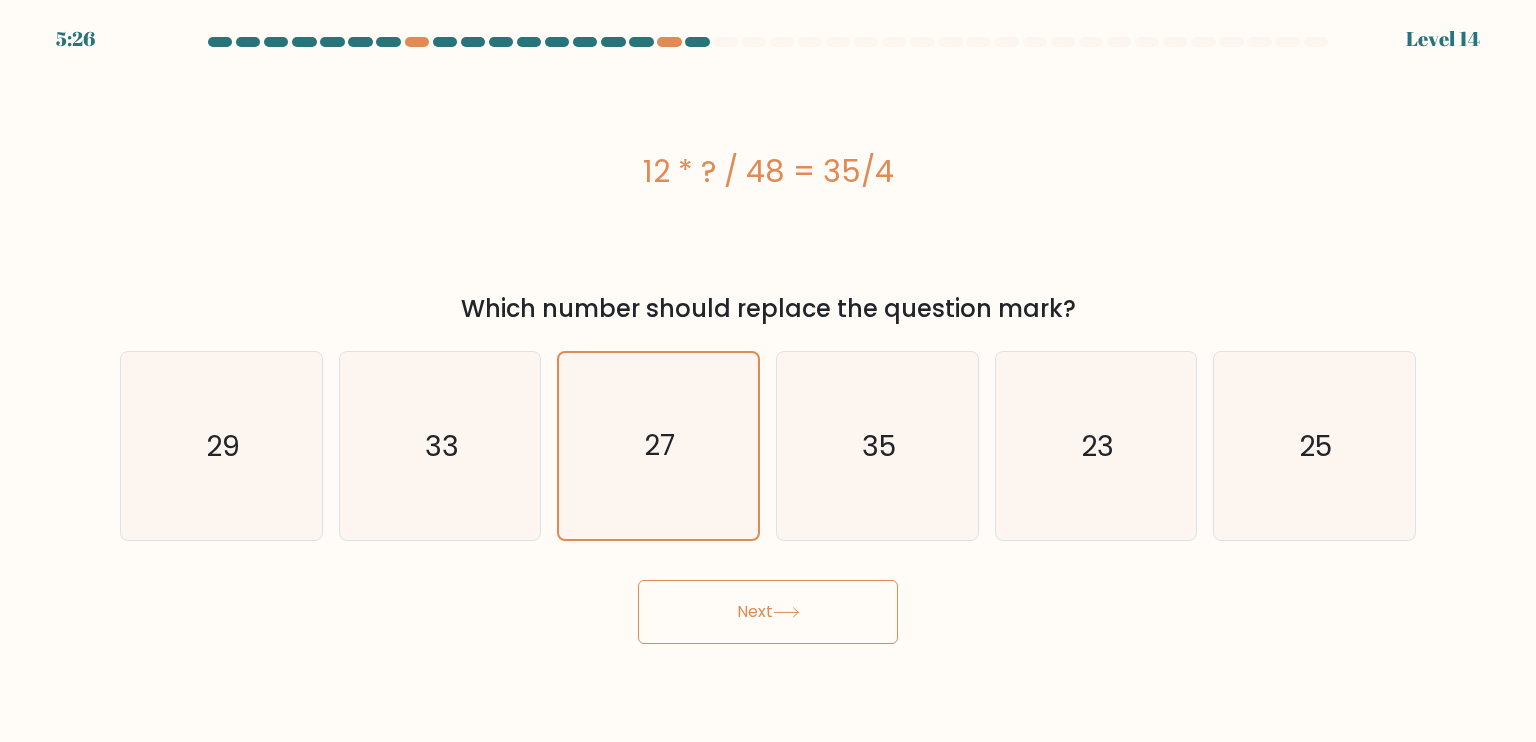 click on "Next" at bounding box center [768, 612] 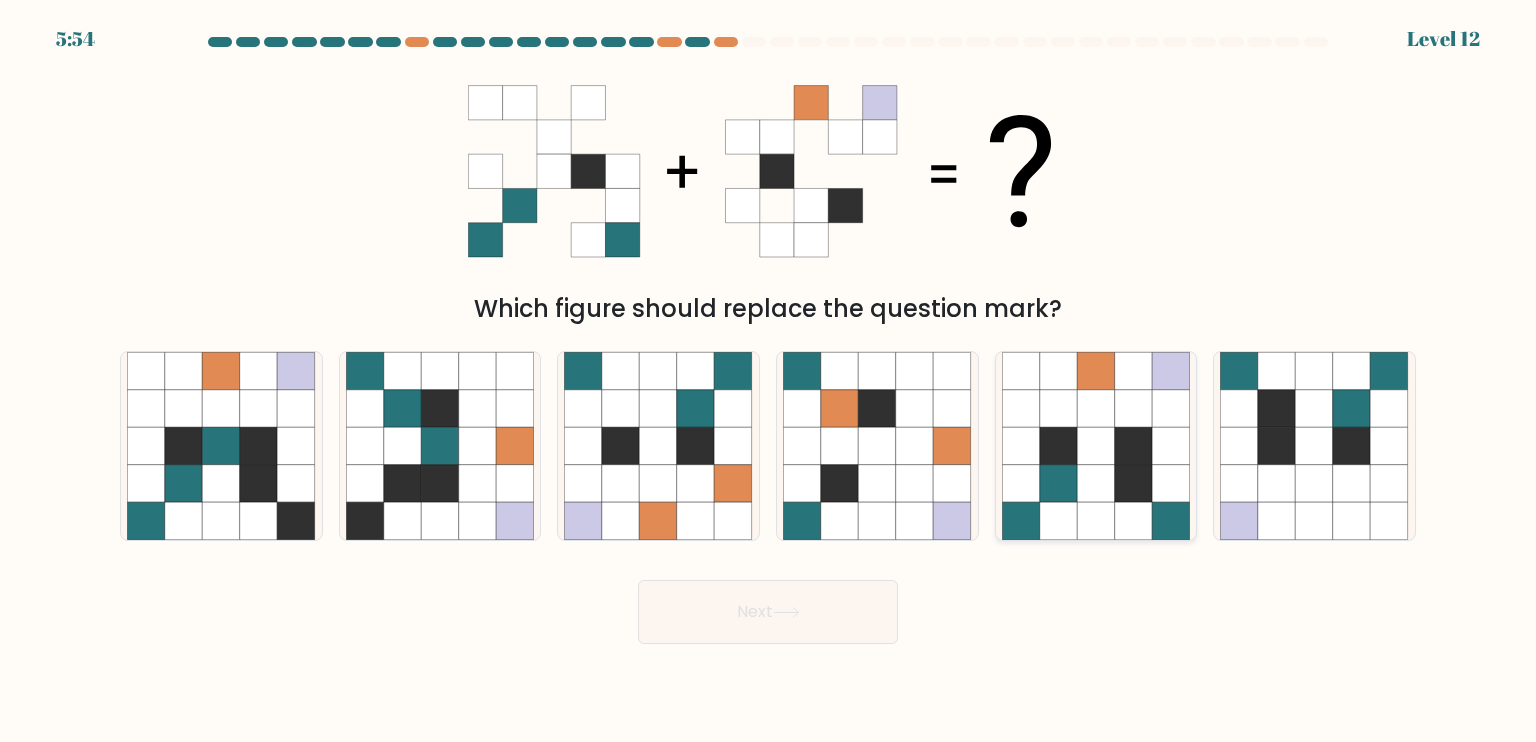 click 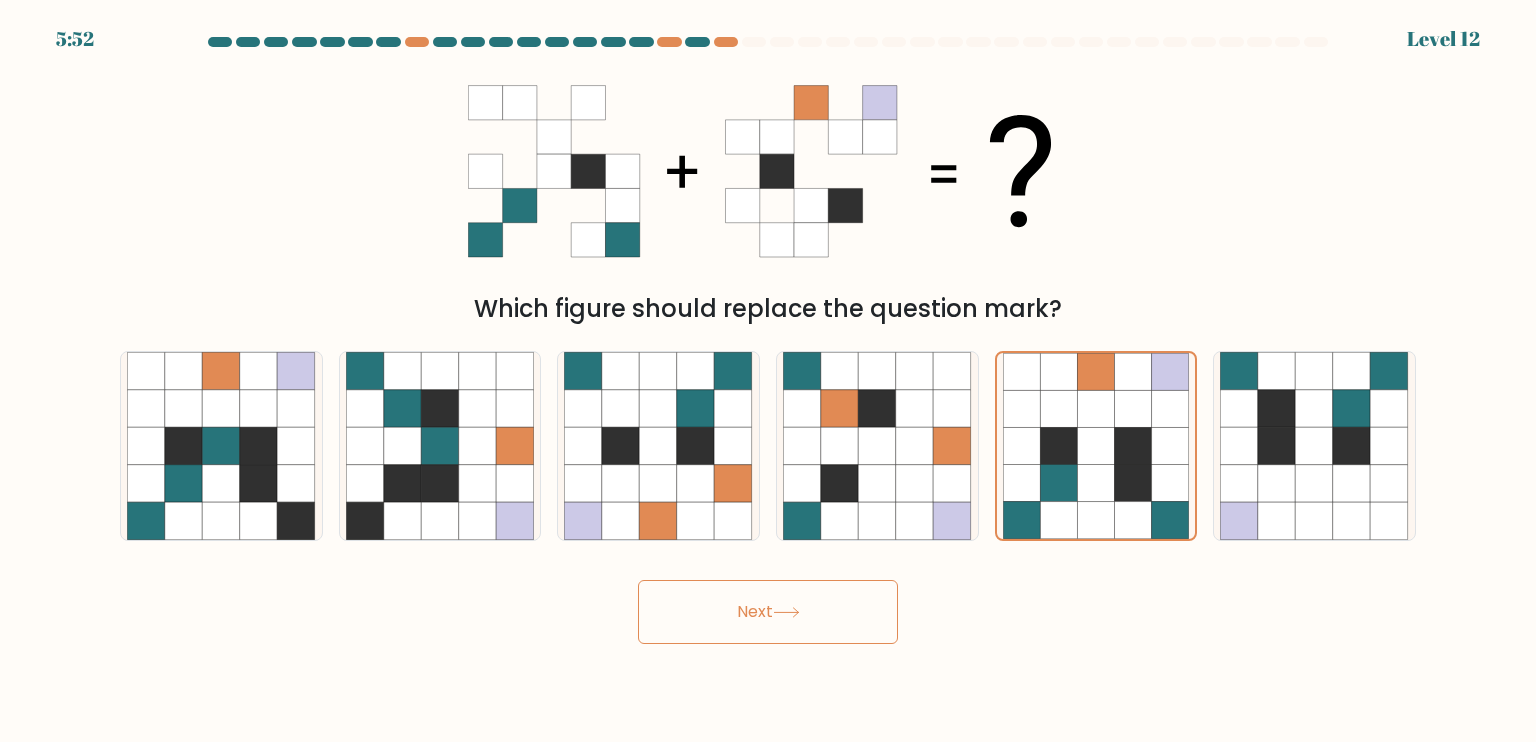 click on "Next" at bounding box center (768, 612) 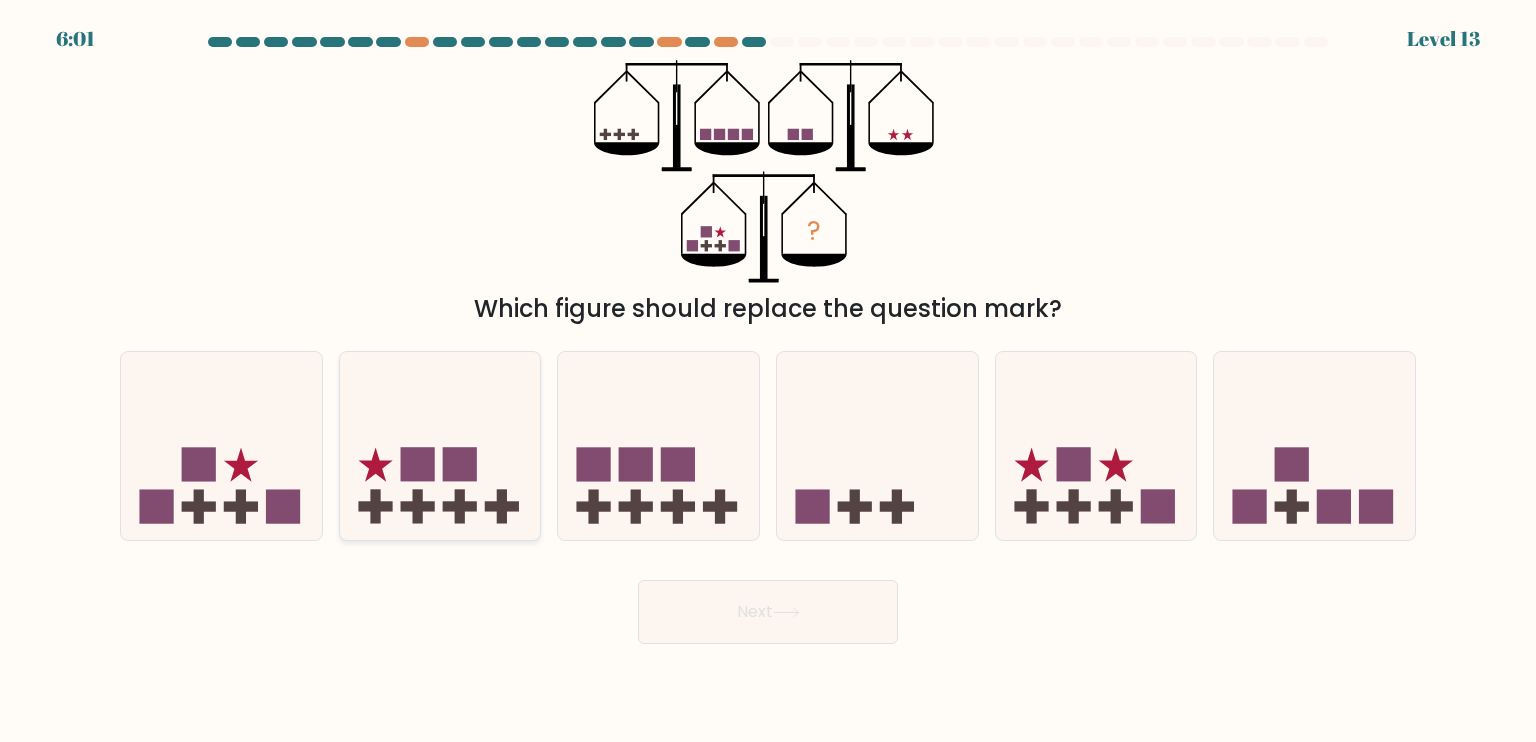 click 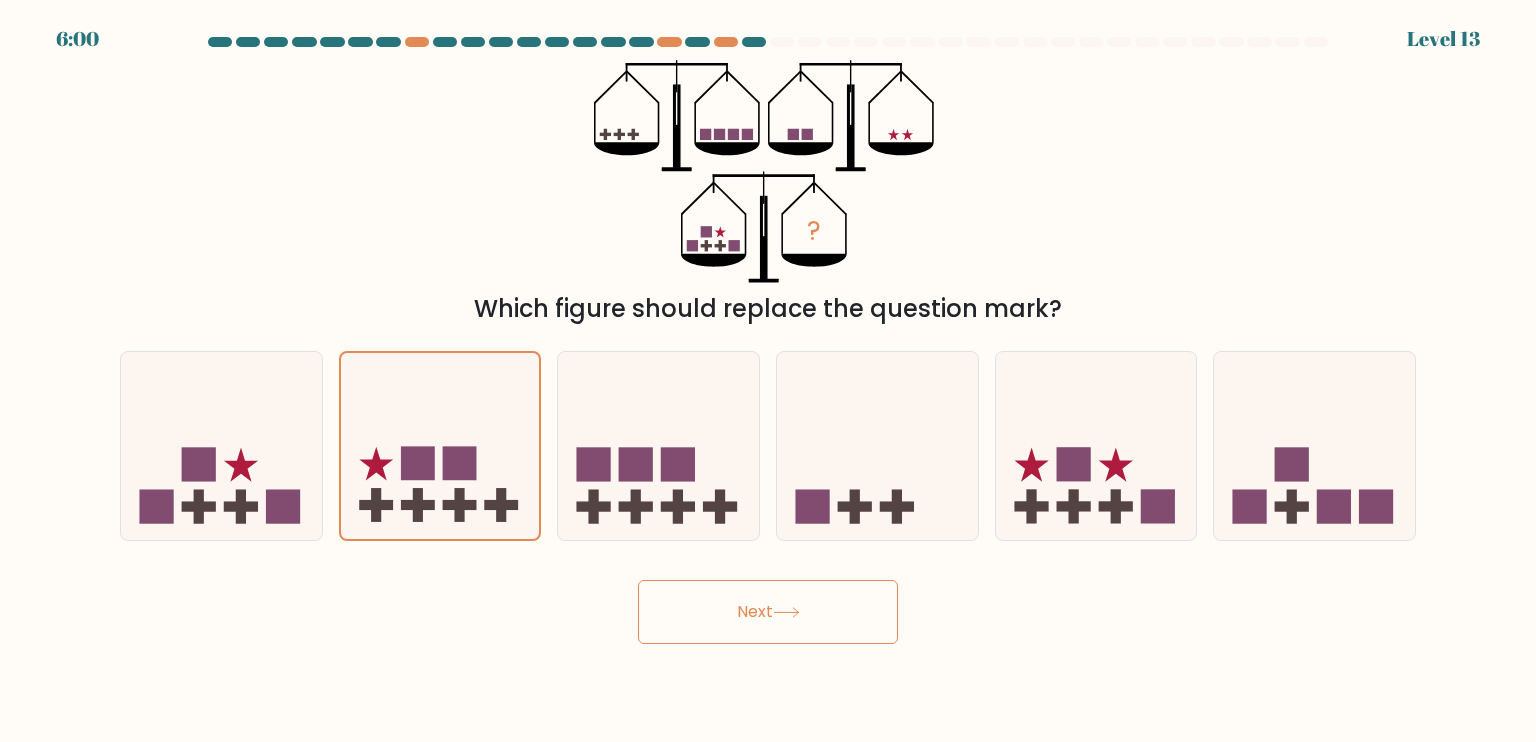 click on "Next" at bounding box center [768, 612] 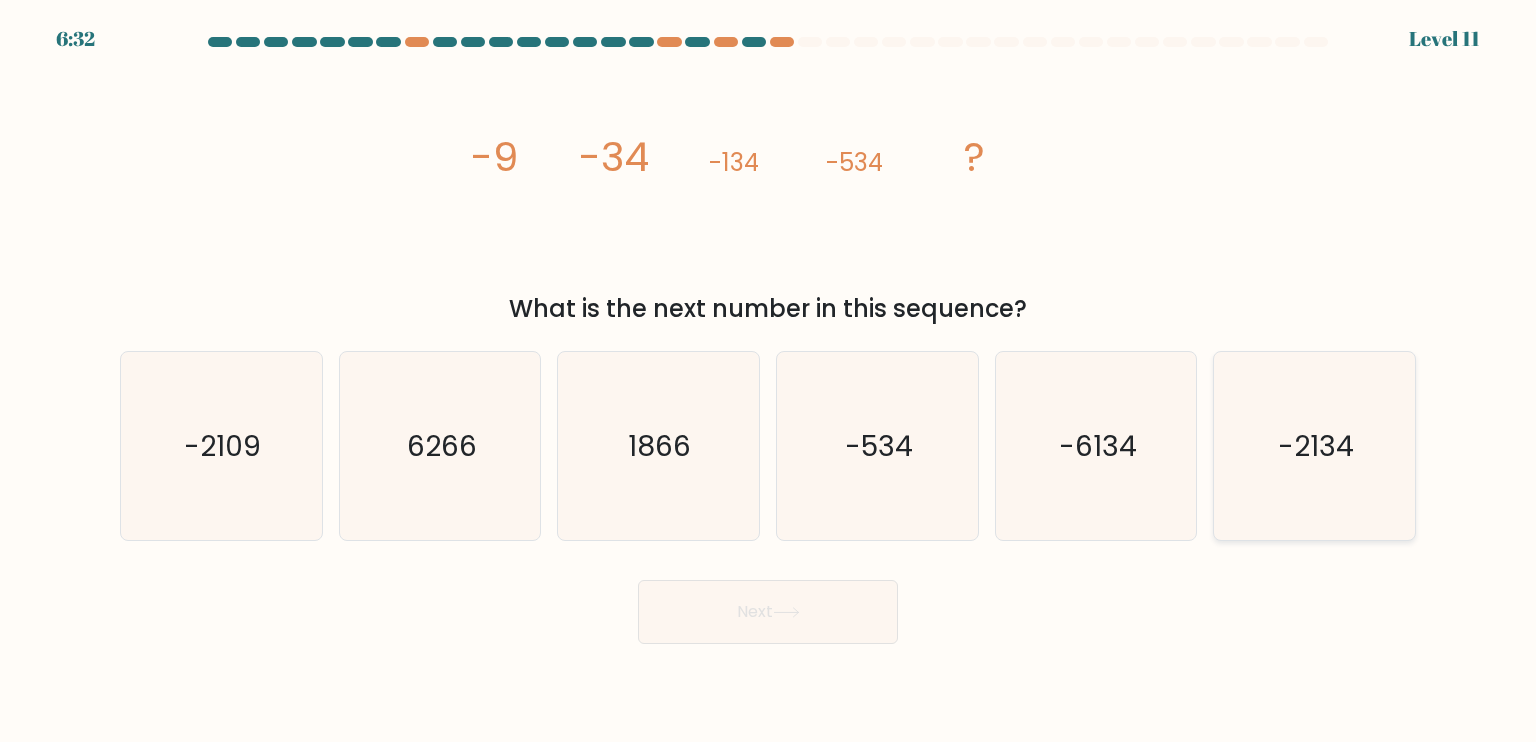 click on "-2134" 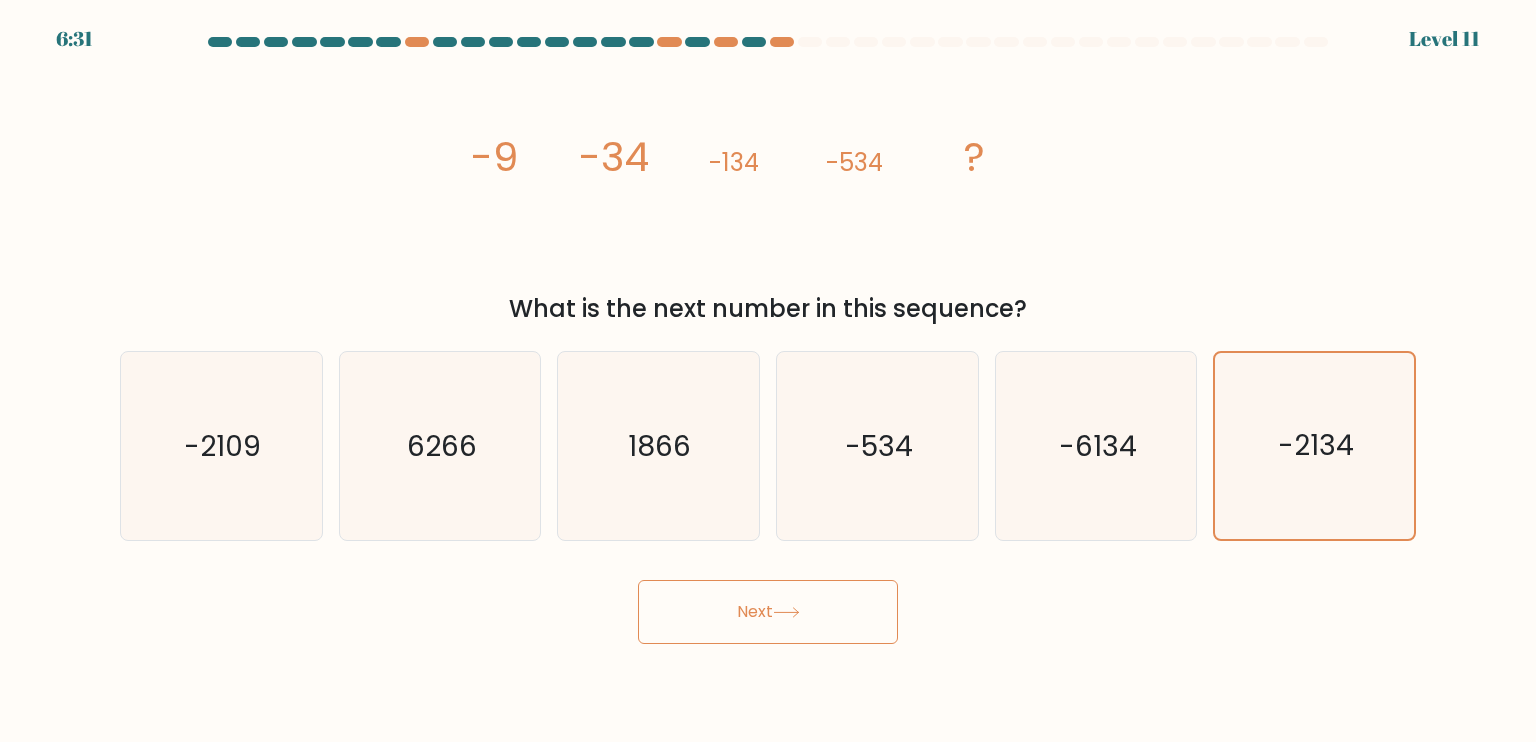 click on "Next" at bounding box center [768, 612] 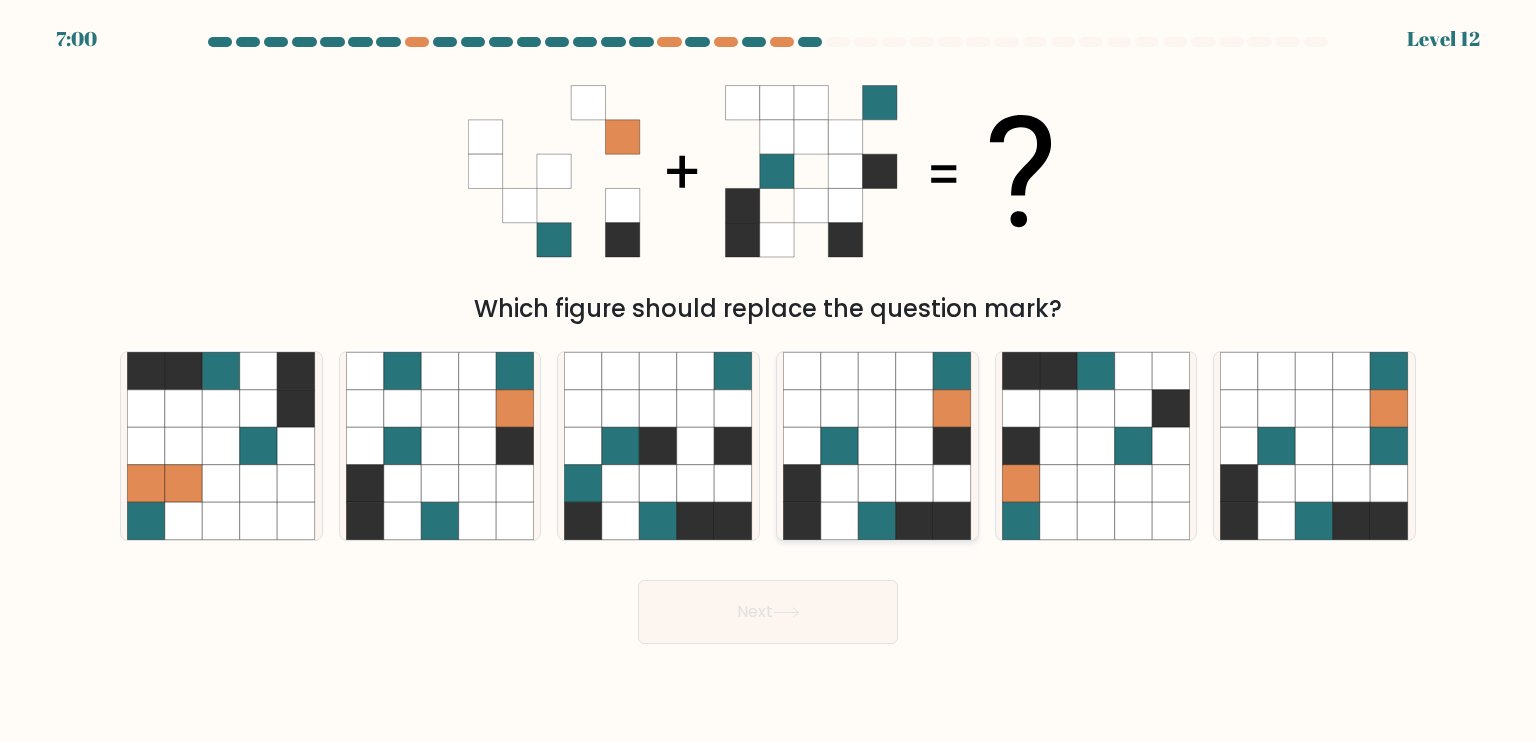 click 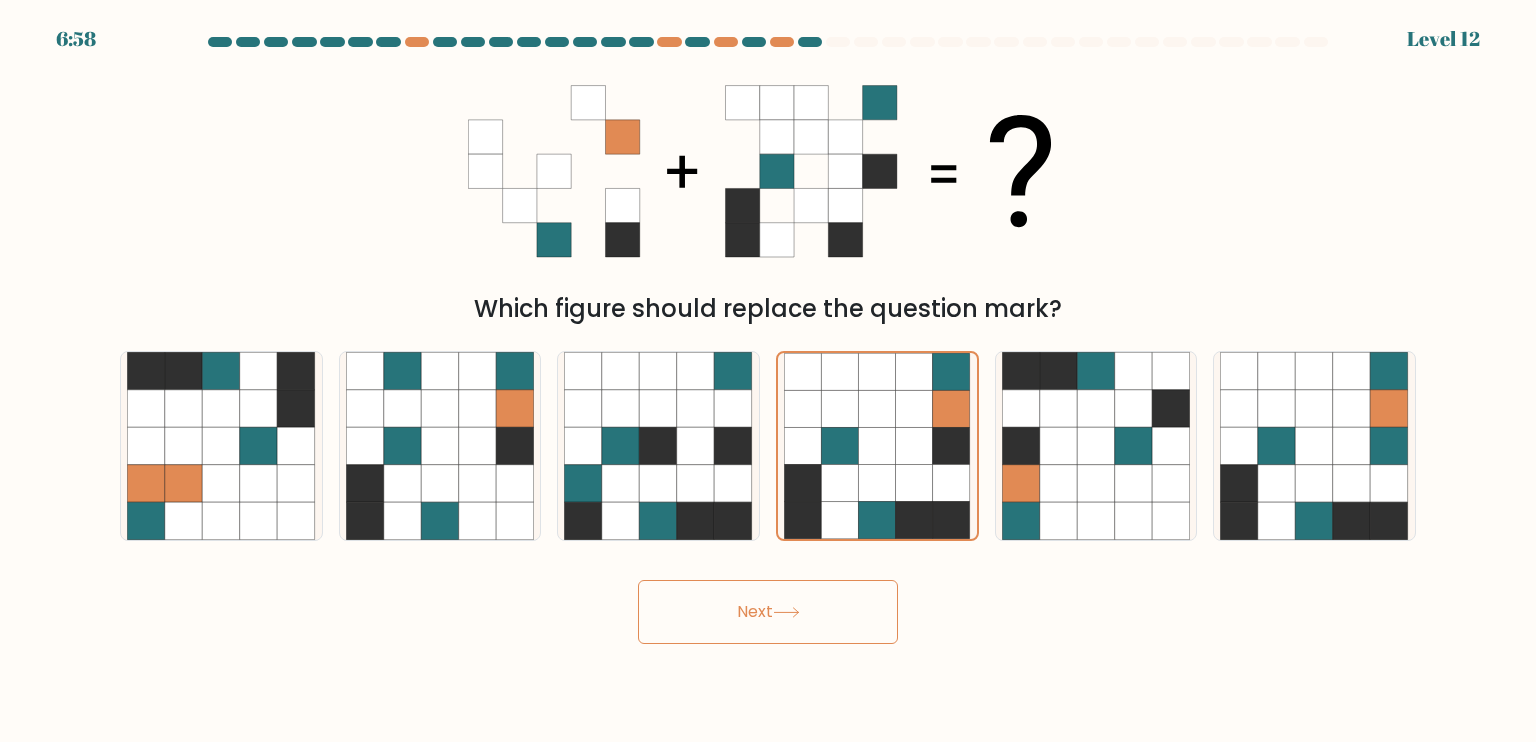 click on "Next" at bounding box center [768, 612] 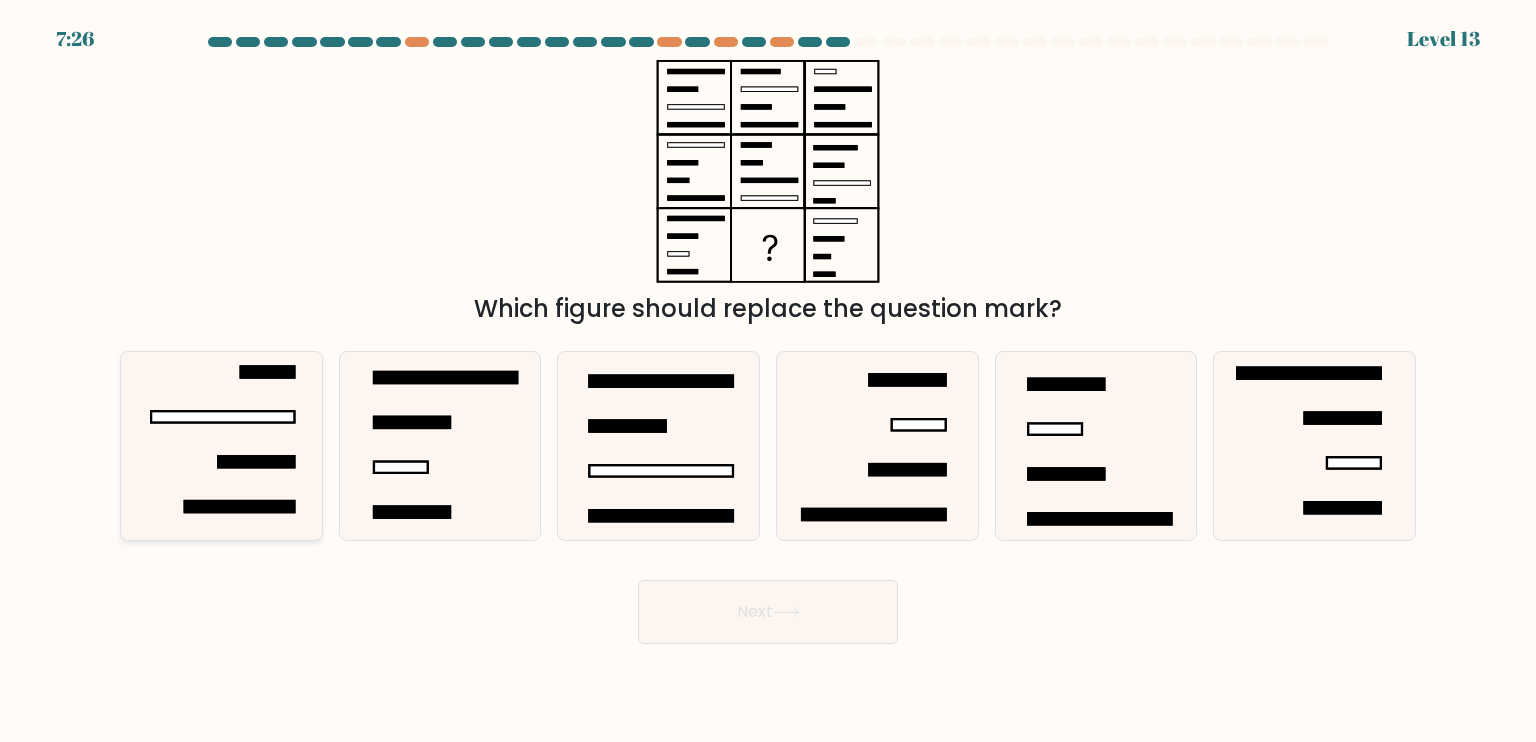 click 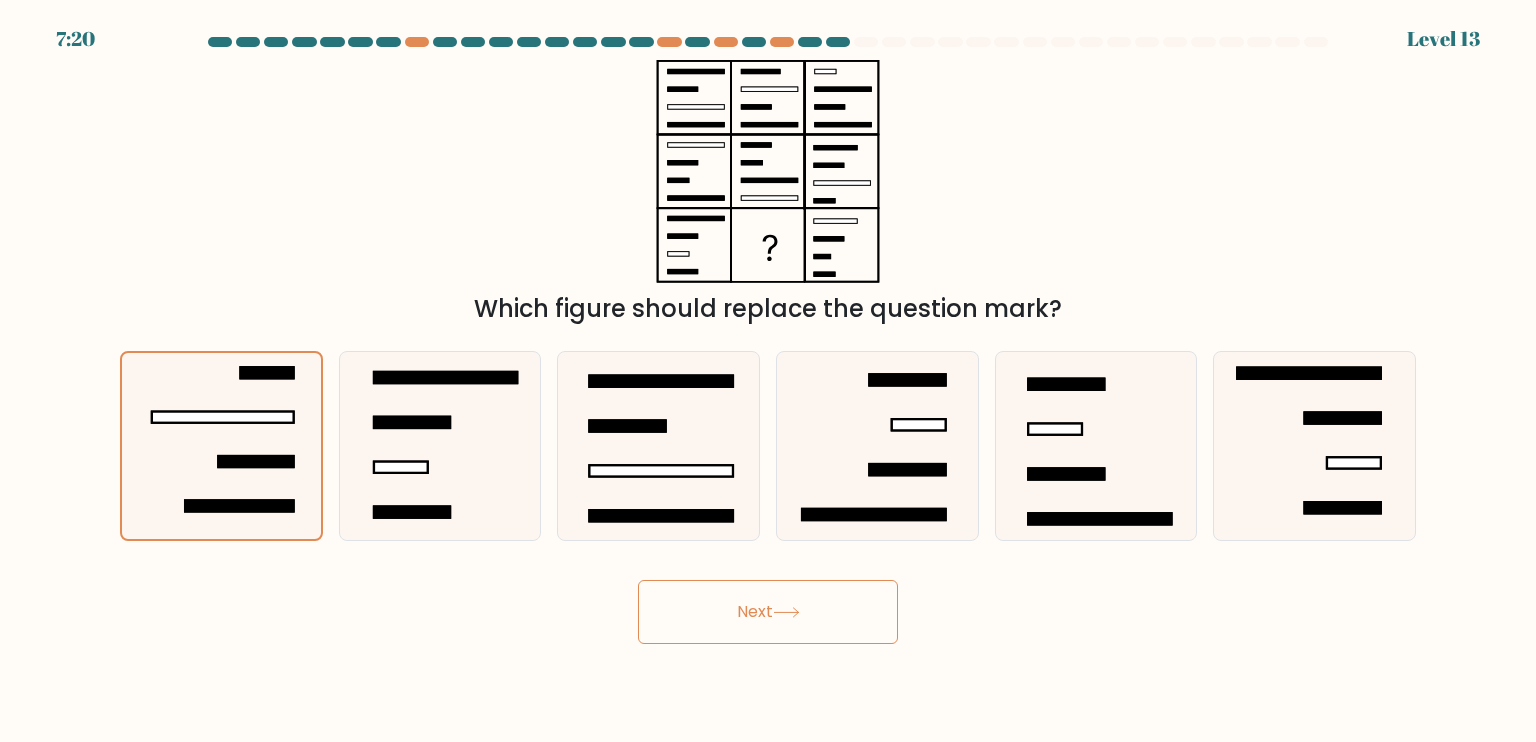 click 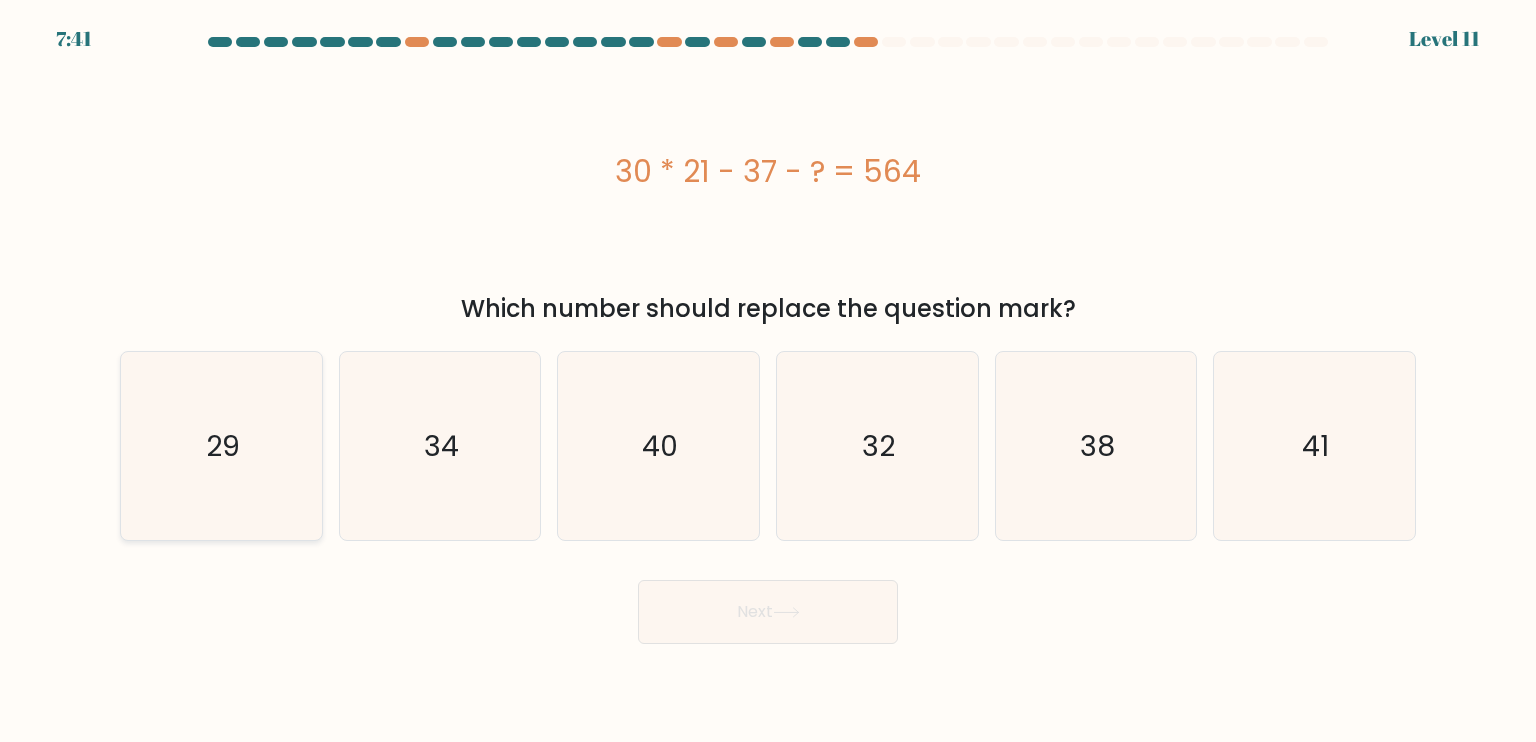 click on "29" 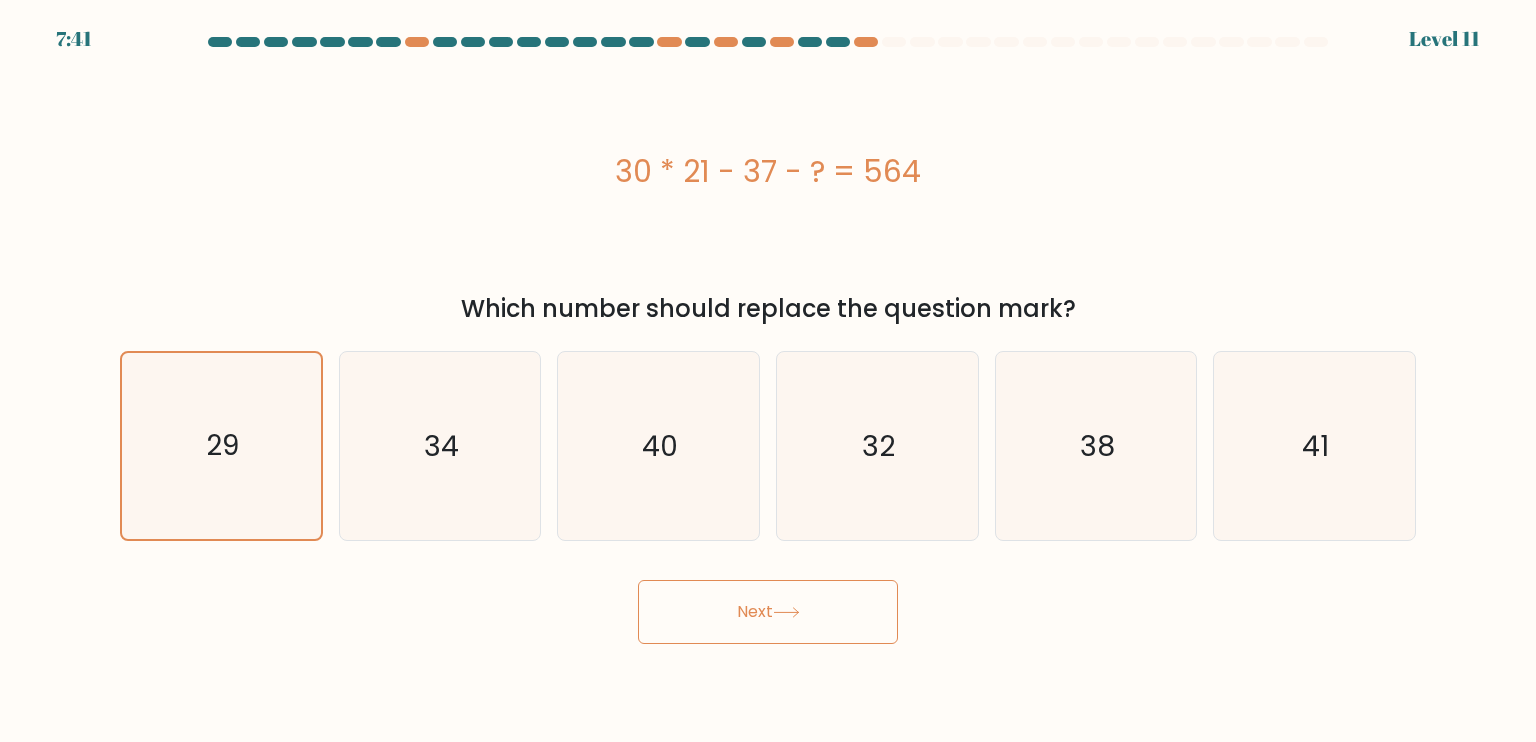 click on "Next" at bounding box center [768, 612] 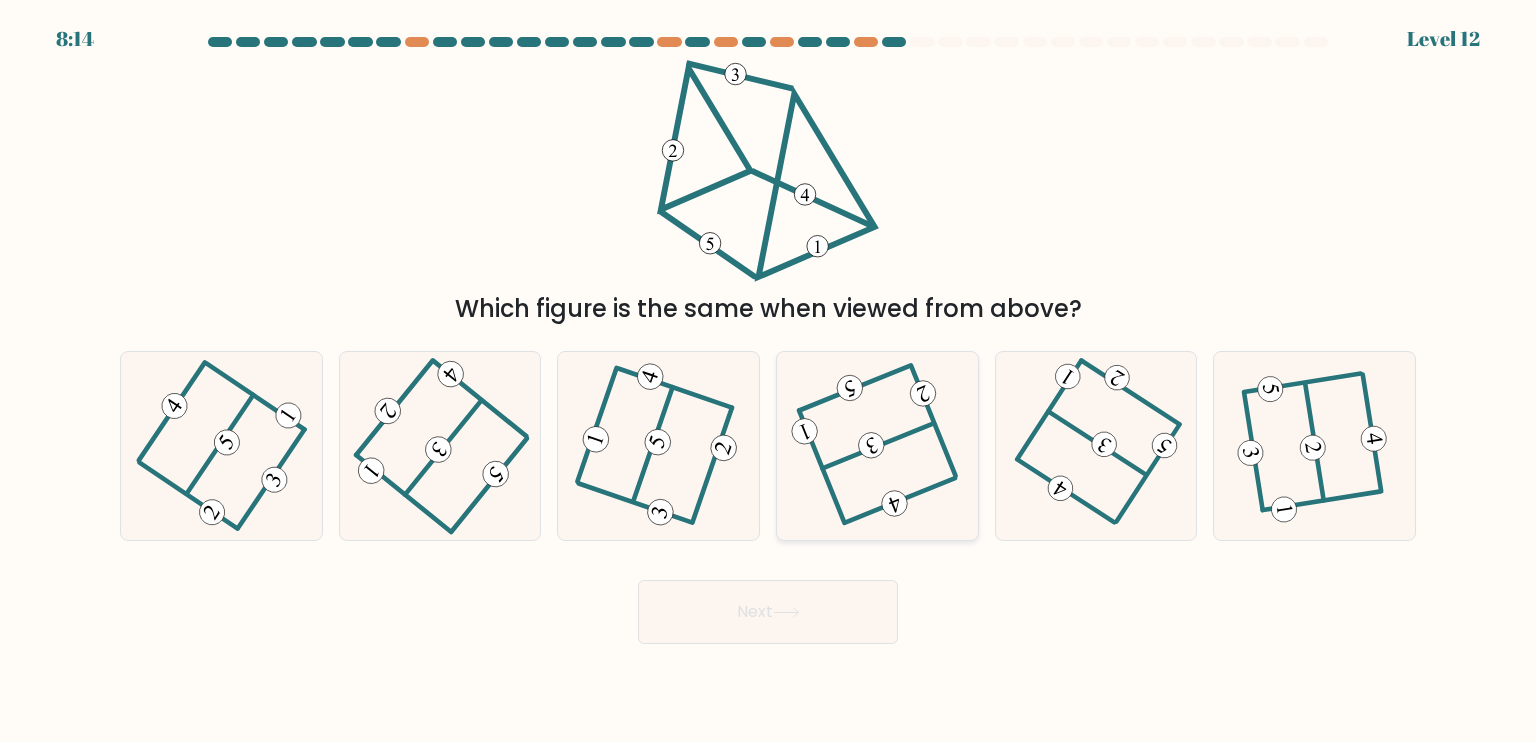 click 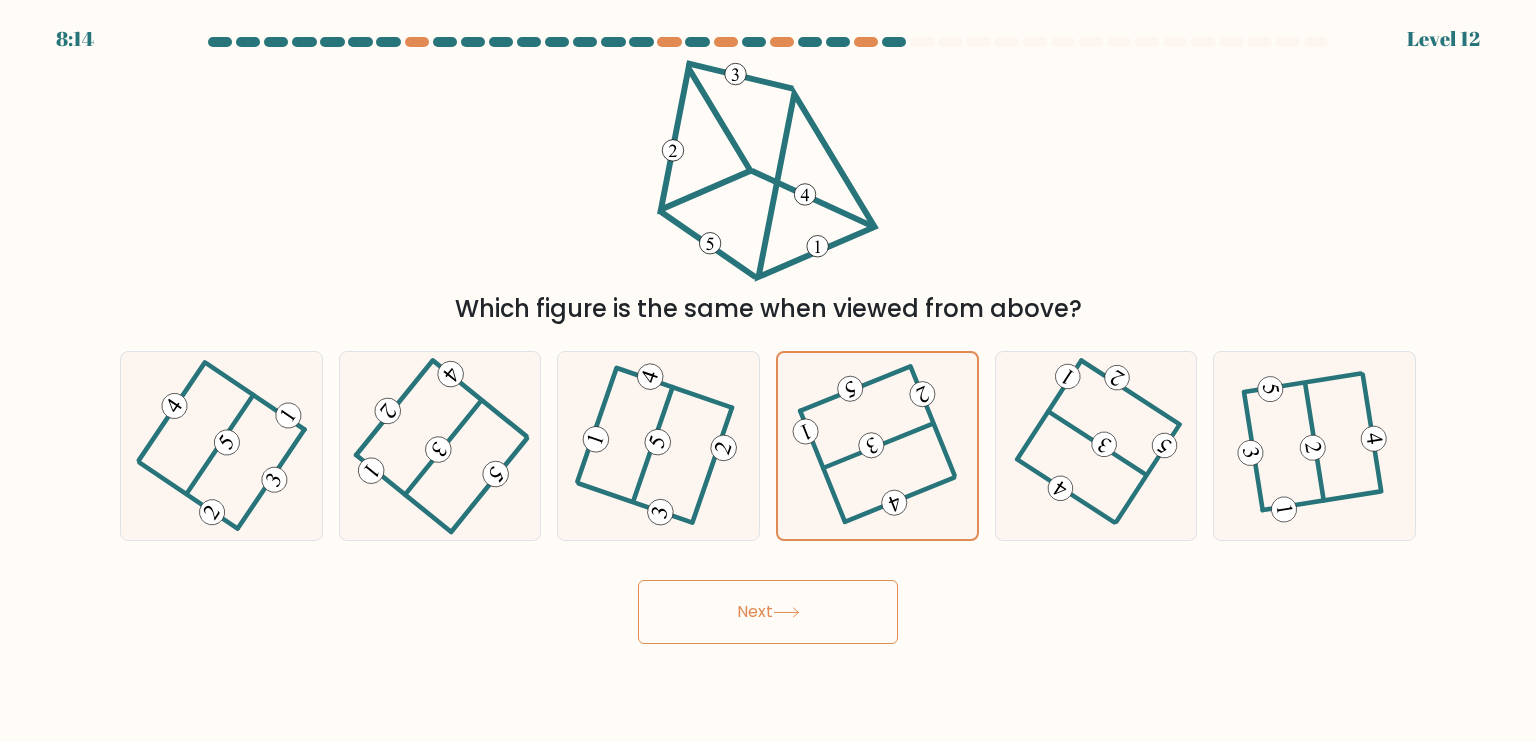 click on "Next" at bounding box center [768, 612] 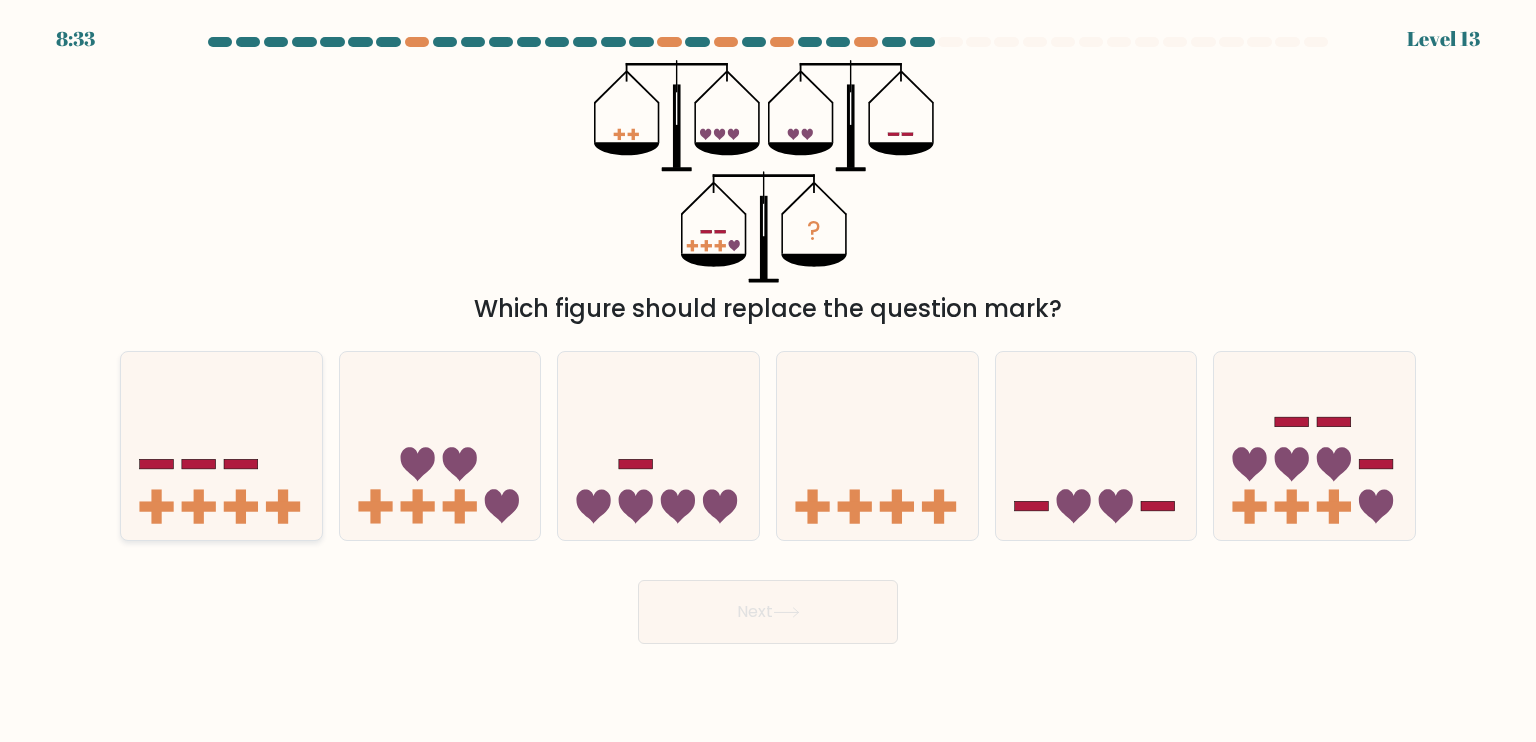 click 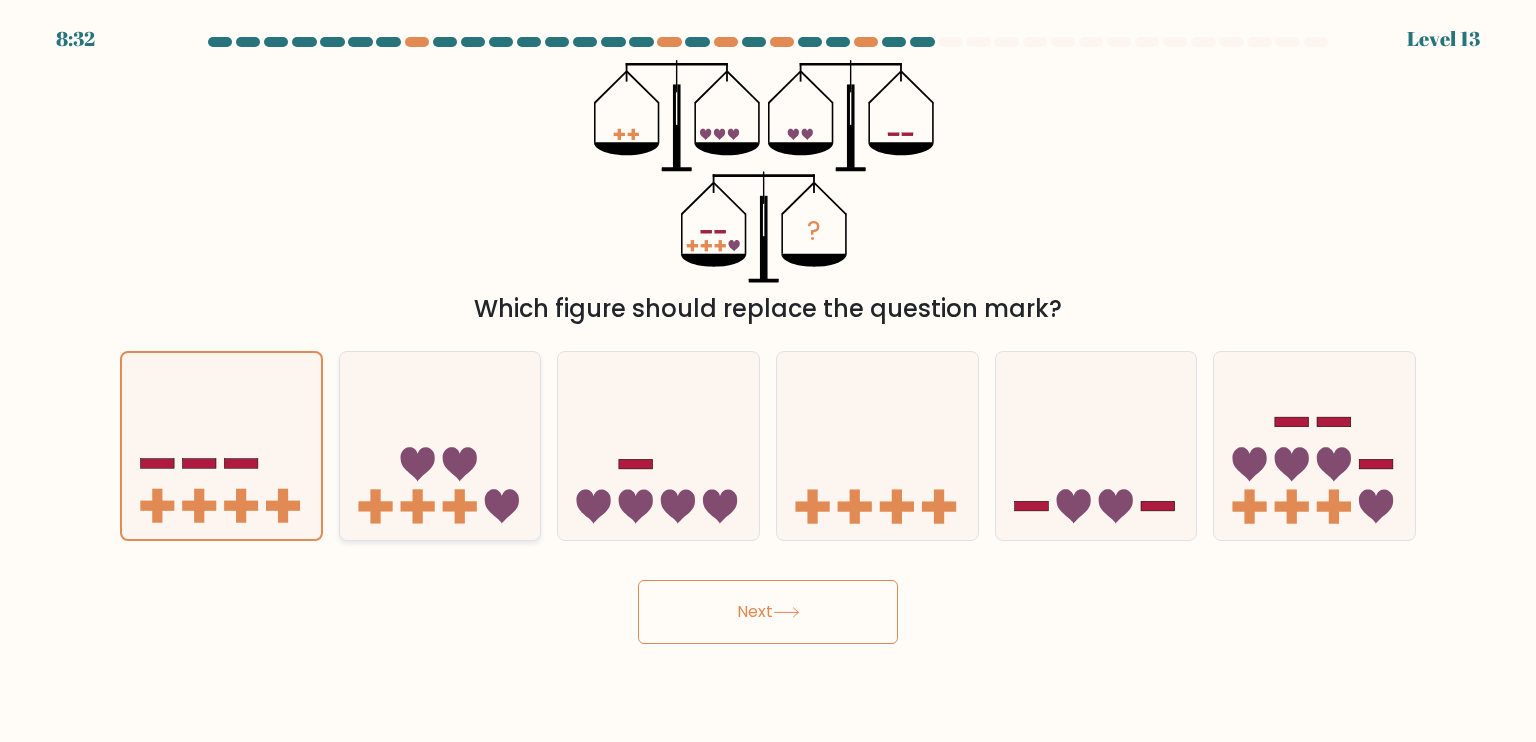 click 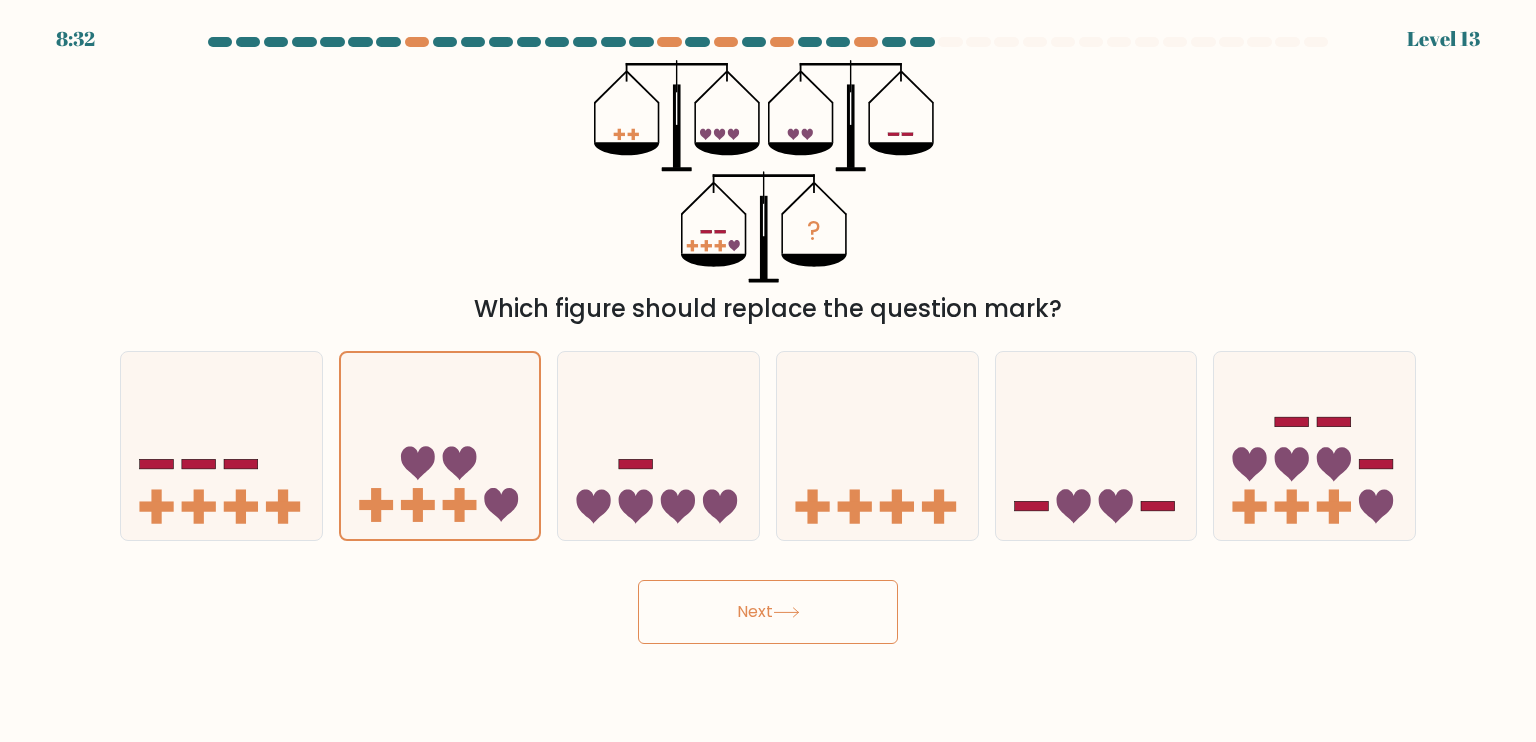 click on "Next" at bounding box center (768, 612) 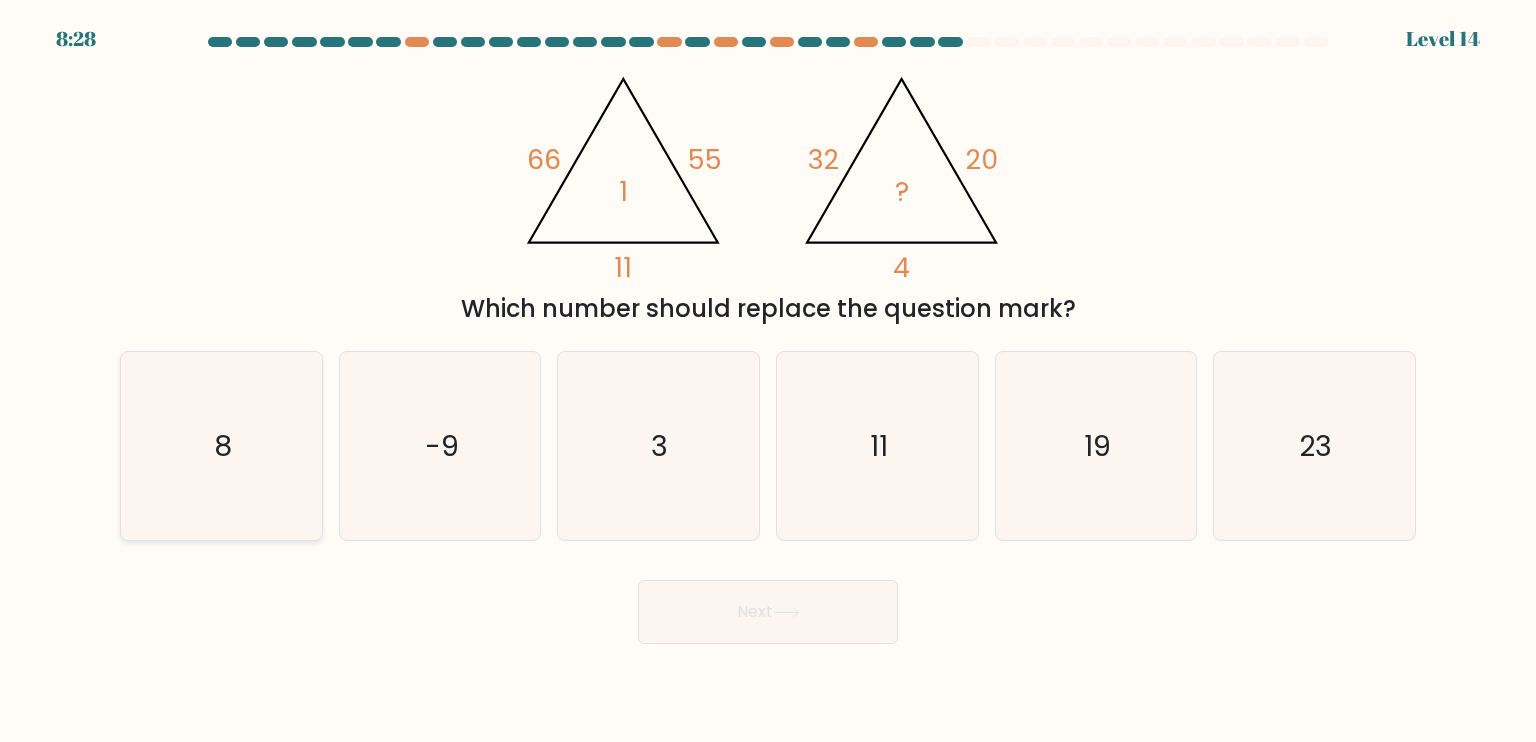 click on "8" 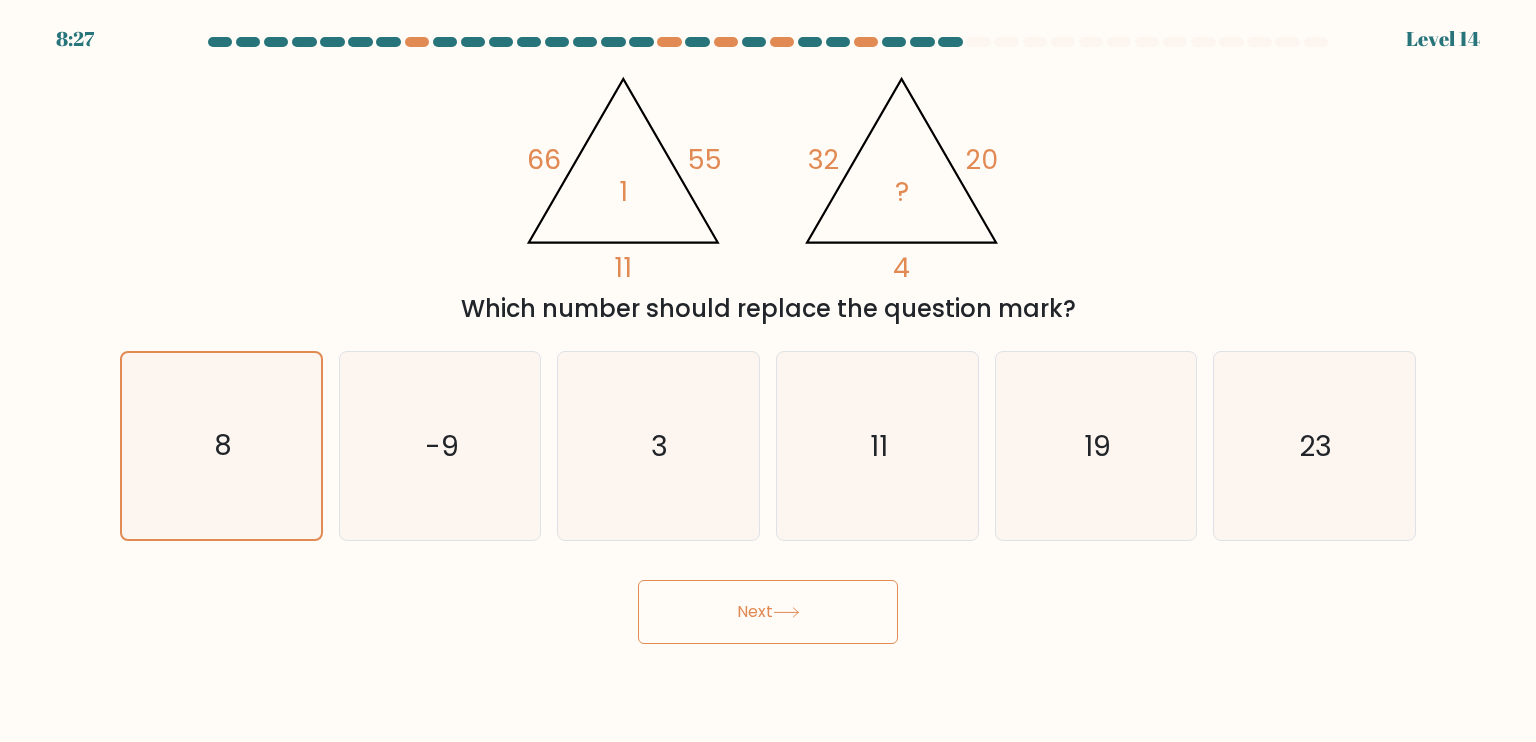 click on "Next" at bounding box center (768, 612) 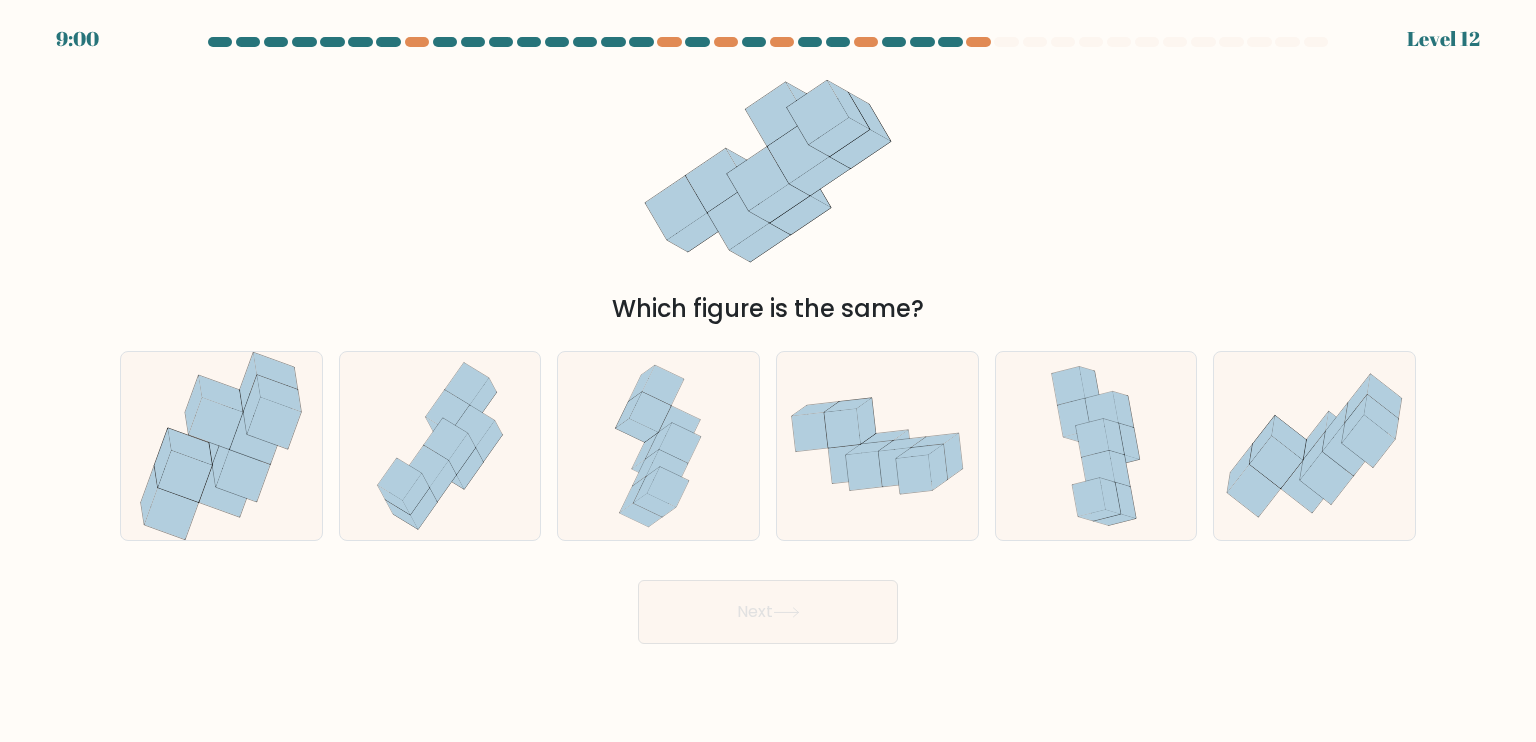 click at bounding box center [768, 340] 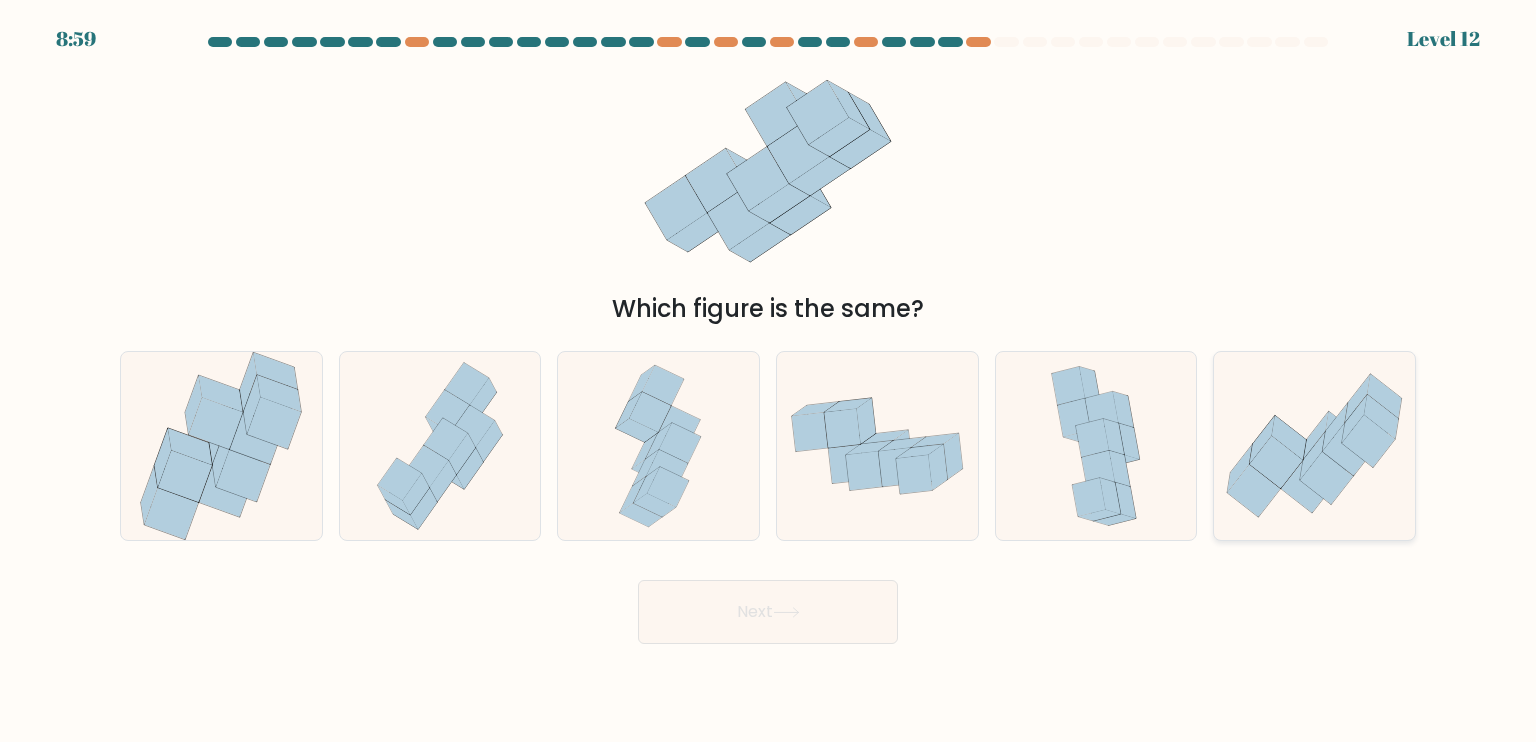 click 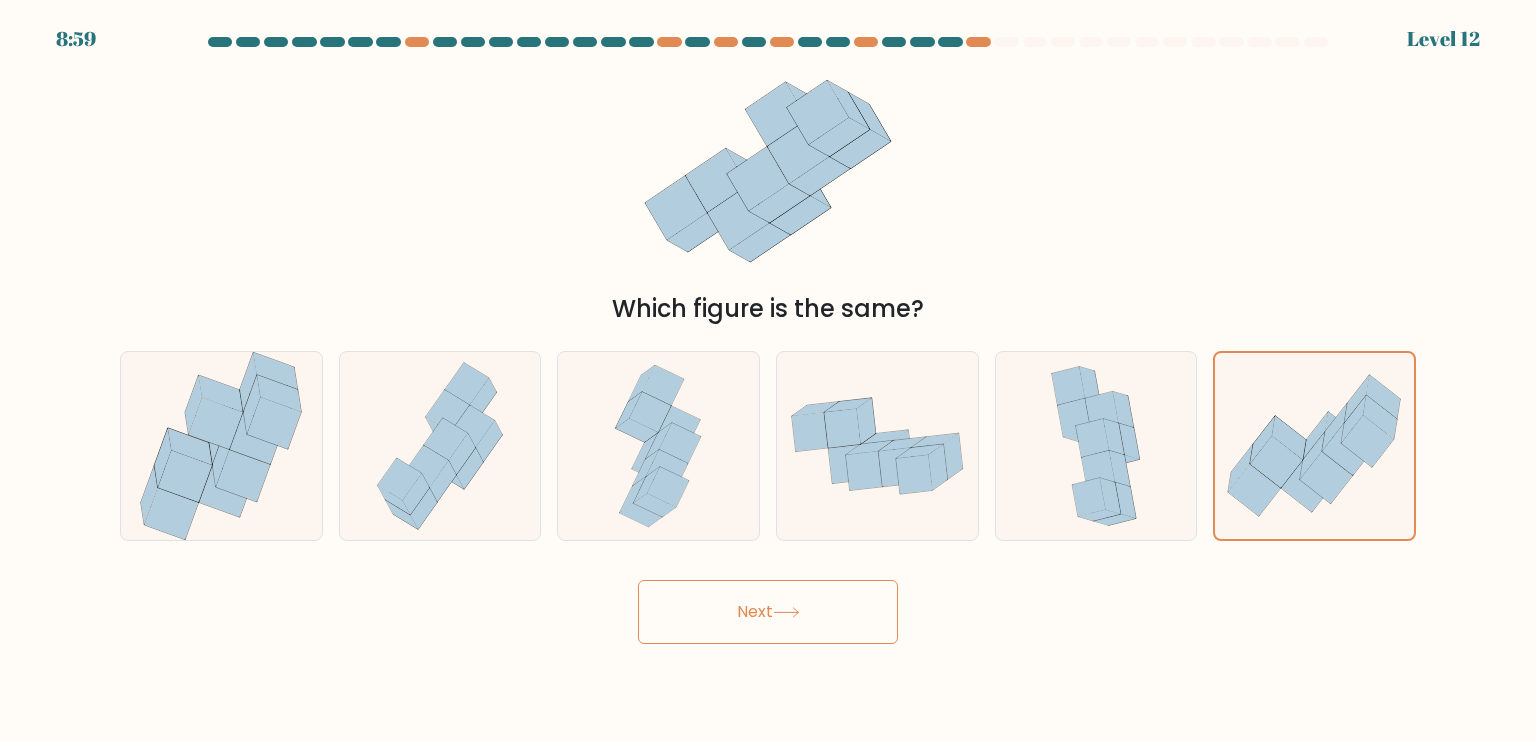 click on "Next" at bounding box center (768, 612) 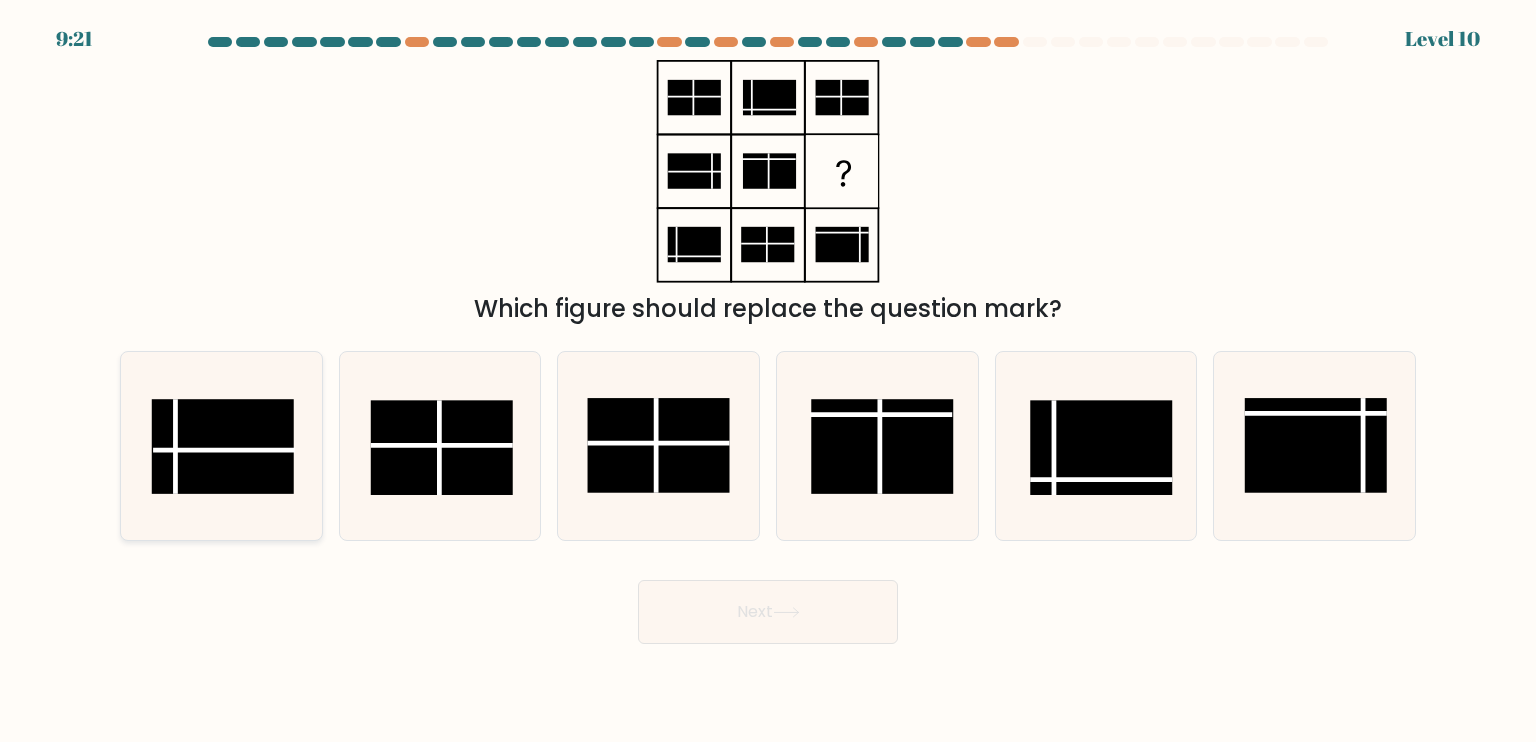 click 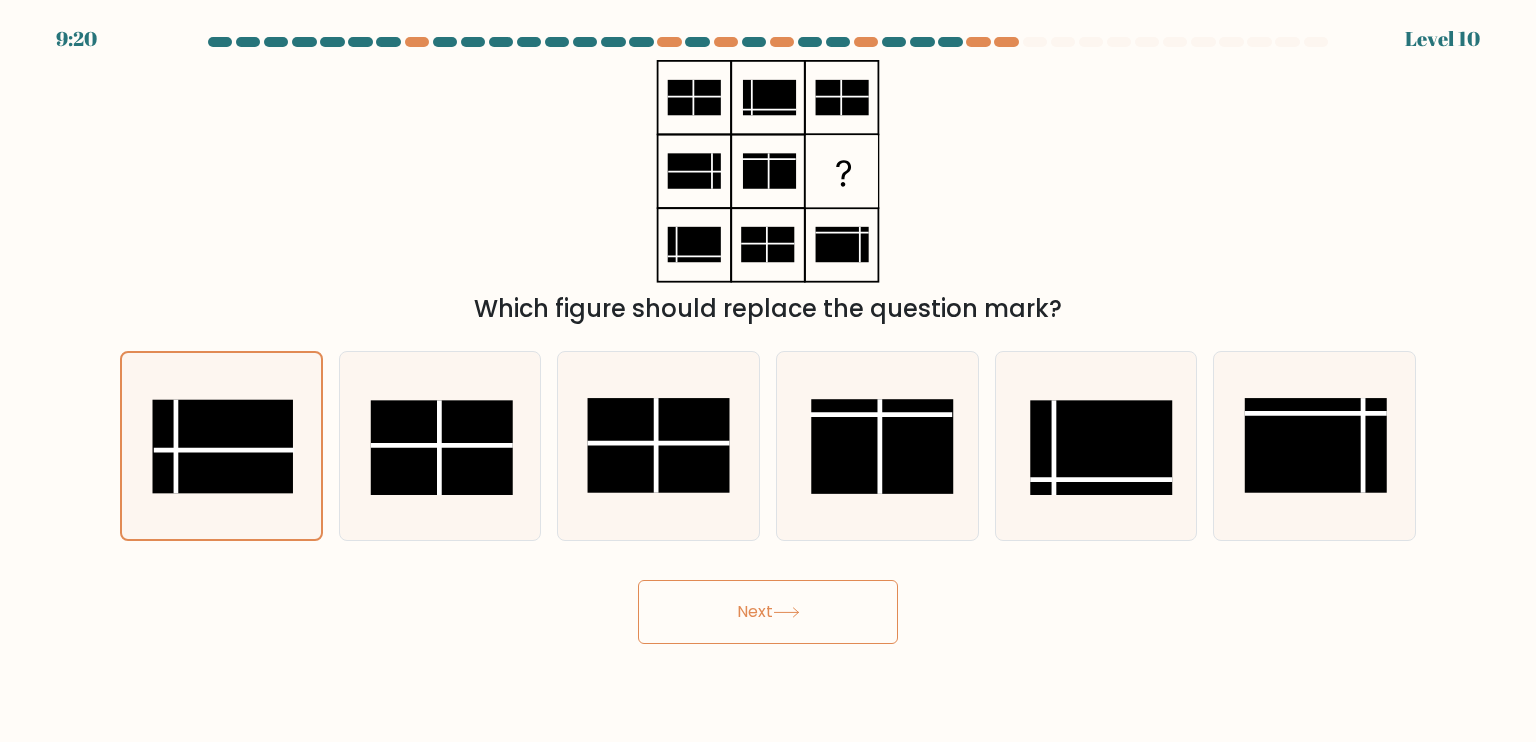 click on "Next" at bounding box center (768, 612) 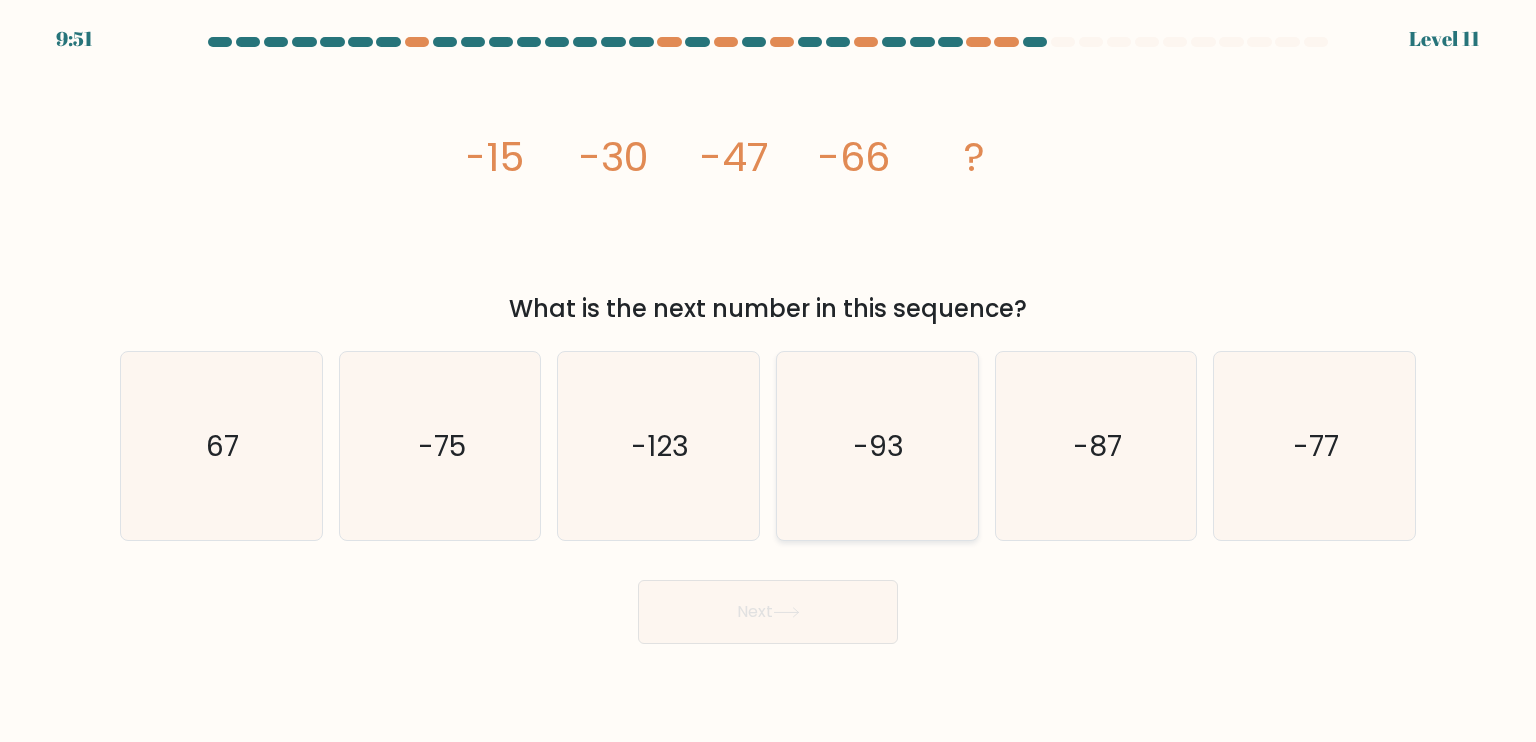 click on "-93" 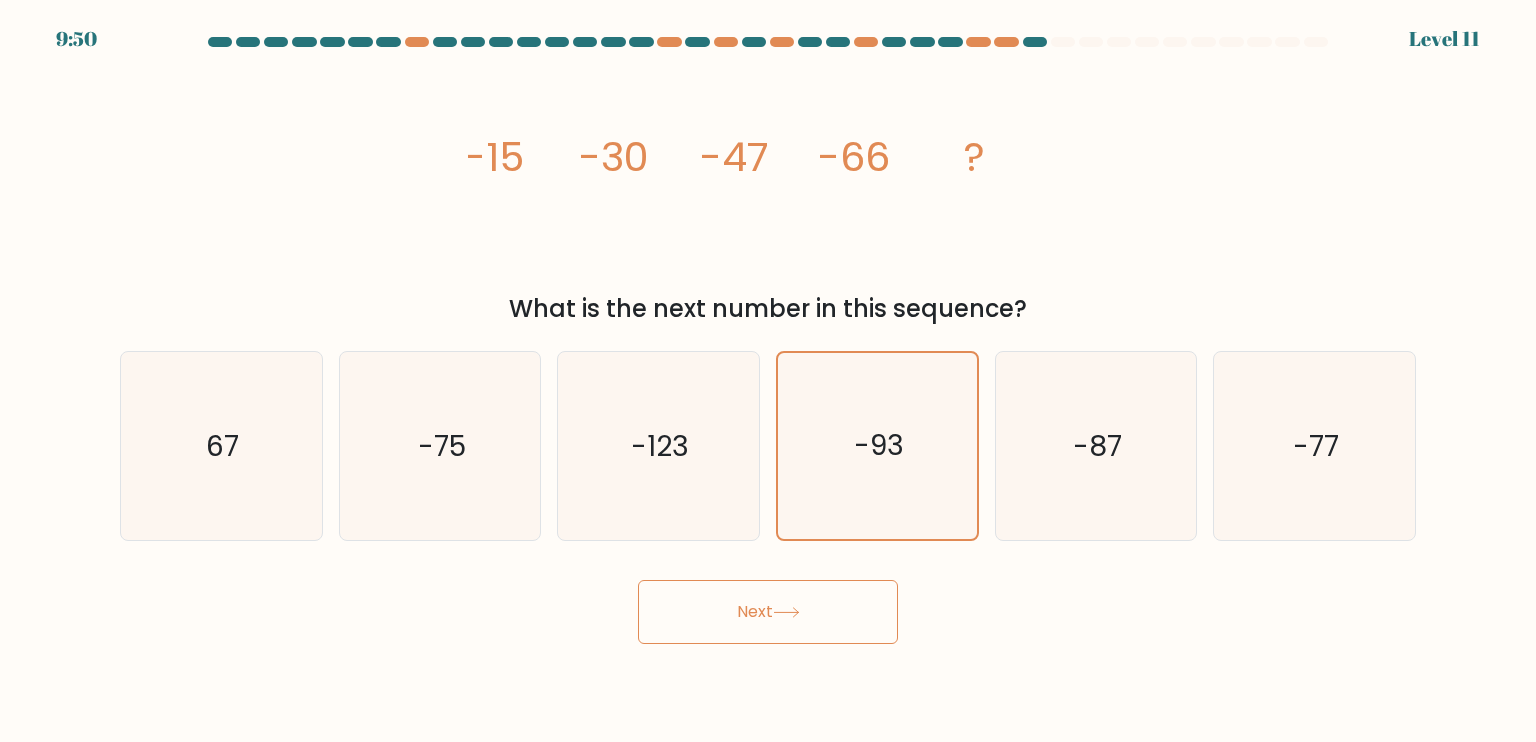 click on "9:50
Level 11" at bounding box center [768, 371] 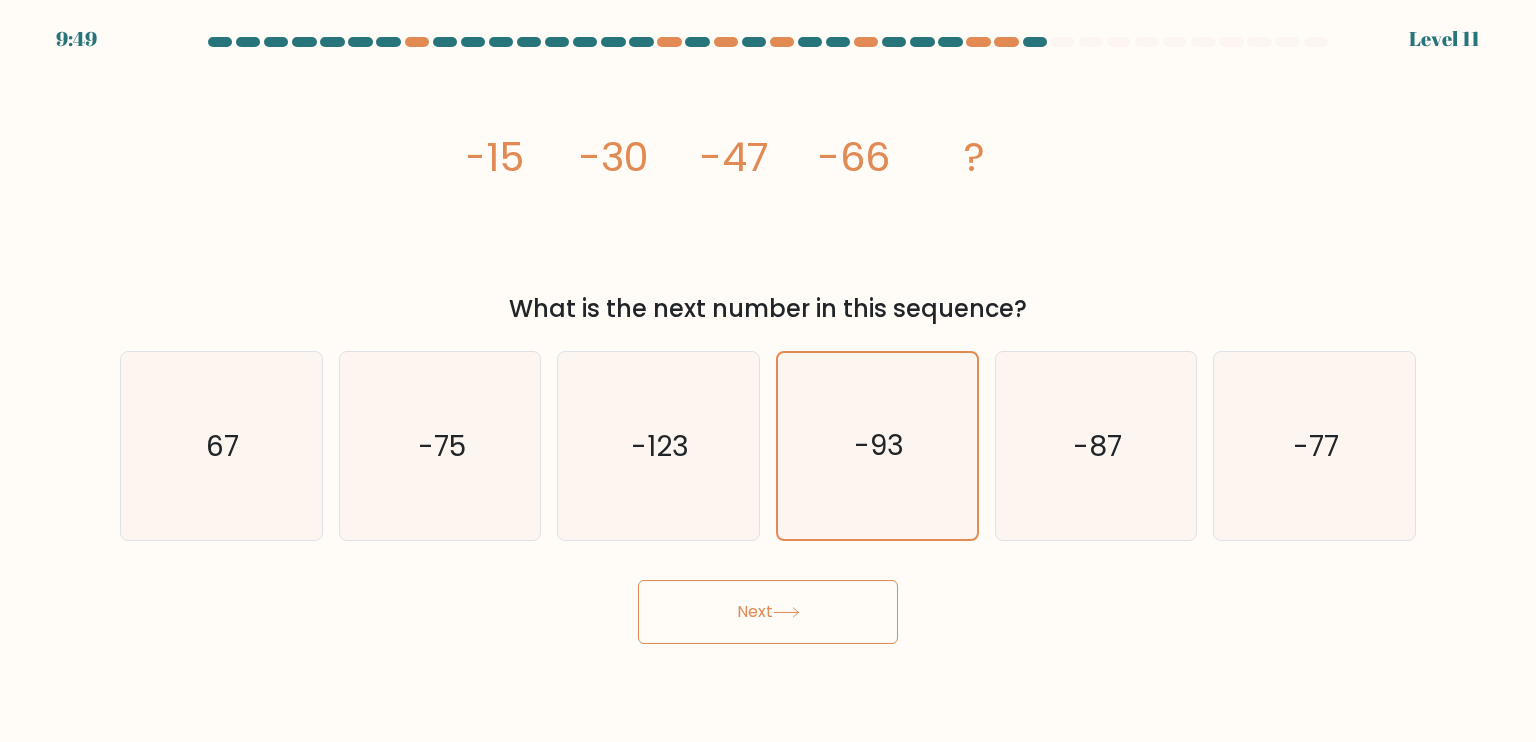 click on "Next" at bounding box center [768, 612] 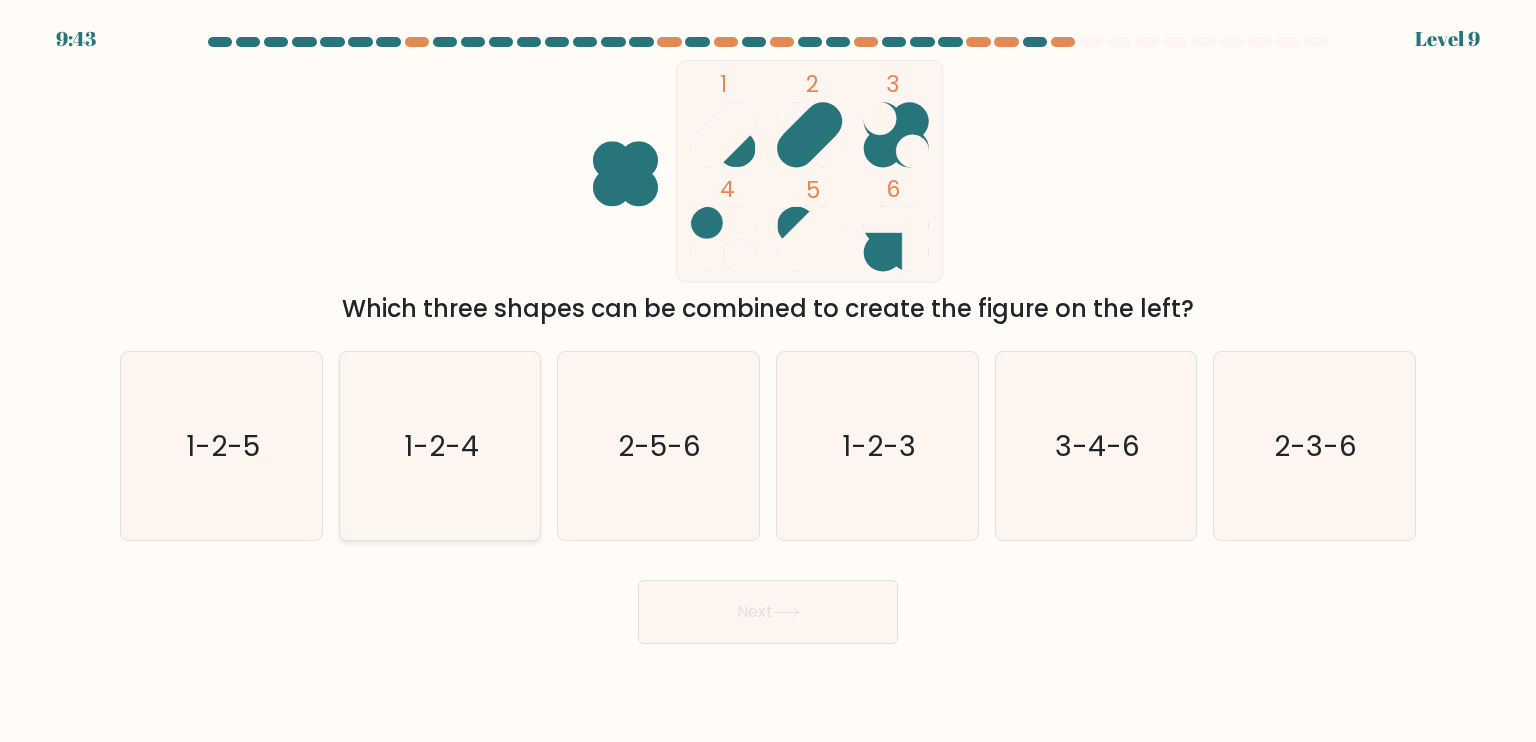 click on "1-2-4" 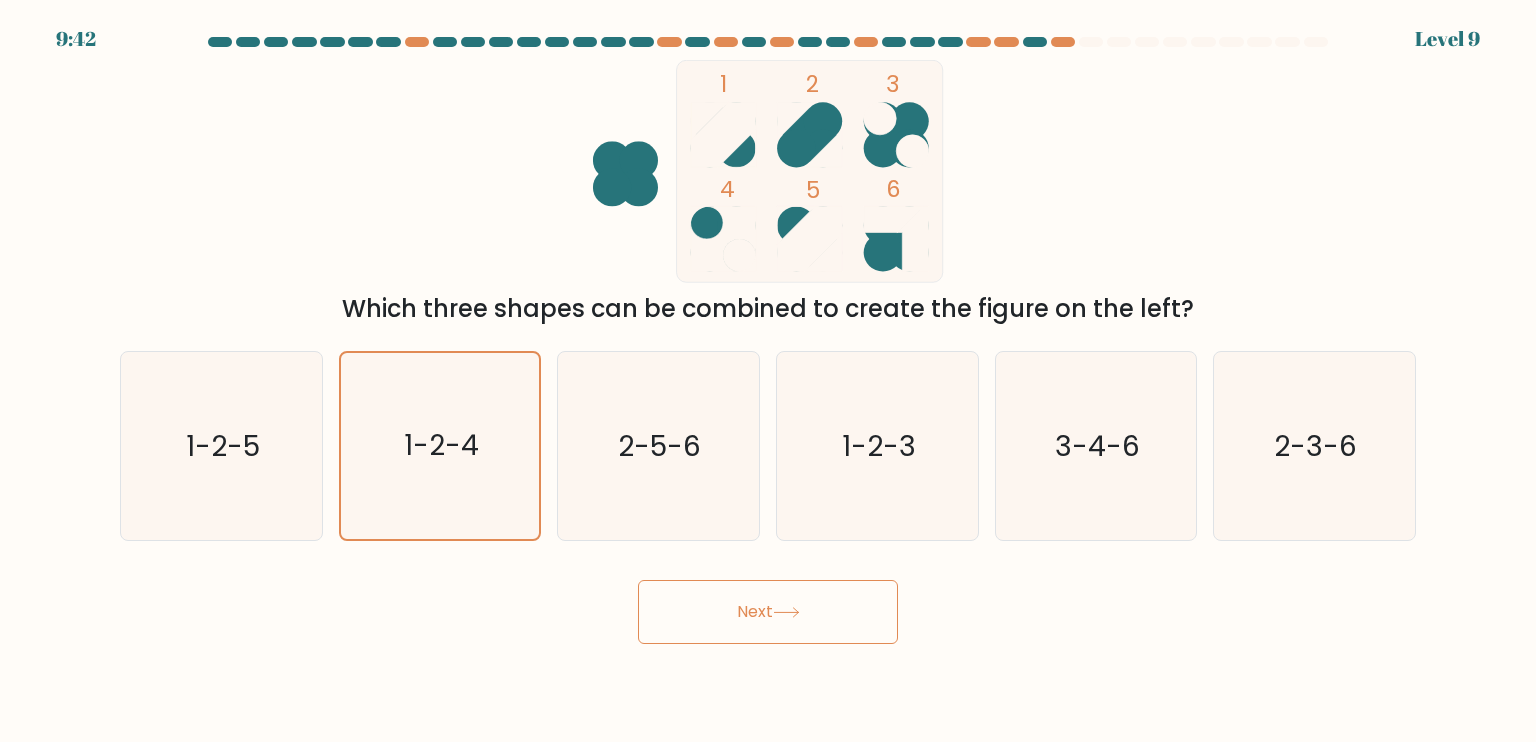 click on "Next" at bounding box center (768, 612) 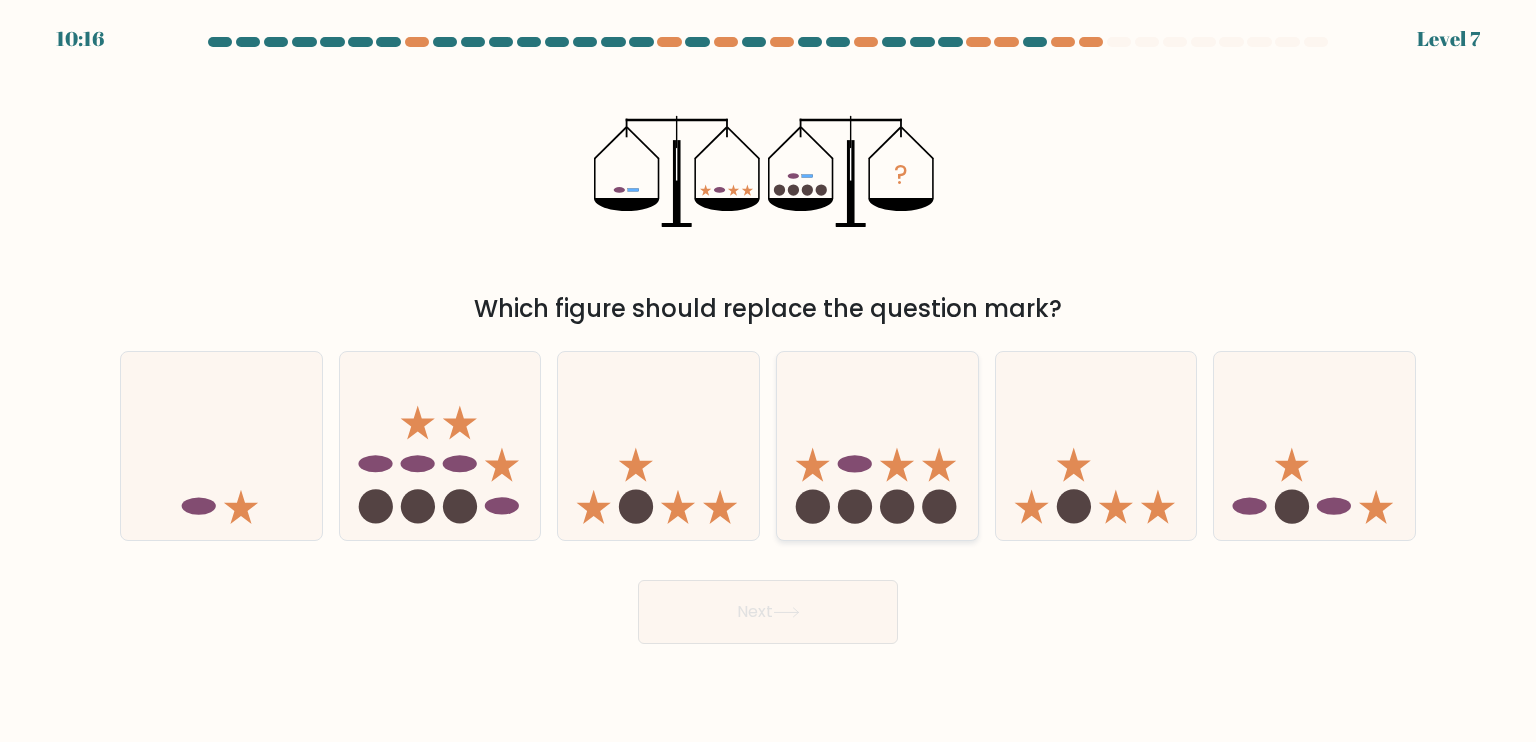 click 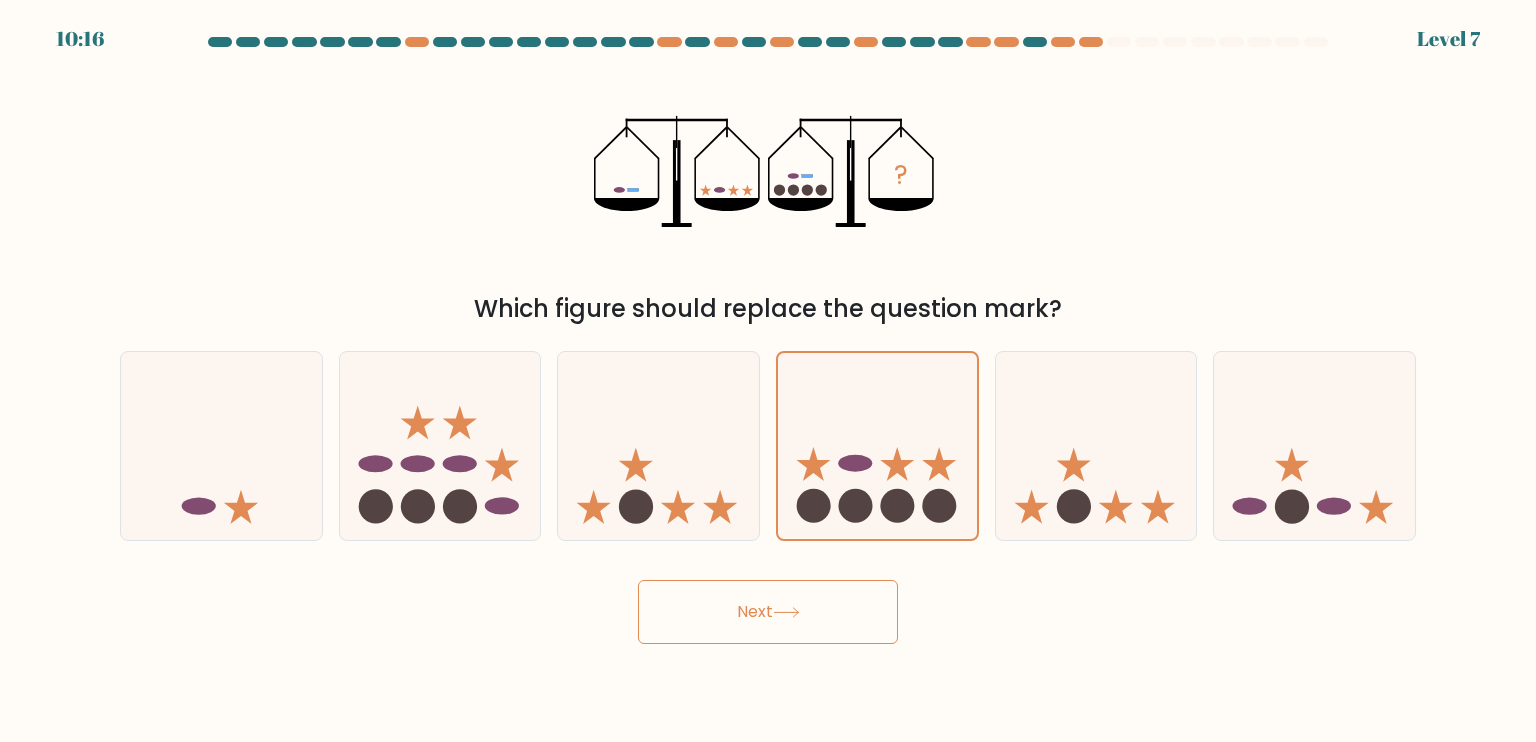 click on "Next" at bounding box center (768, 612) 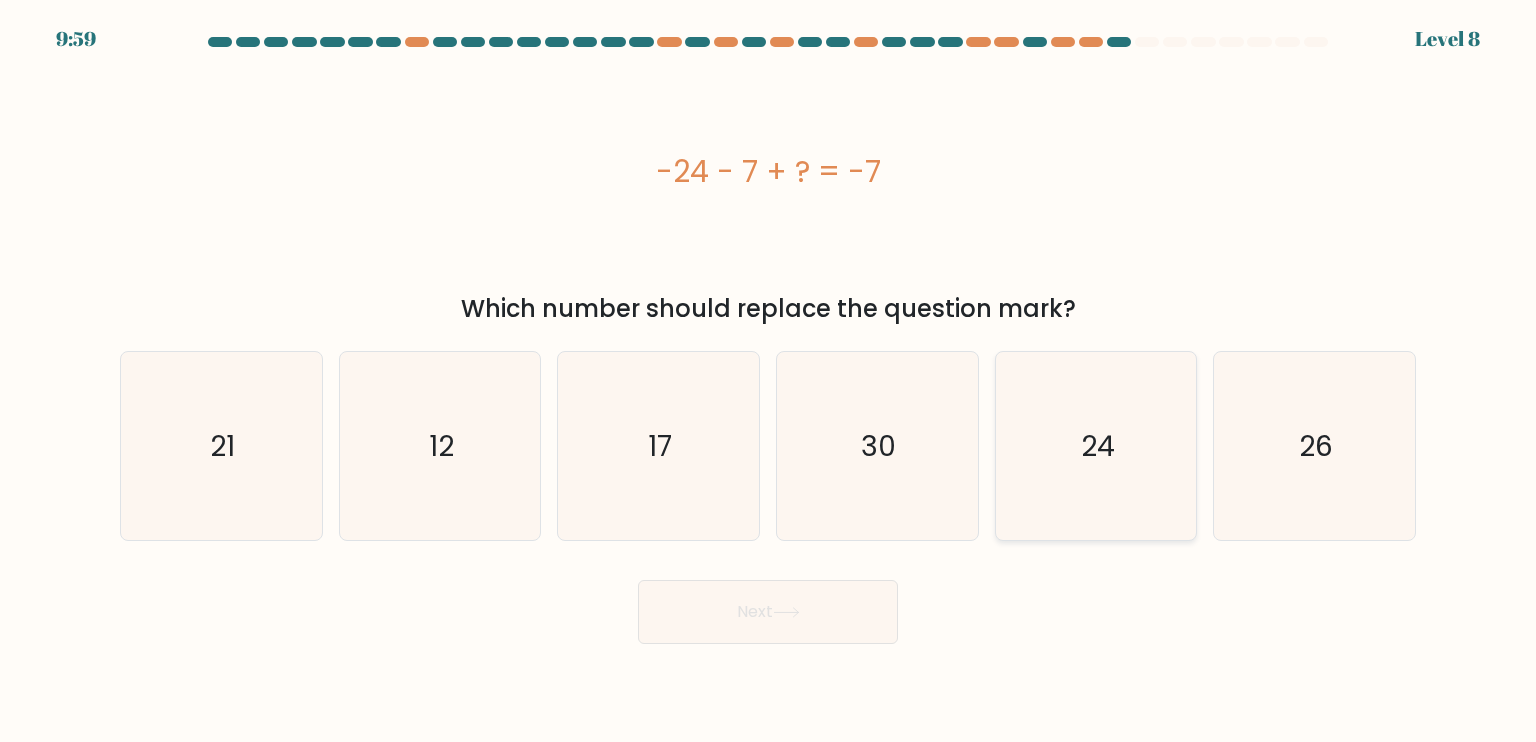 click on "24" 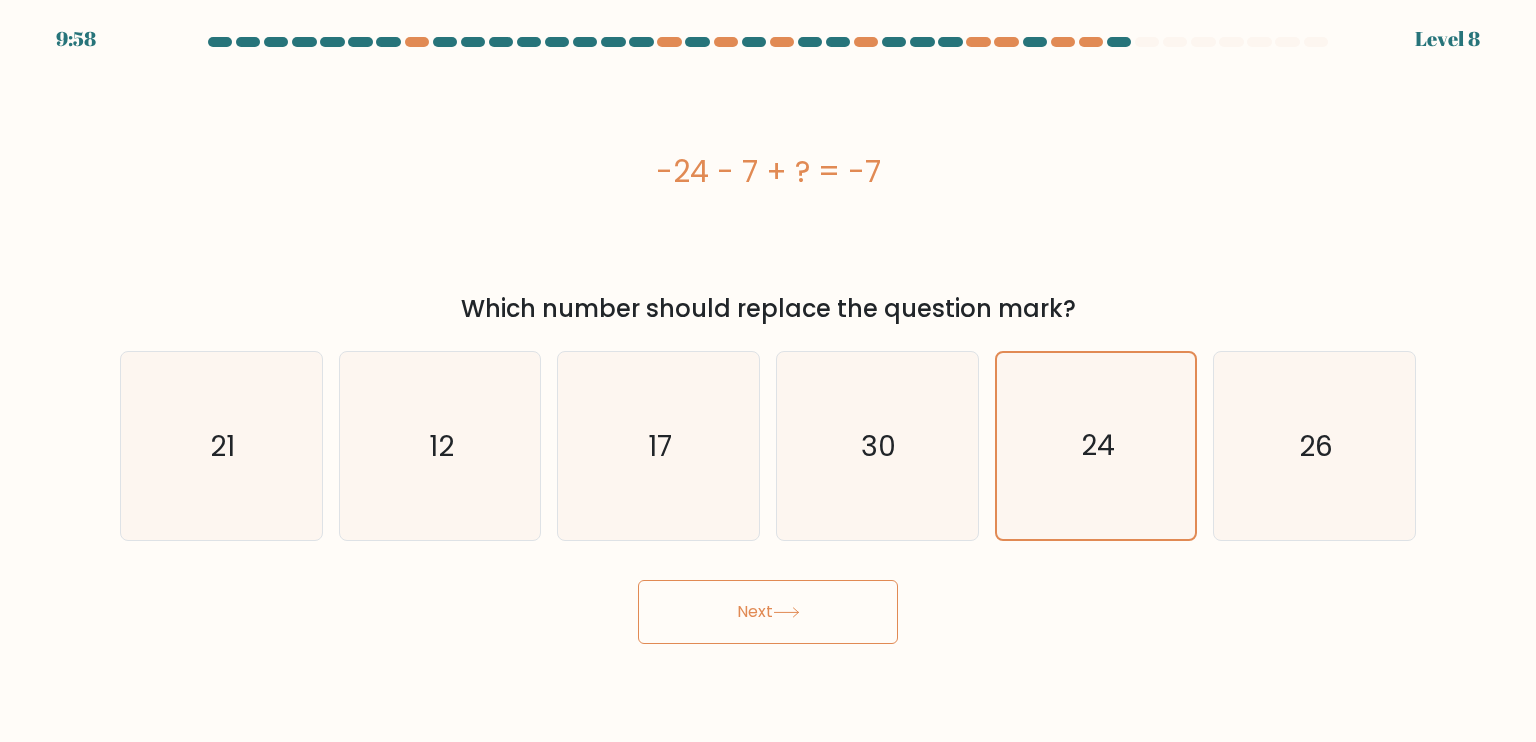 click on "Next" at bounding box center [768, 612] 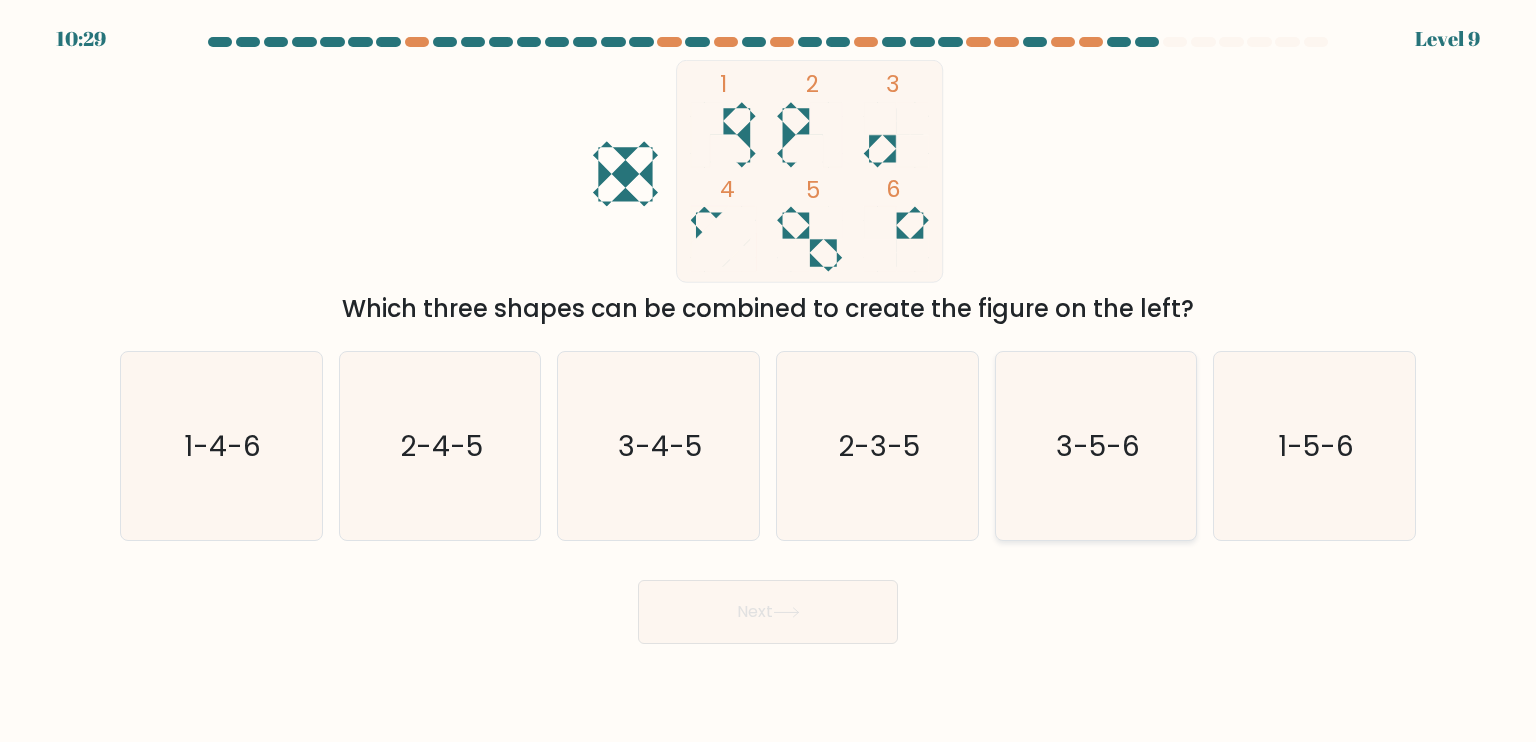 click on "3-5-6" 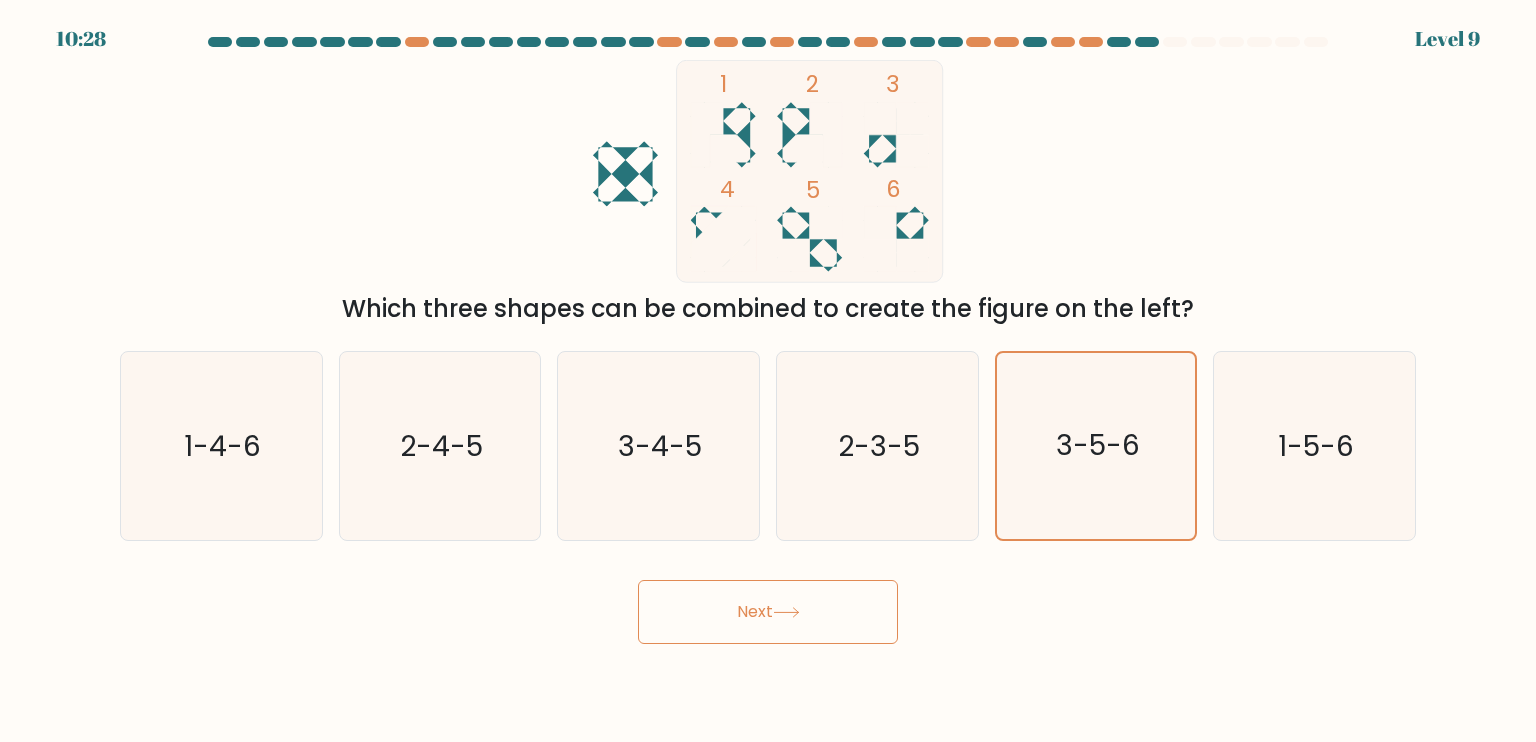 click on "Next" at bounding box center (768, 612) 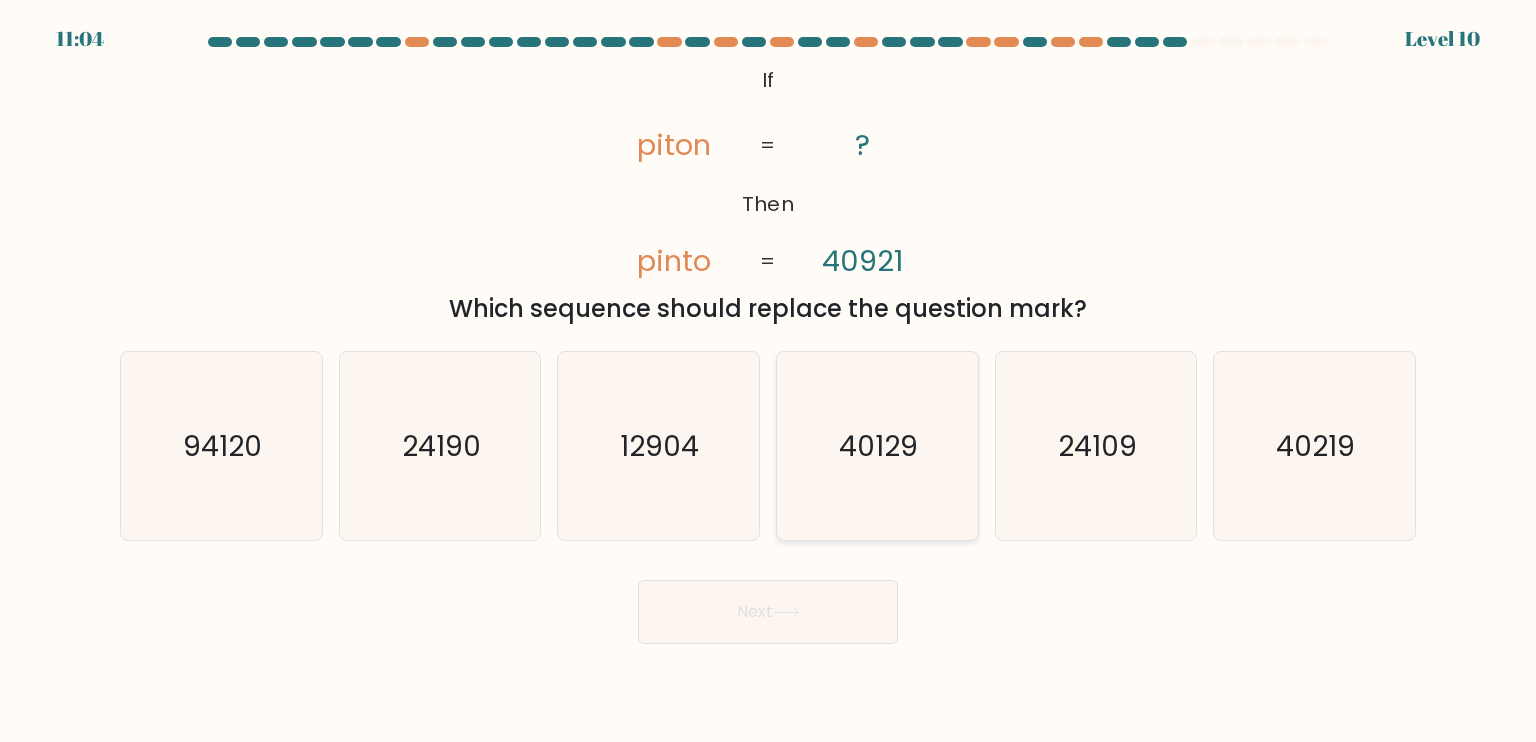 click on "40129" 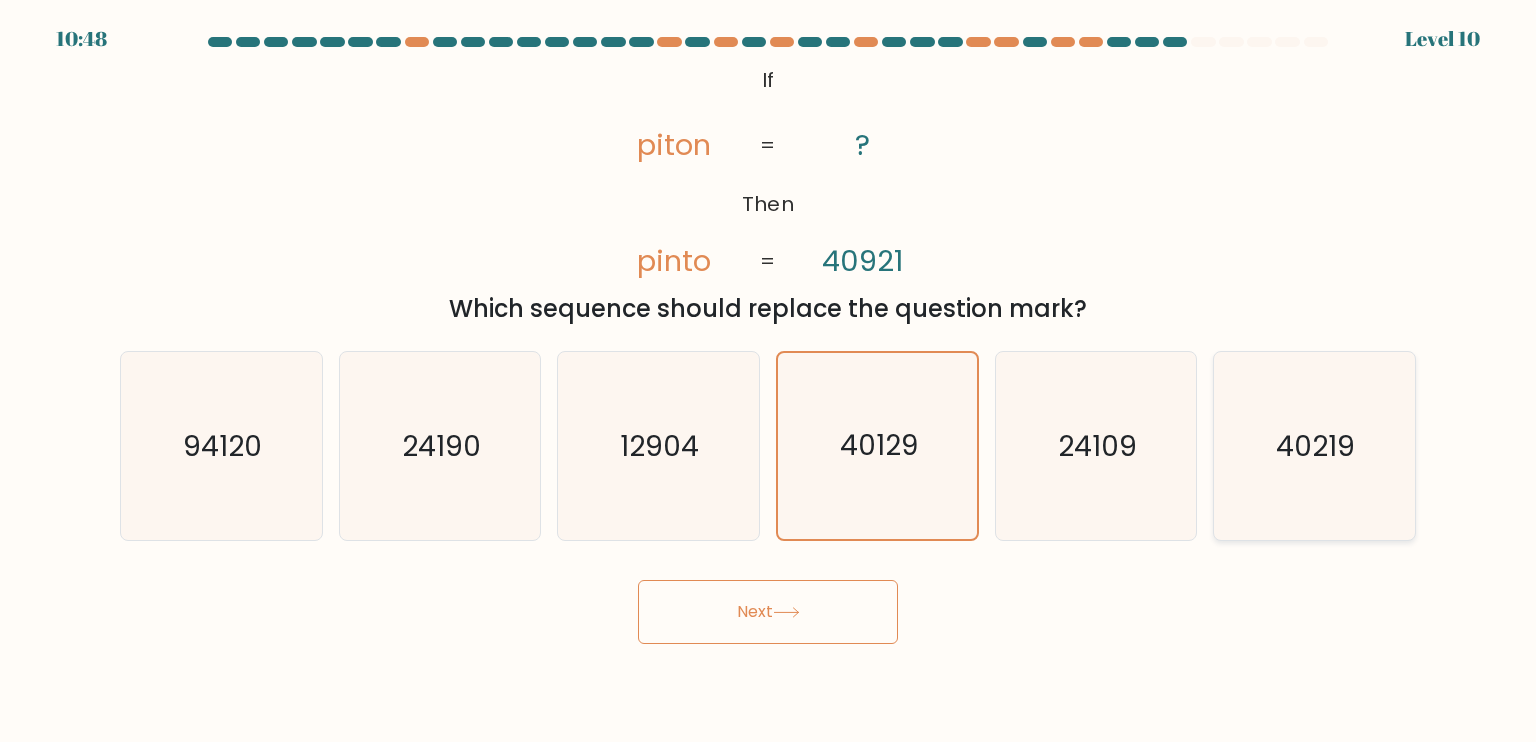 click on "40219" 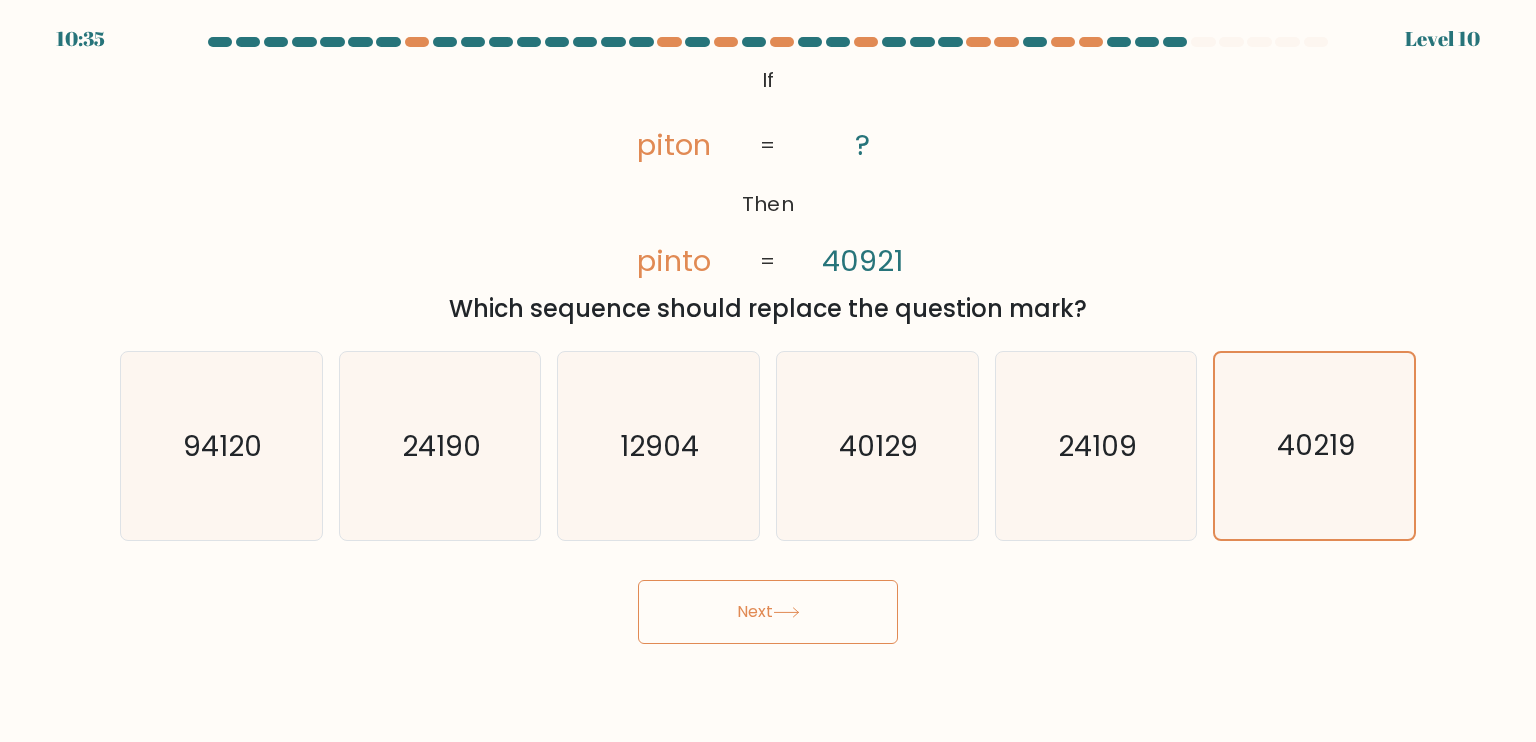 click on "Next" at bounding box center (768, 612) 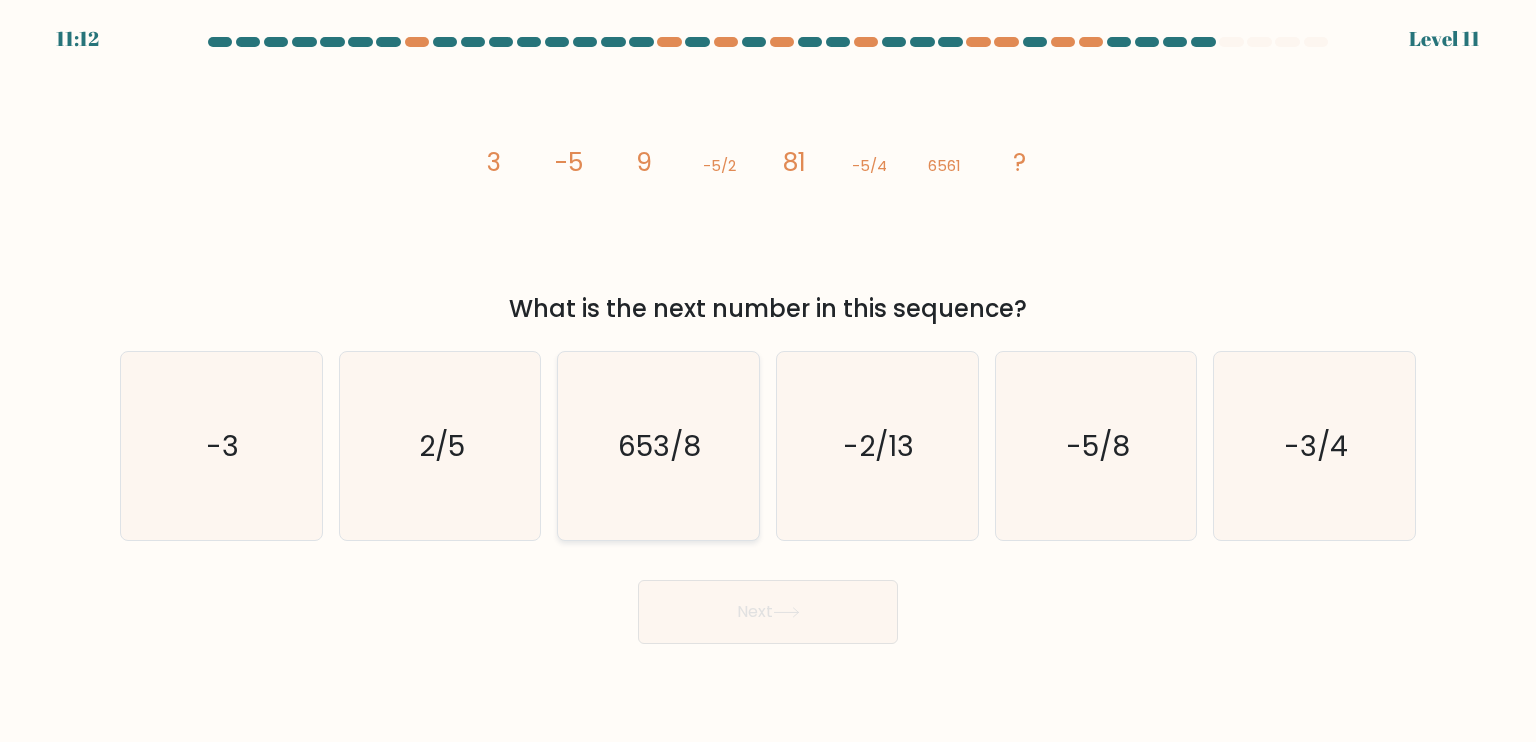 click on "653/8" 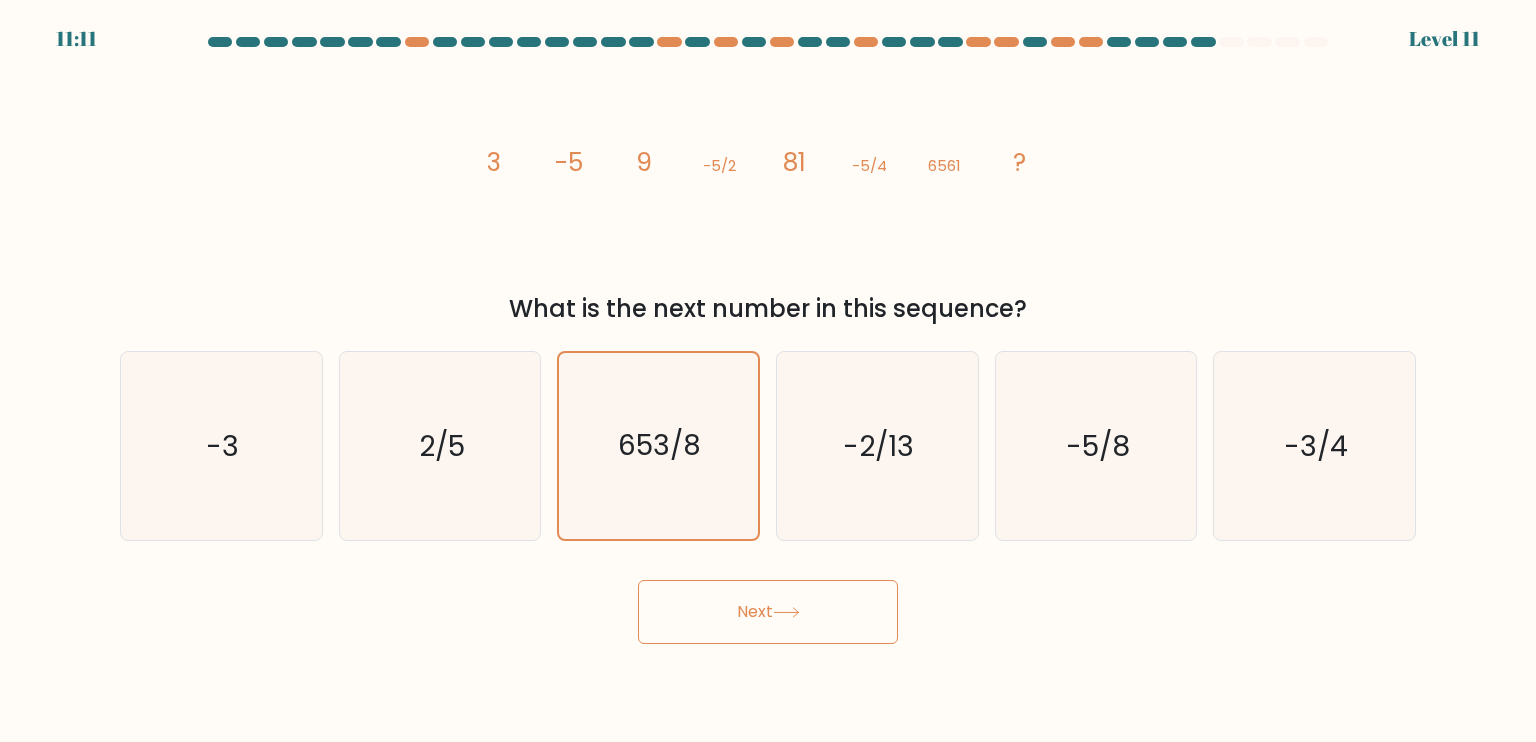 click on "Next" at bounding box center (768, 612) 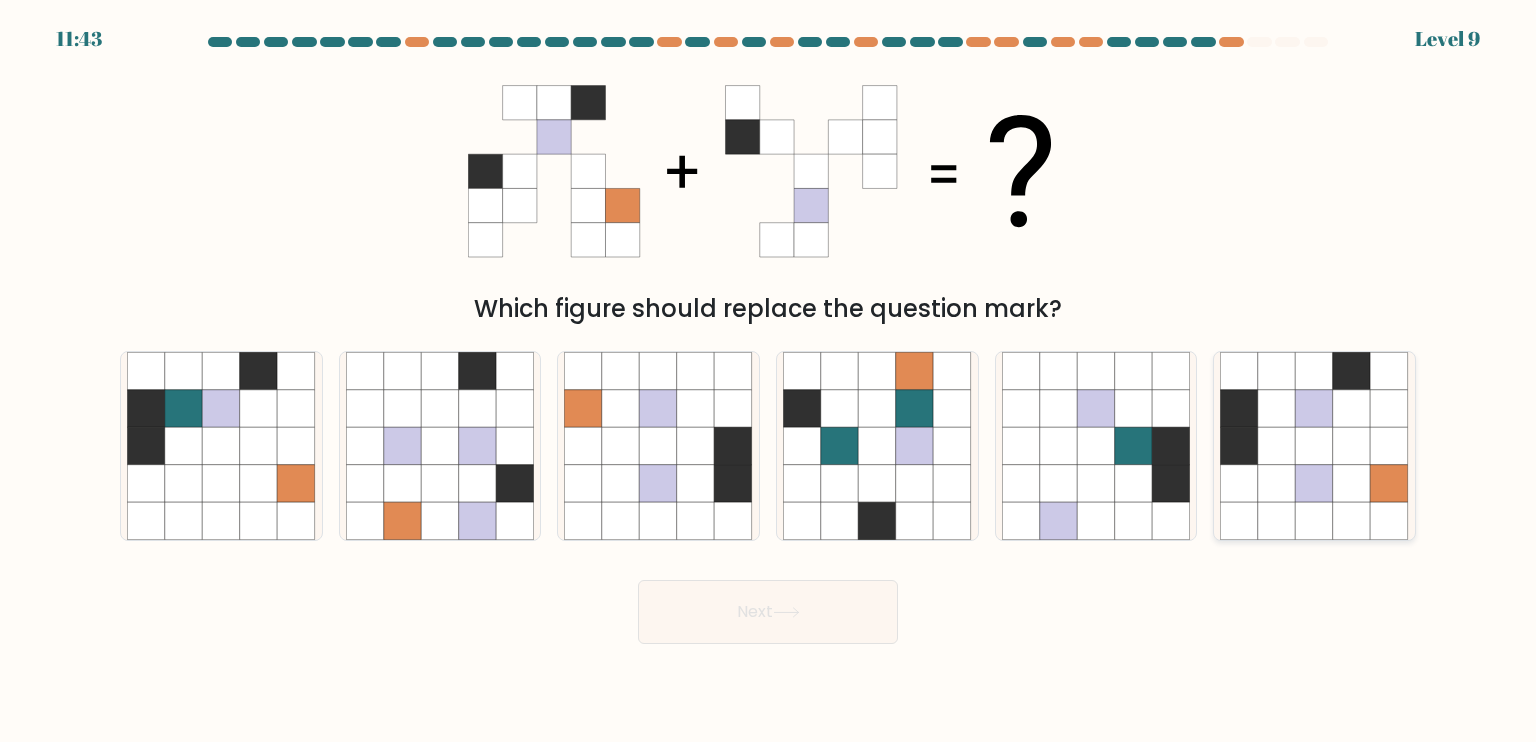 click 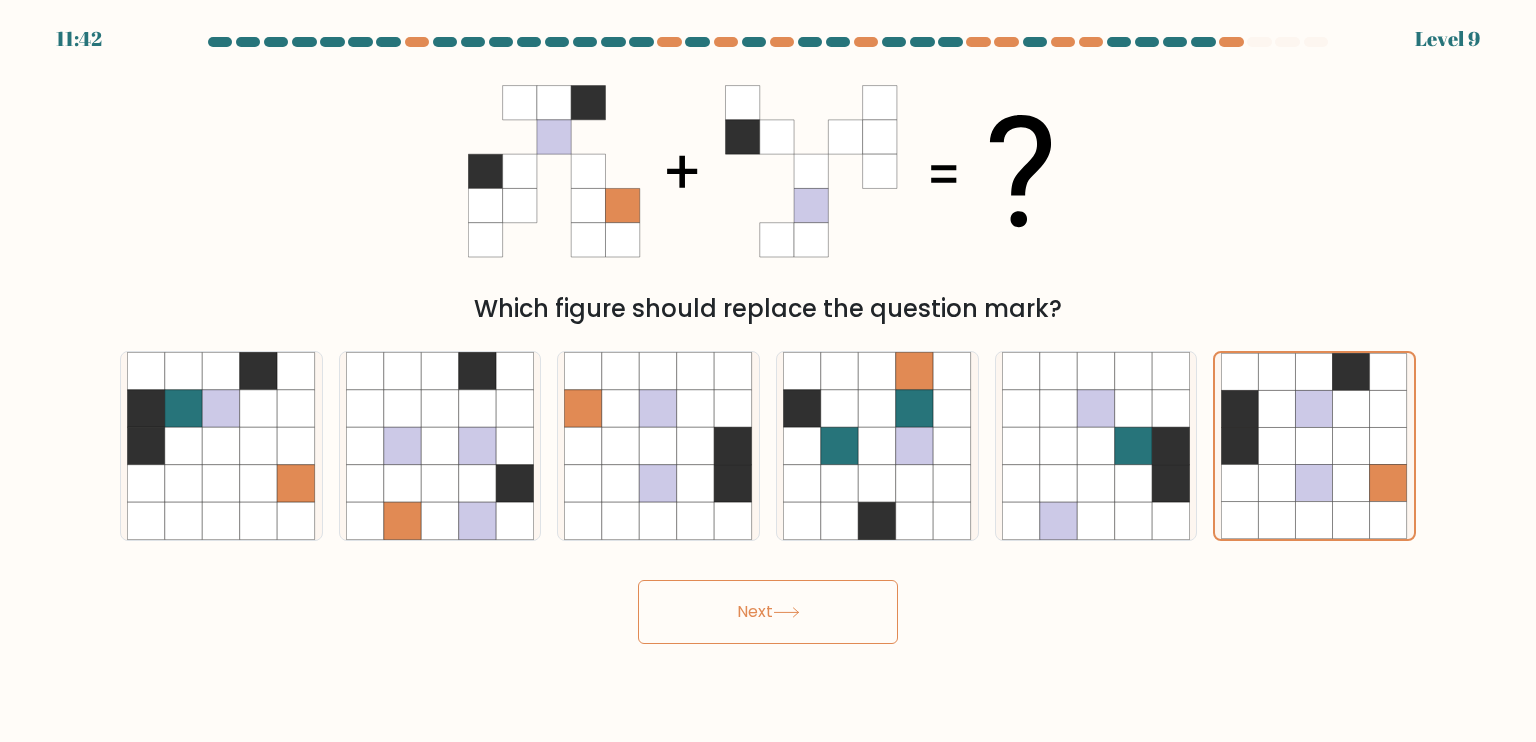 click on "Next" at bounding box center [768, 612] 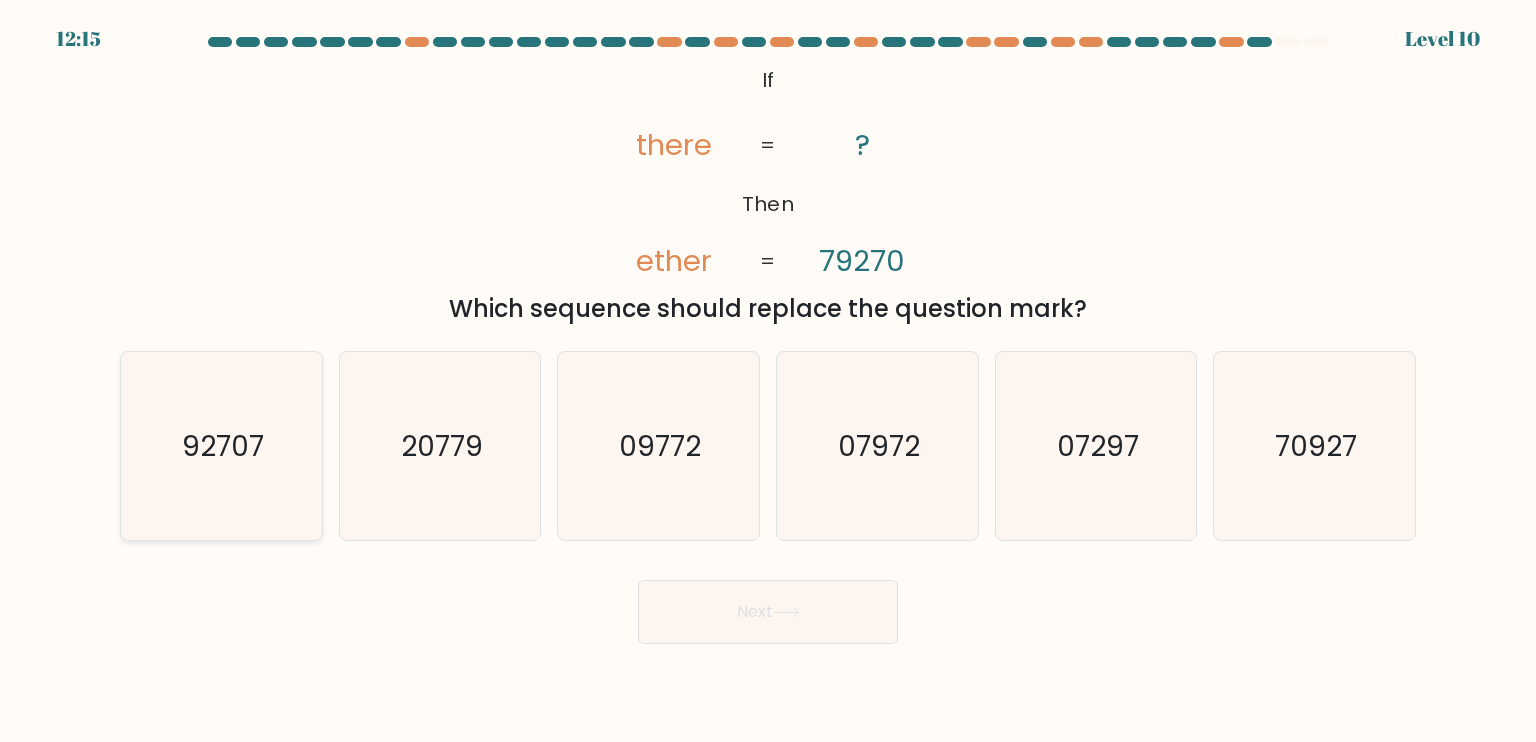 click on "92707" 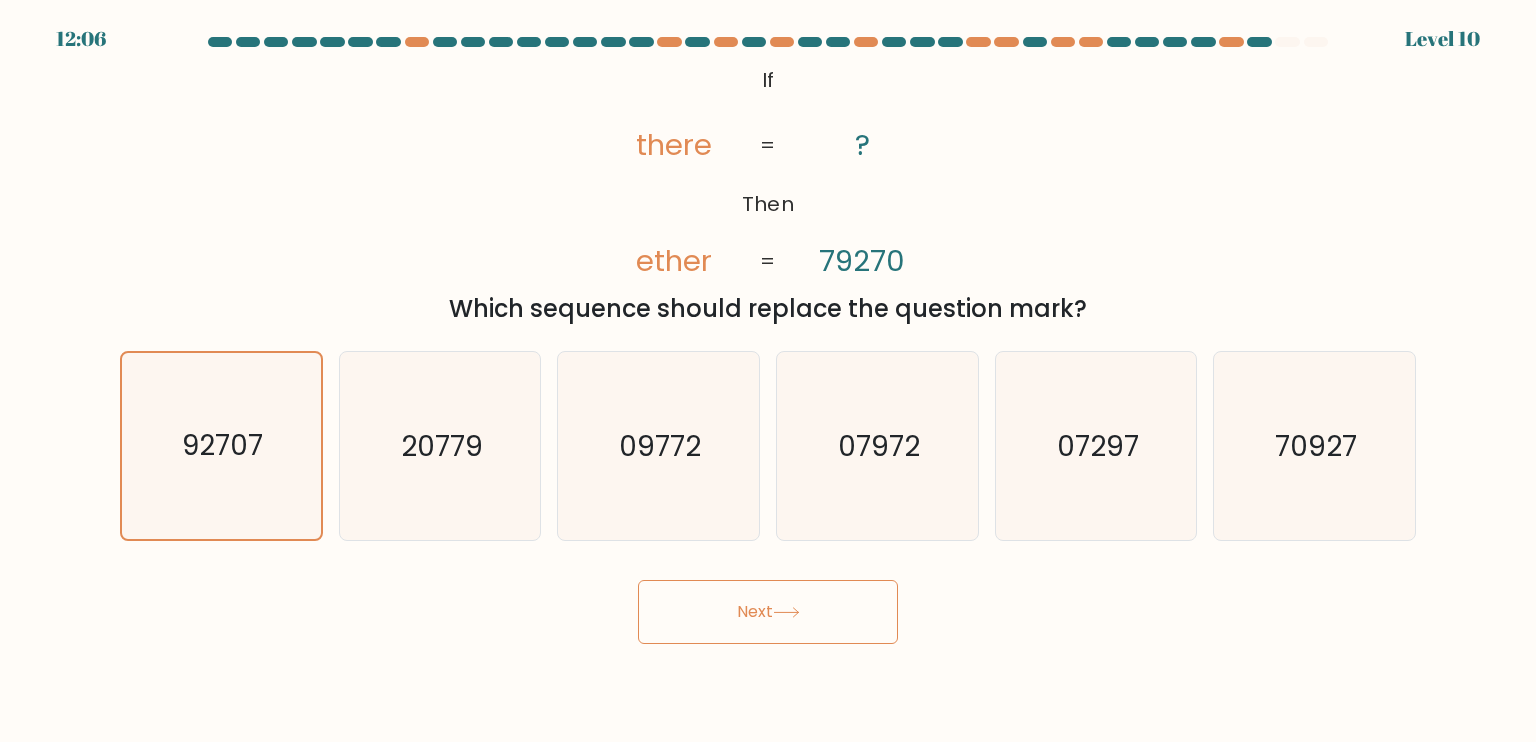 click on "Next" at bounding box center [768, 612] 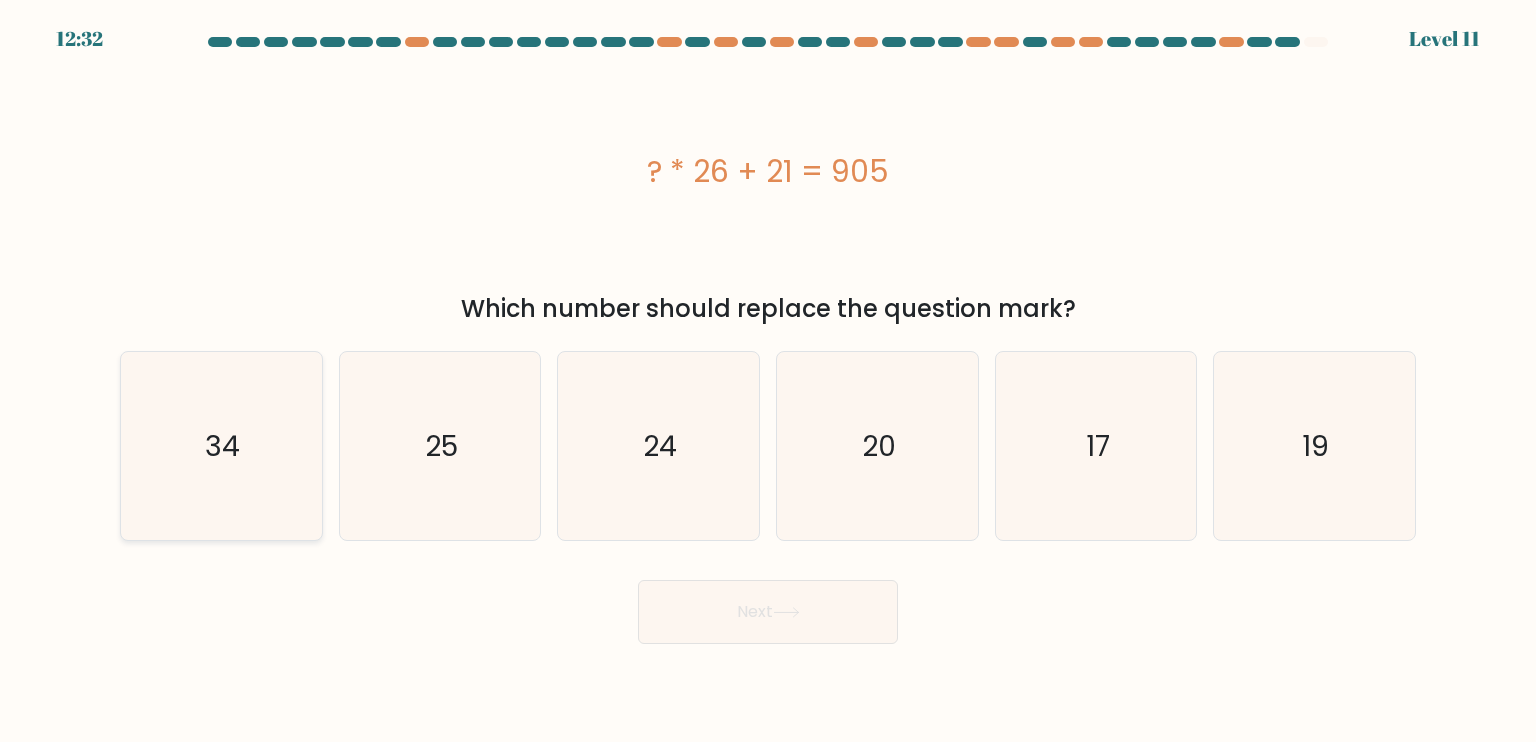 click on "34" 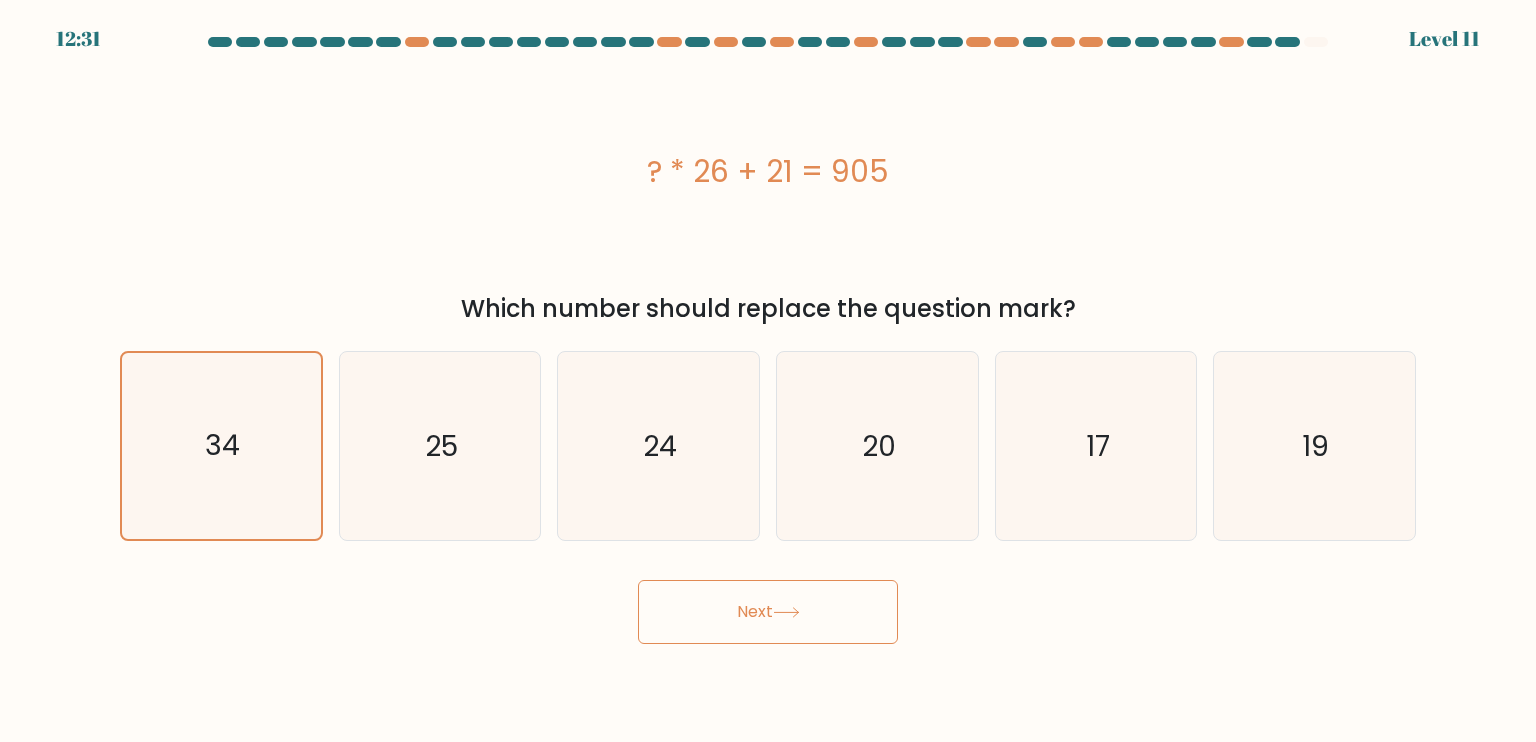 click on "Next" at bounding box center (768, 612) 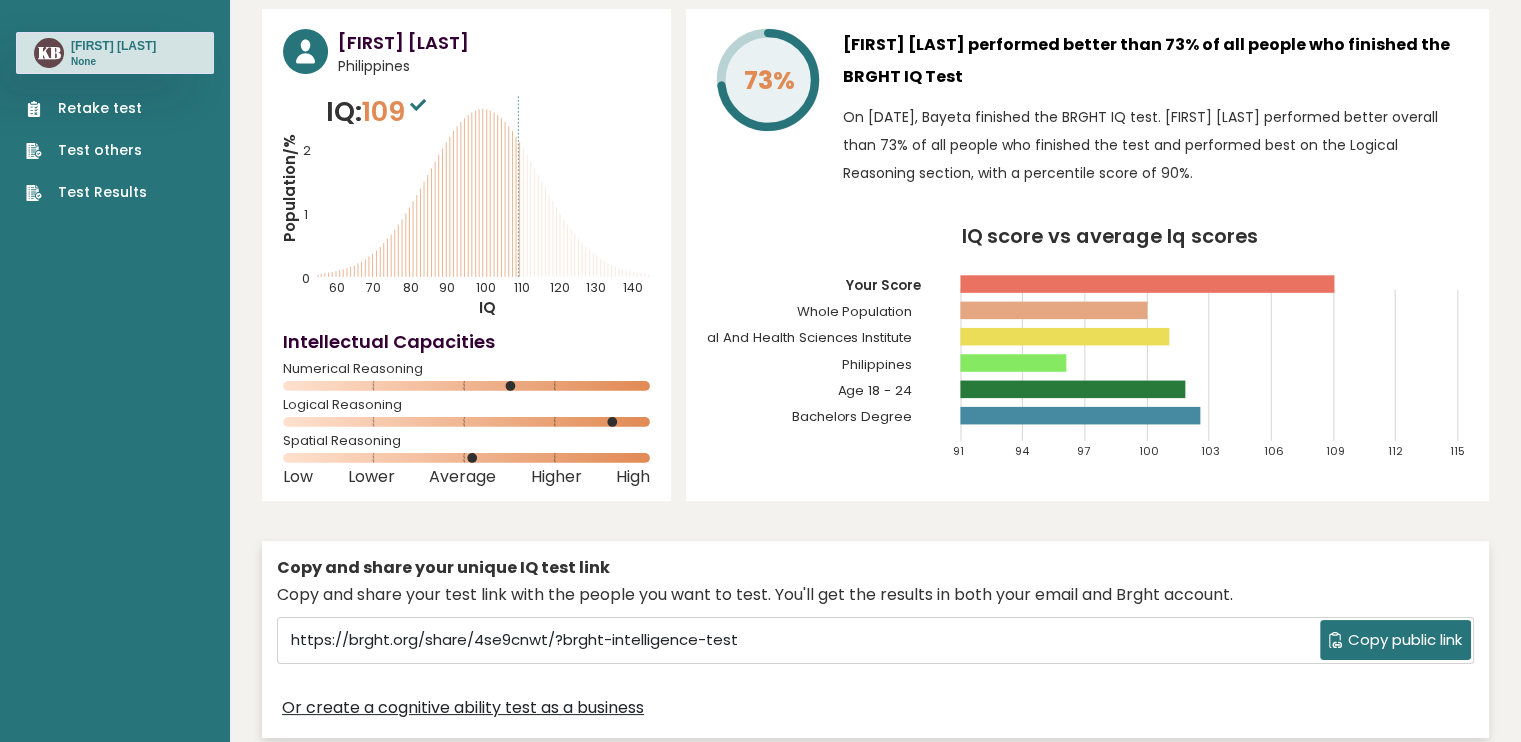scroll, scrollTop: 0, scrollLeft: 0, axis: both 